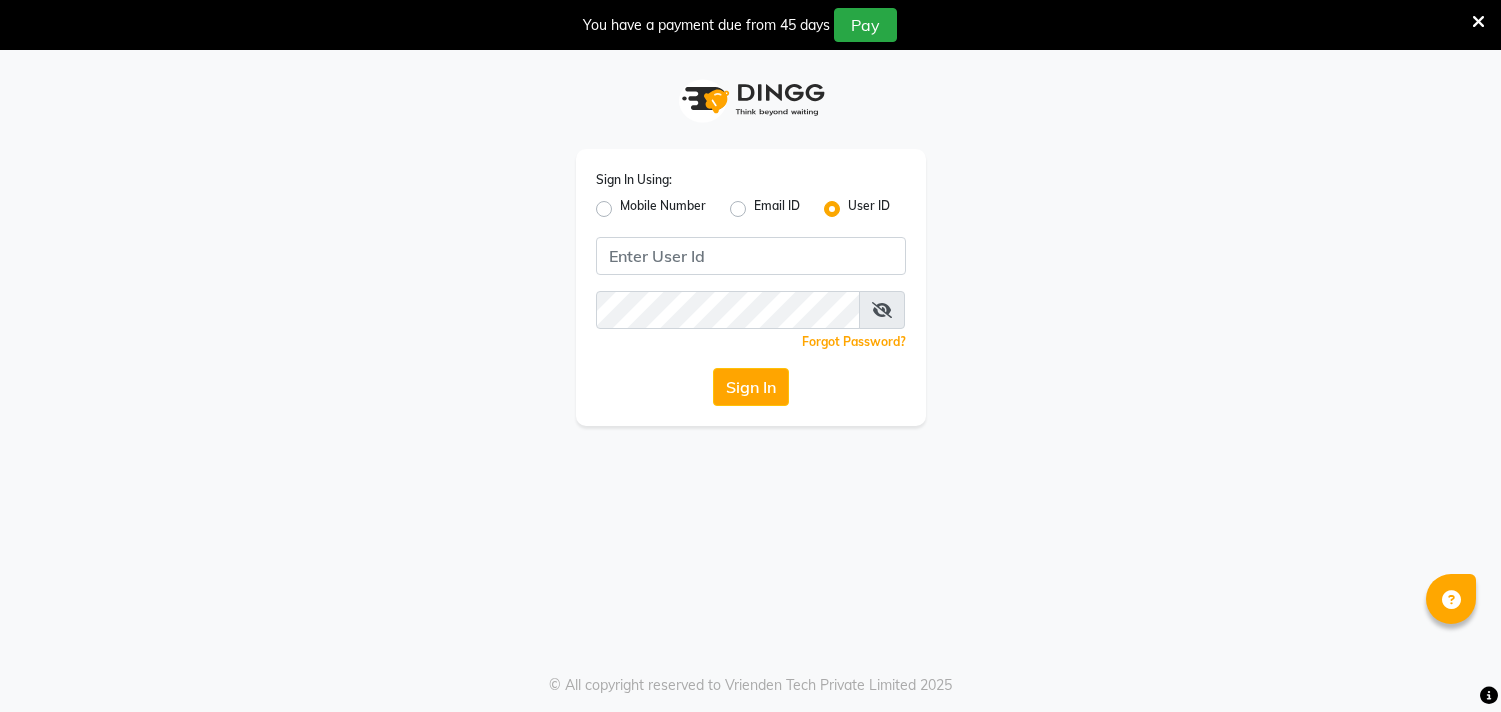 scroll, scrollTop: 0, scrollLeft: 0, axis: both 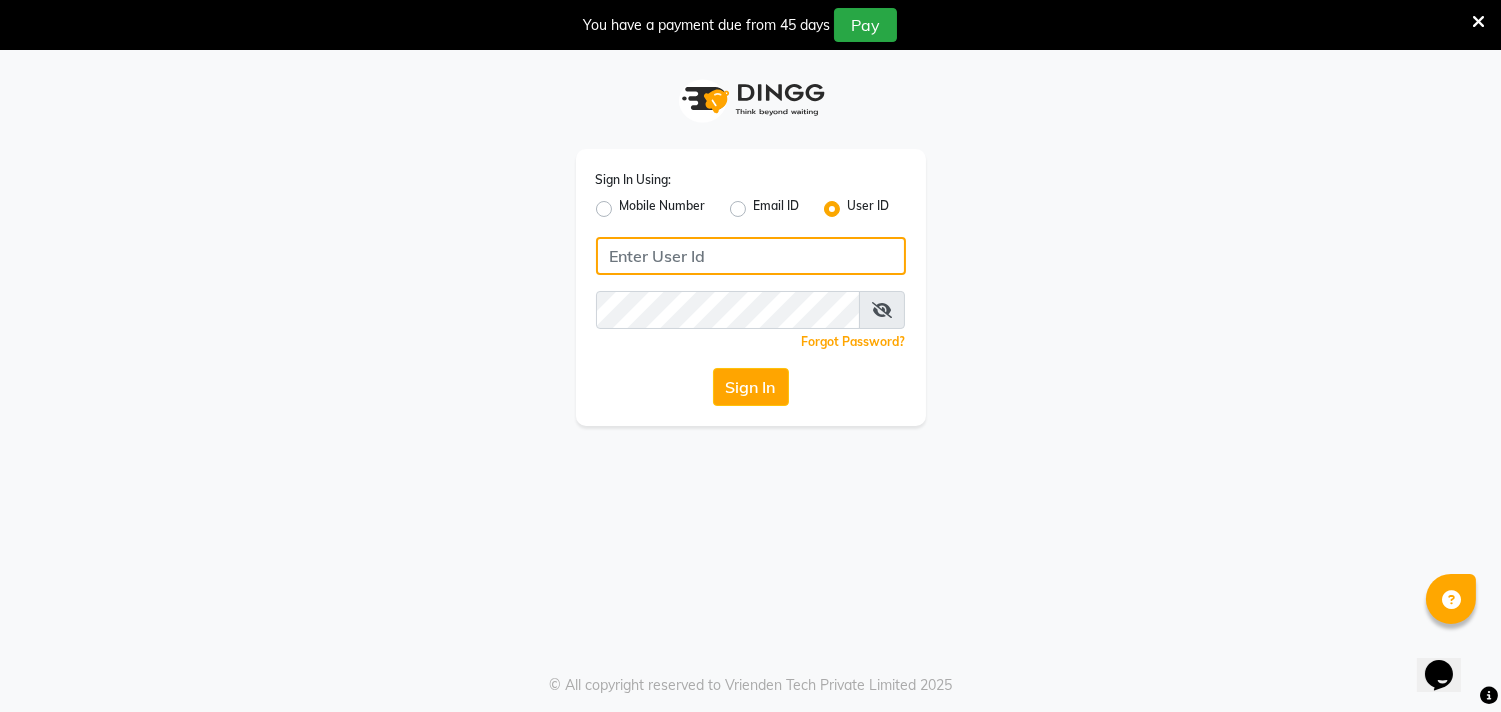 click 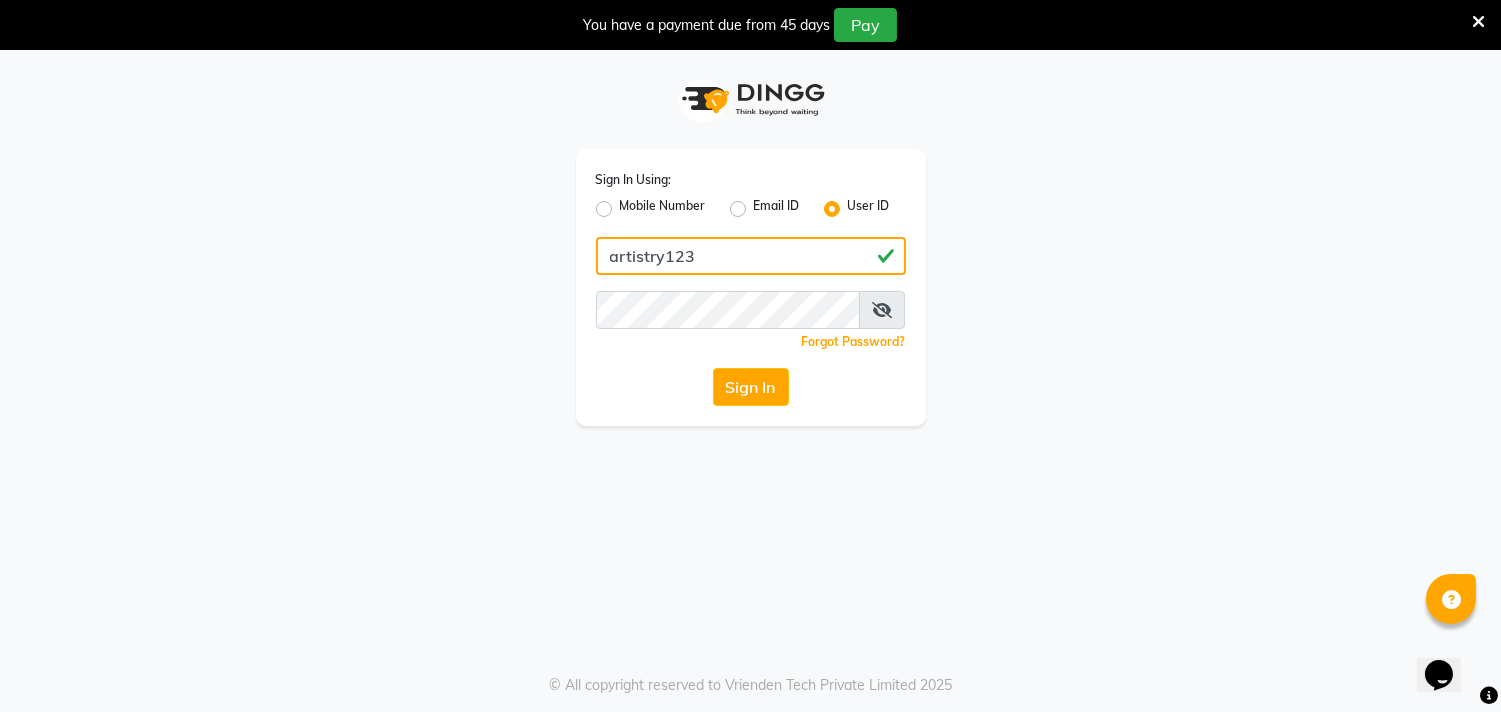 type on "artistry123" 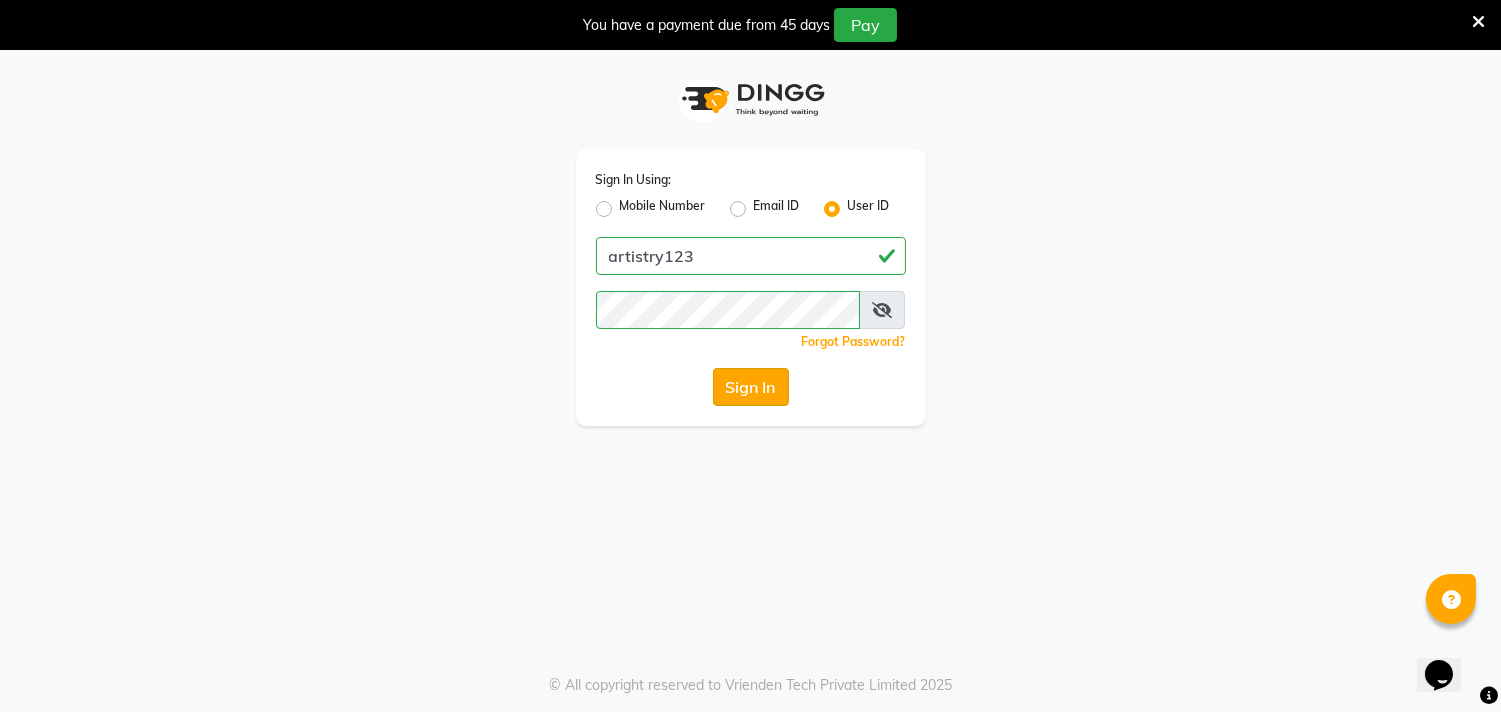 click on "Sign In" 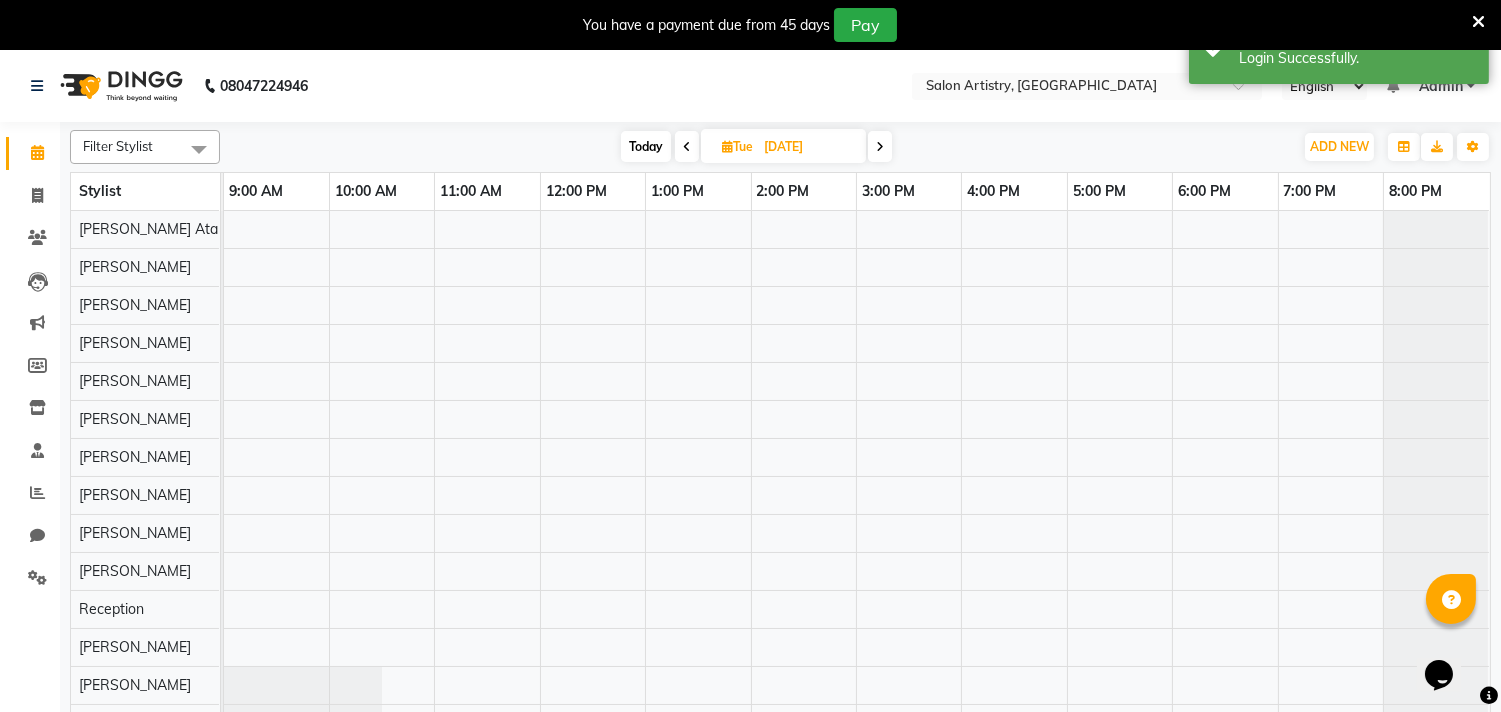 scroll, scrollTop: 0, scrollLeft: 16, axis: horizontal 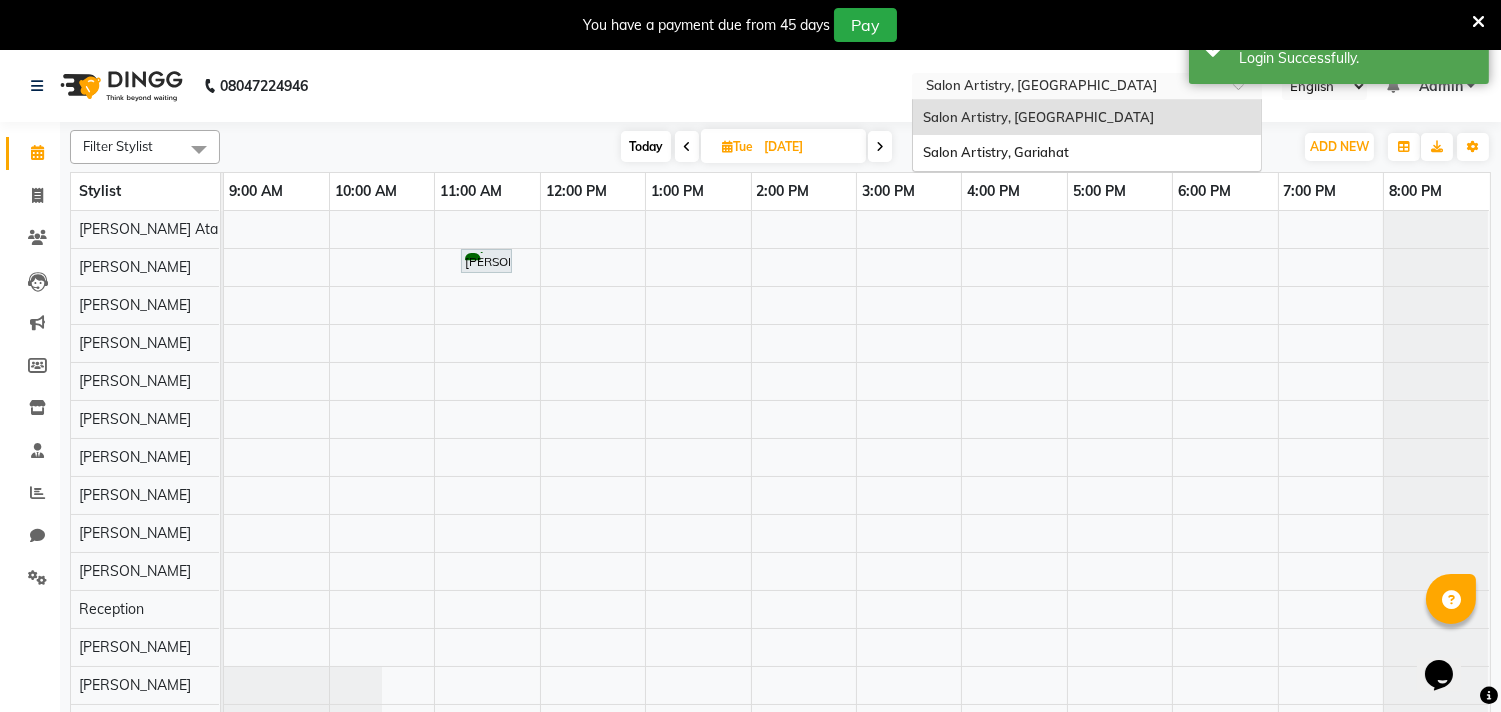 click at bounding box center [1067, 88] 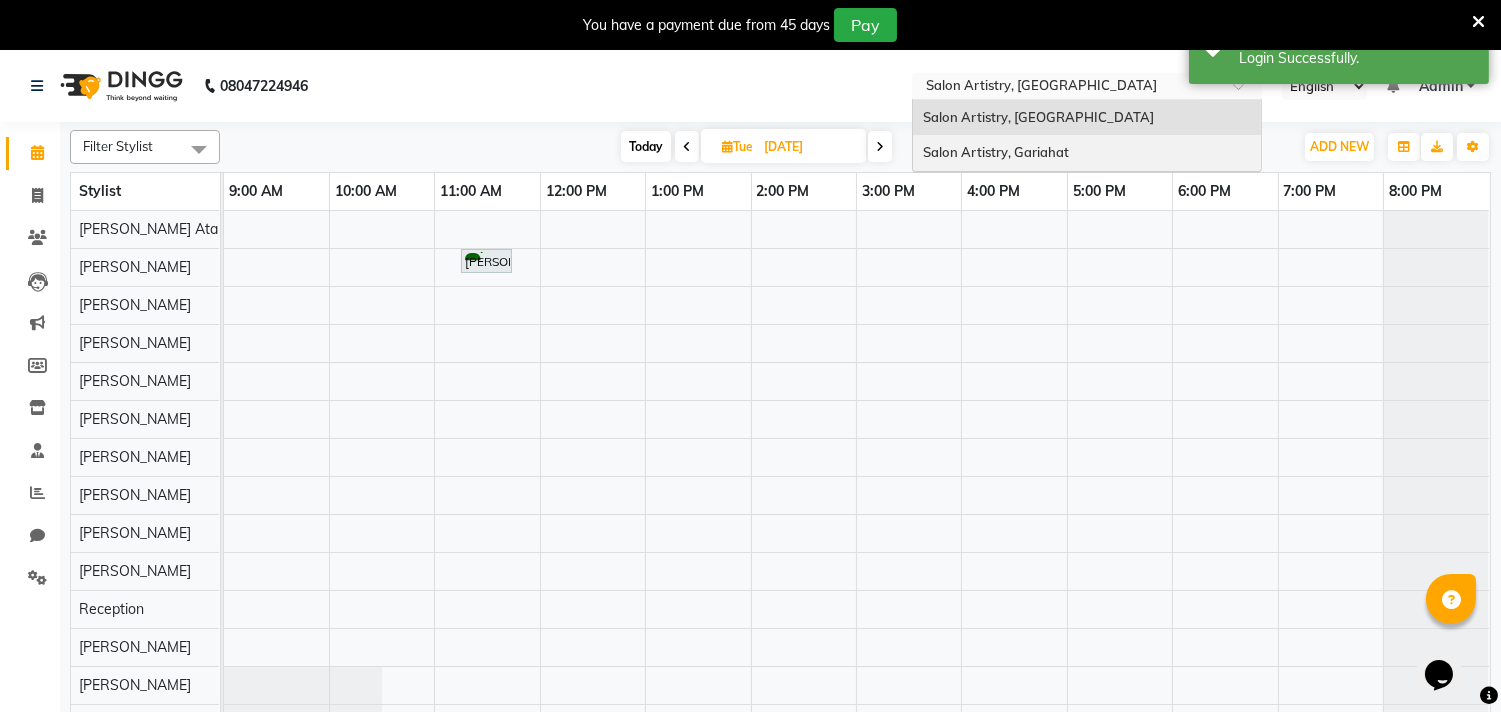 click on "Salon Artistry, Gariahat" at bounding box center (996, 152) 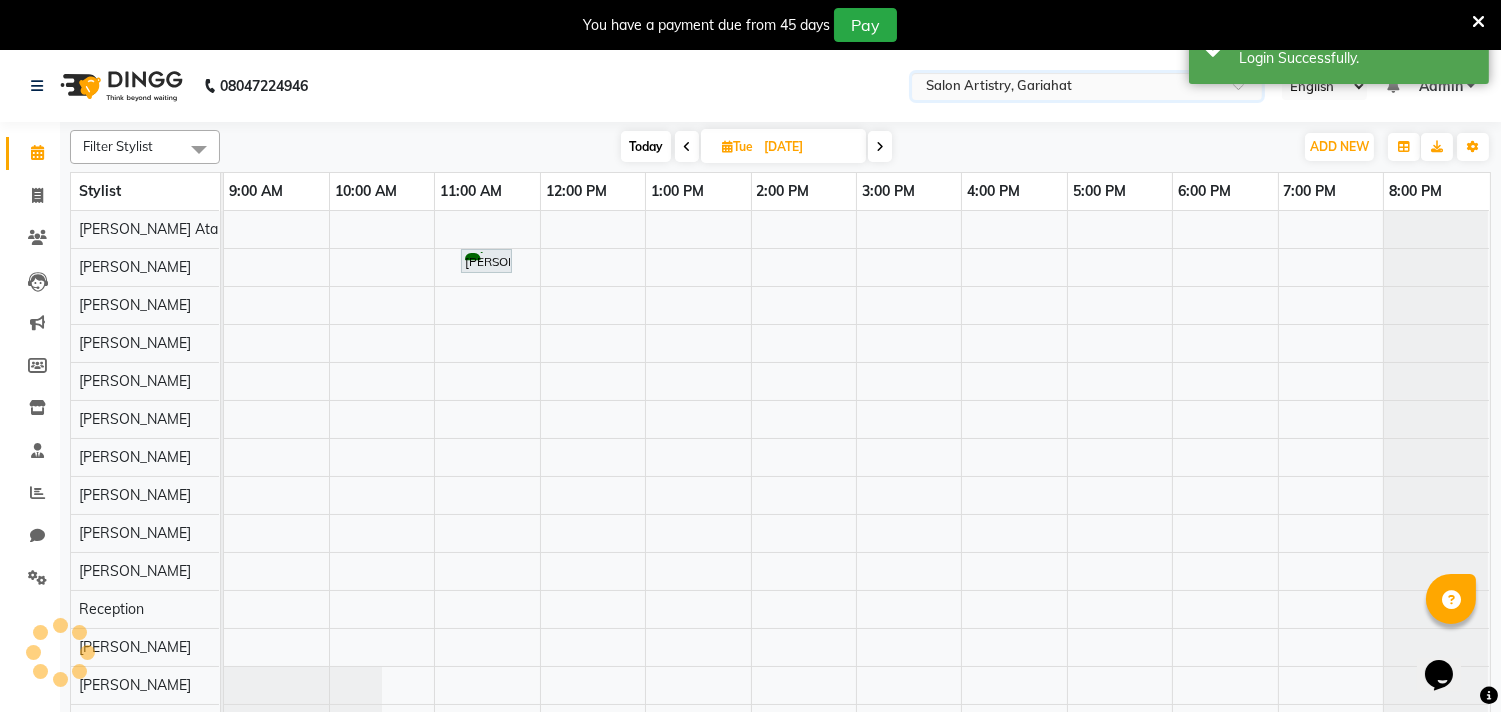 scroll, scrollTop: 0, scrollLeft: 0, axis: both 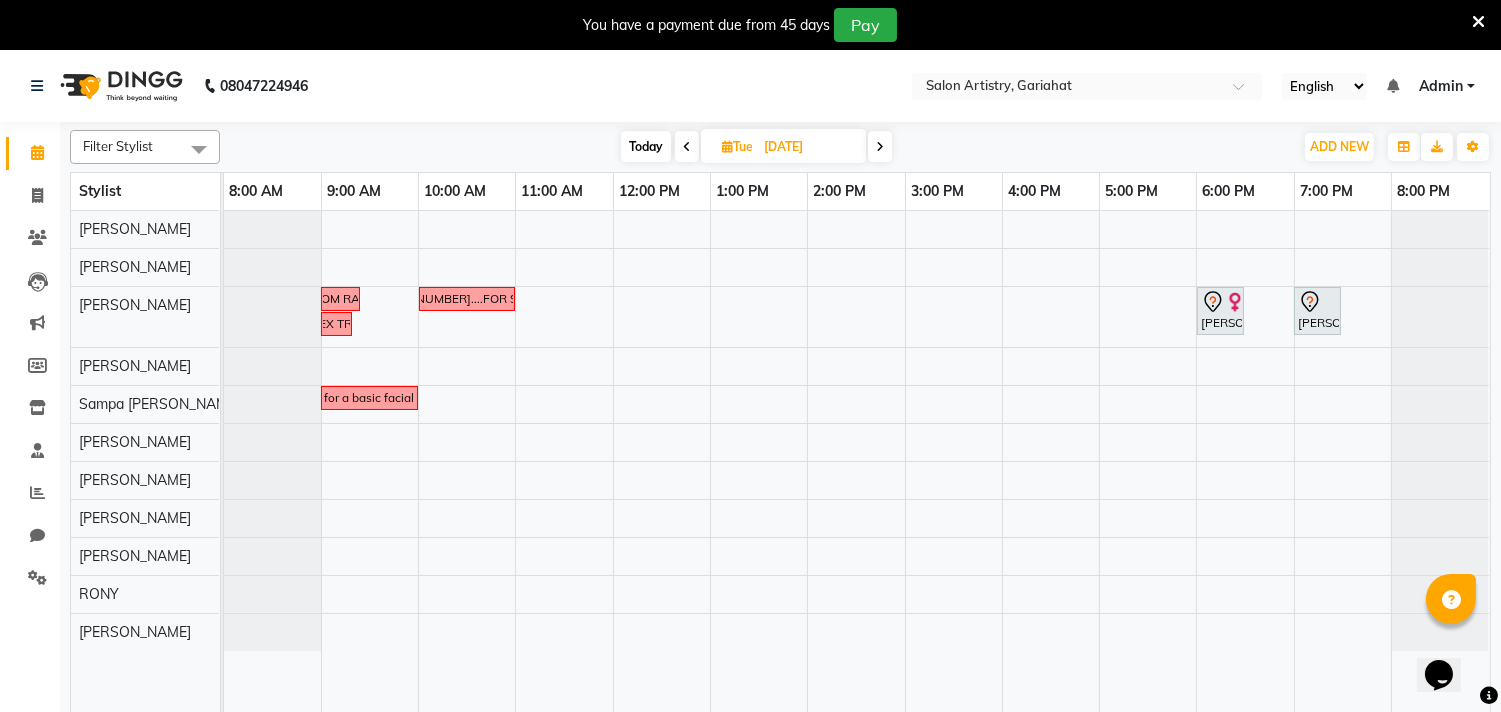 click at bounding box center [687, 147] 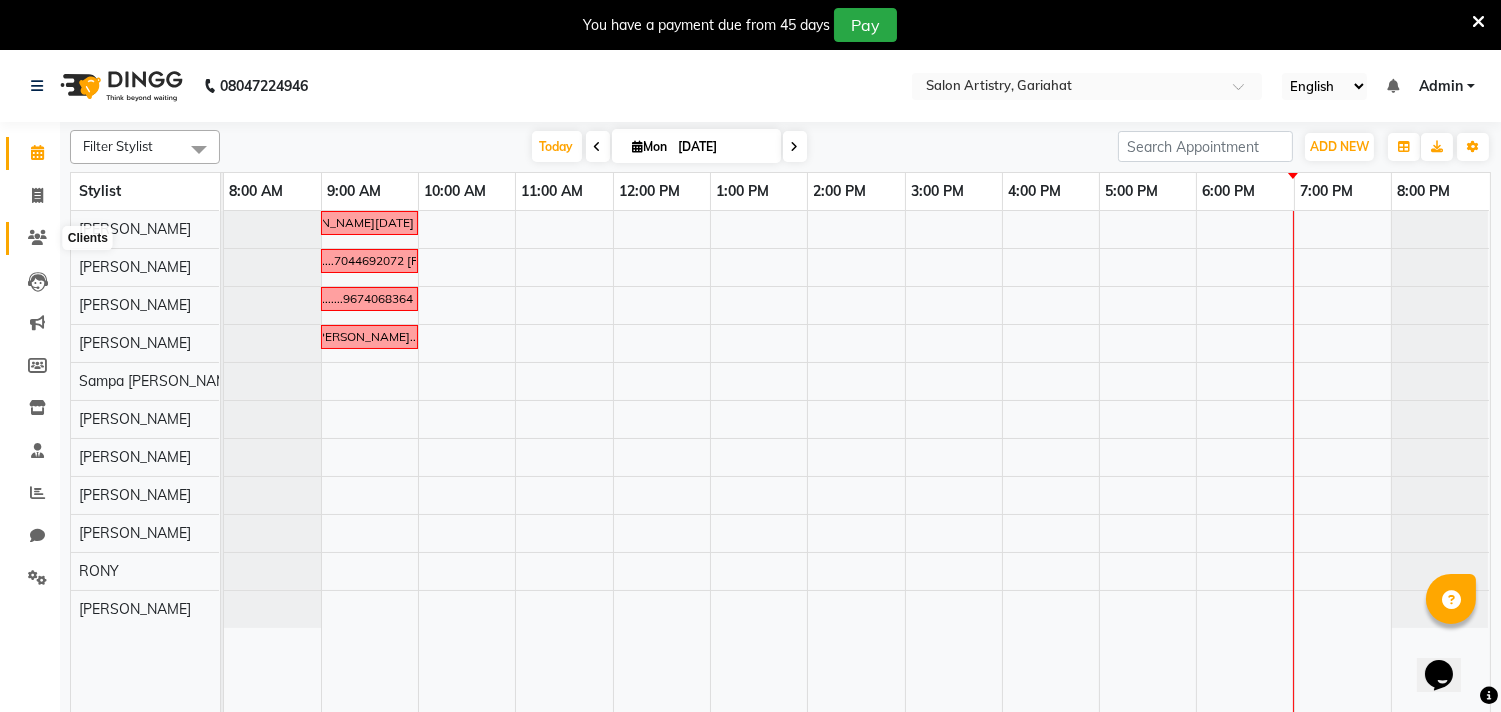 click 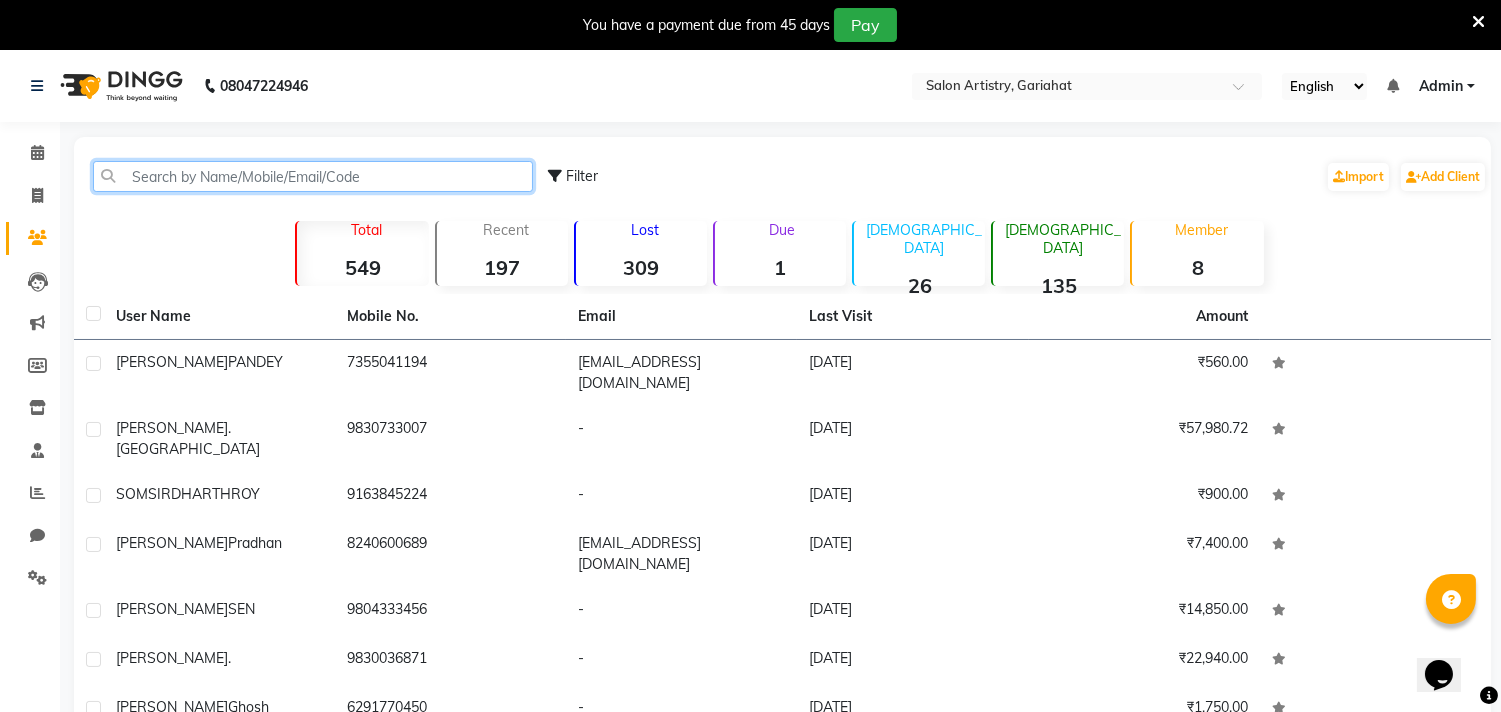 click 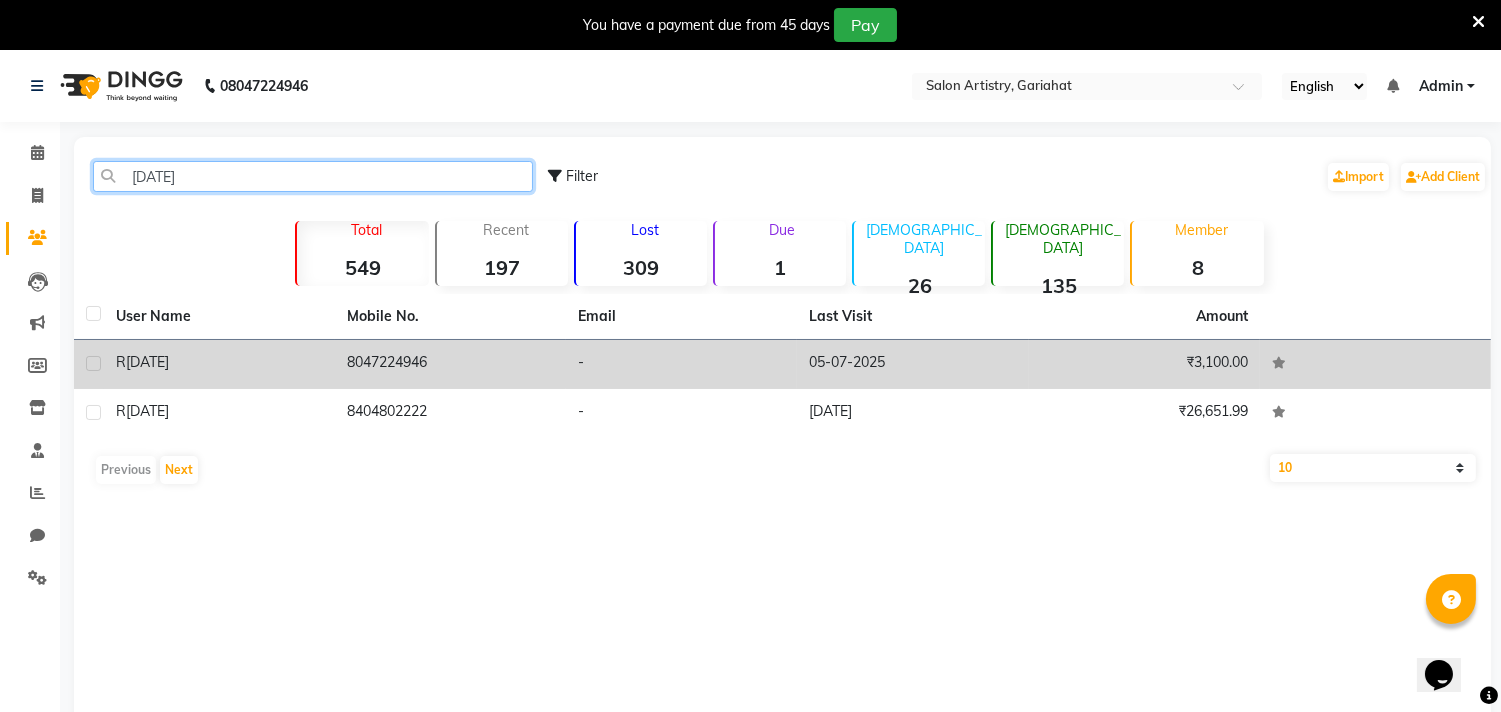 type on "bhadra" 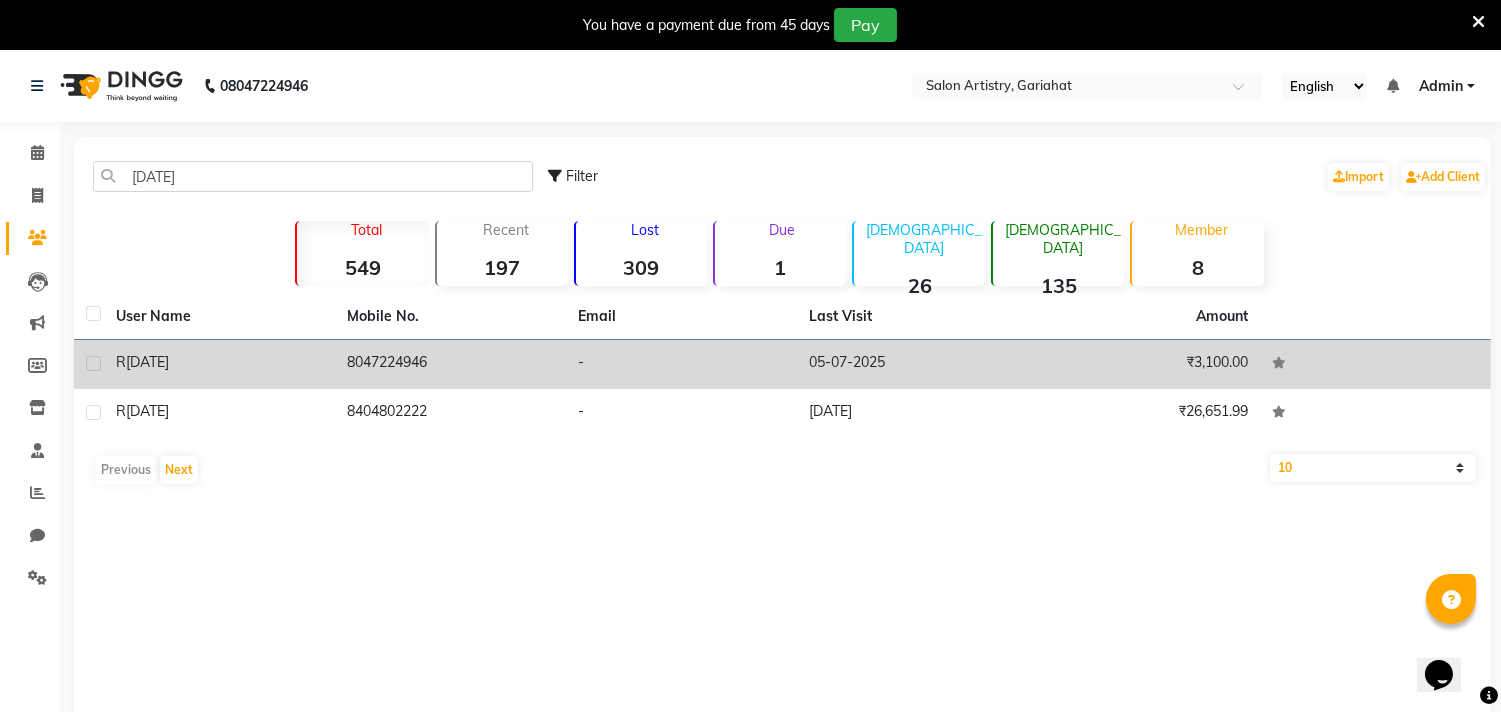 click on "BHADRA" 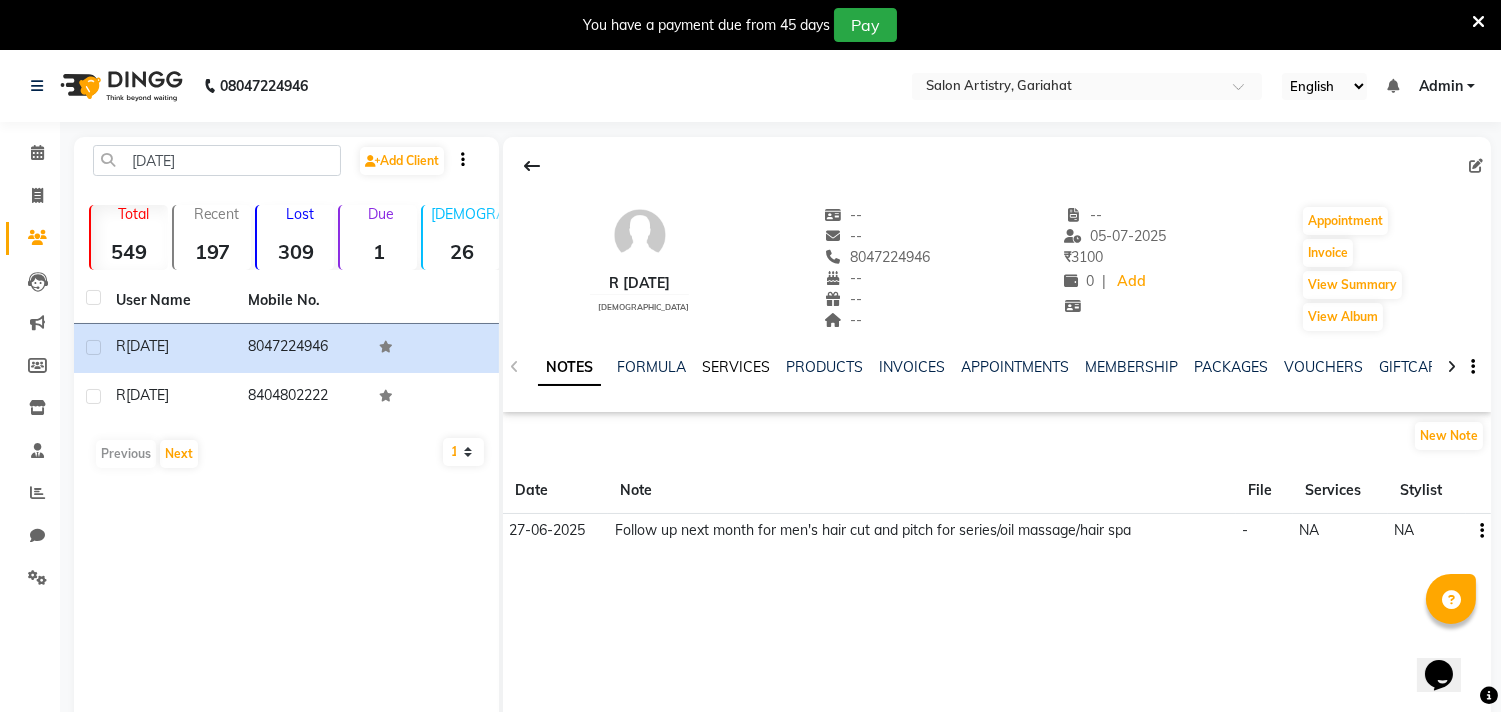 click on "SERVICES" 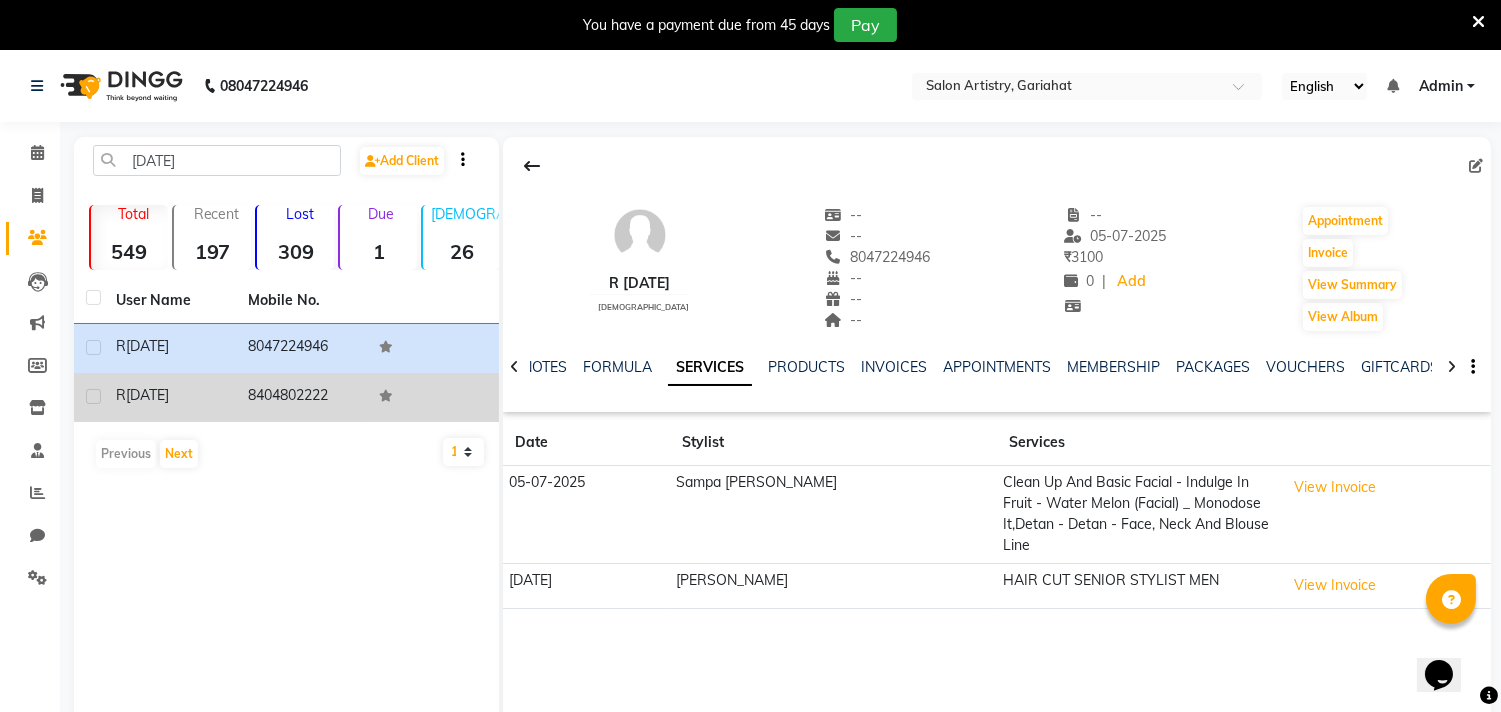 click on "8404802222" 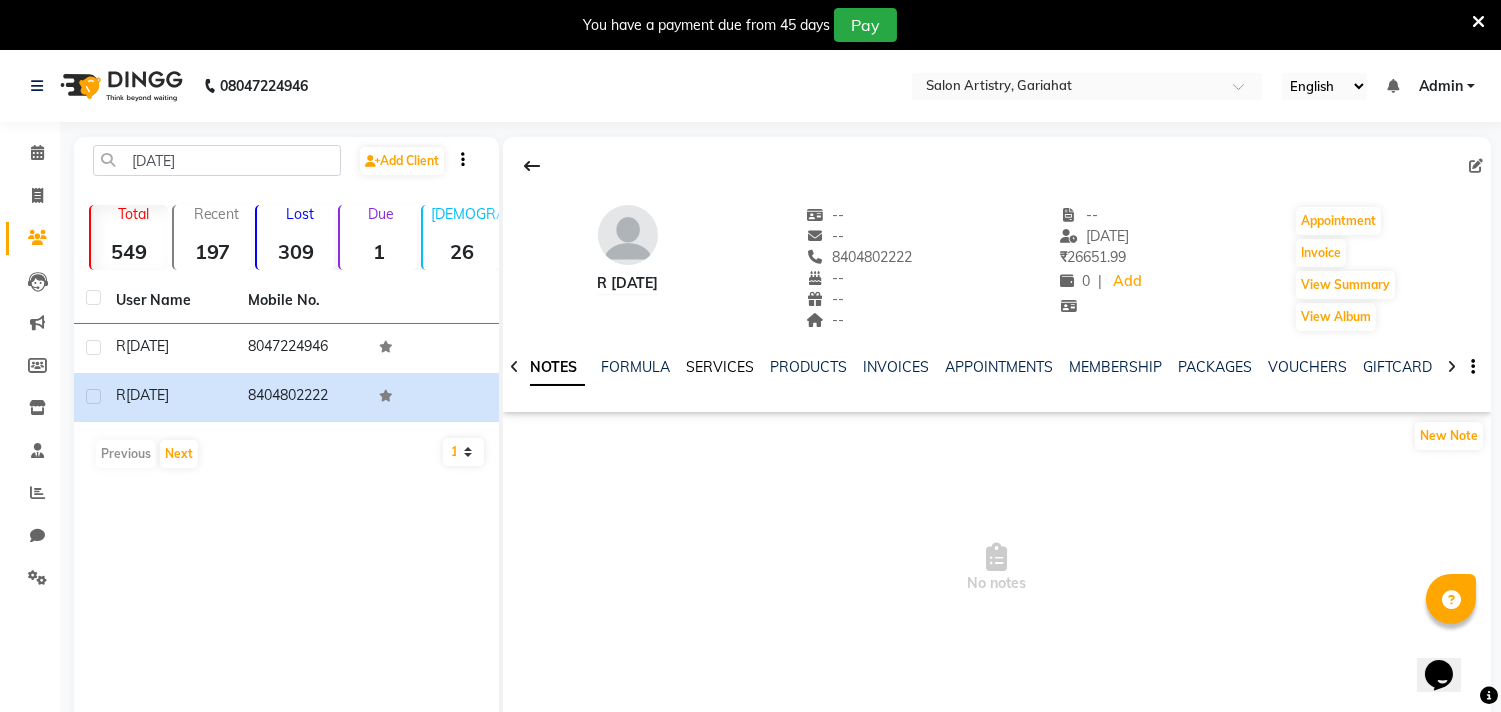 click on "SERVICES" 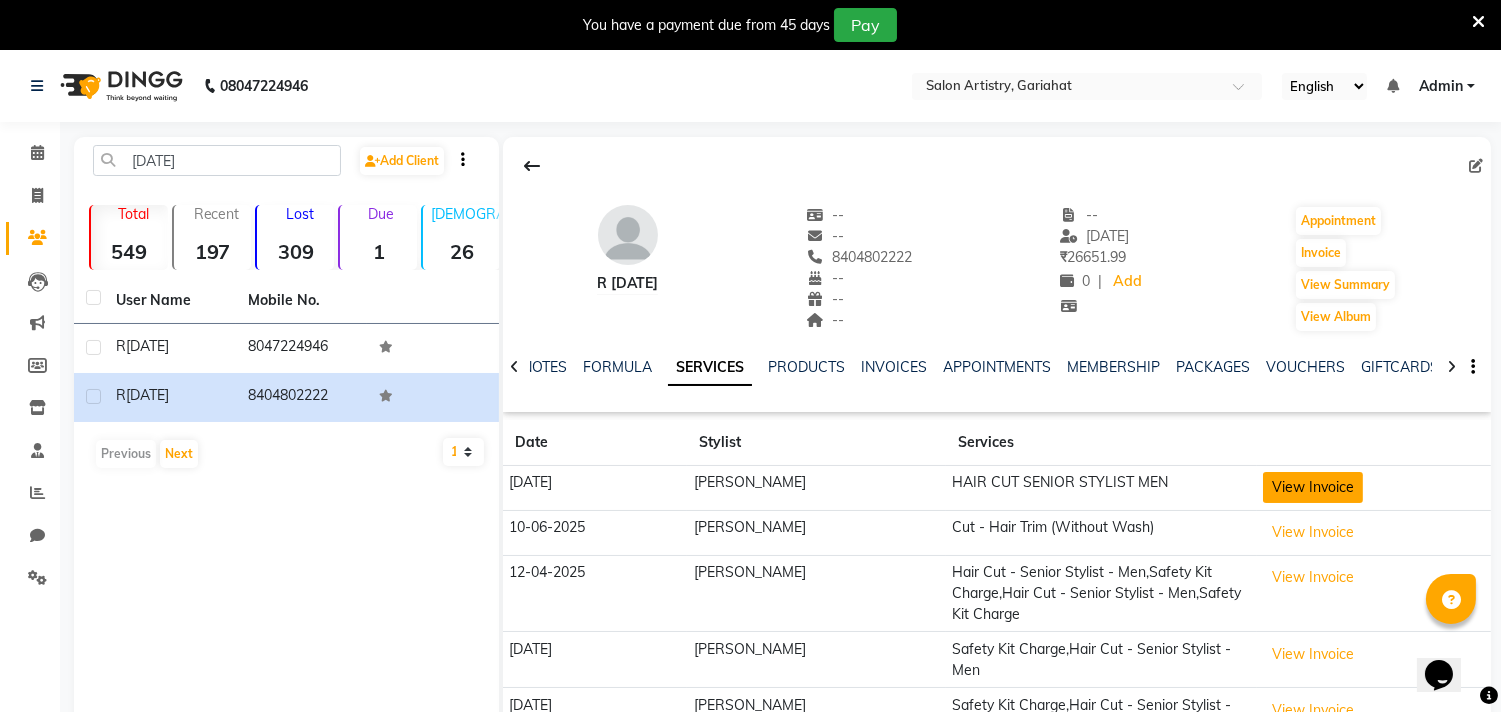click on "View Invoice" 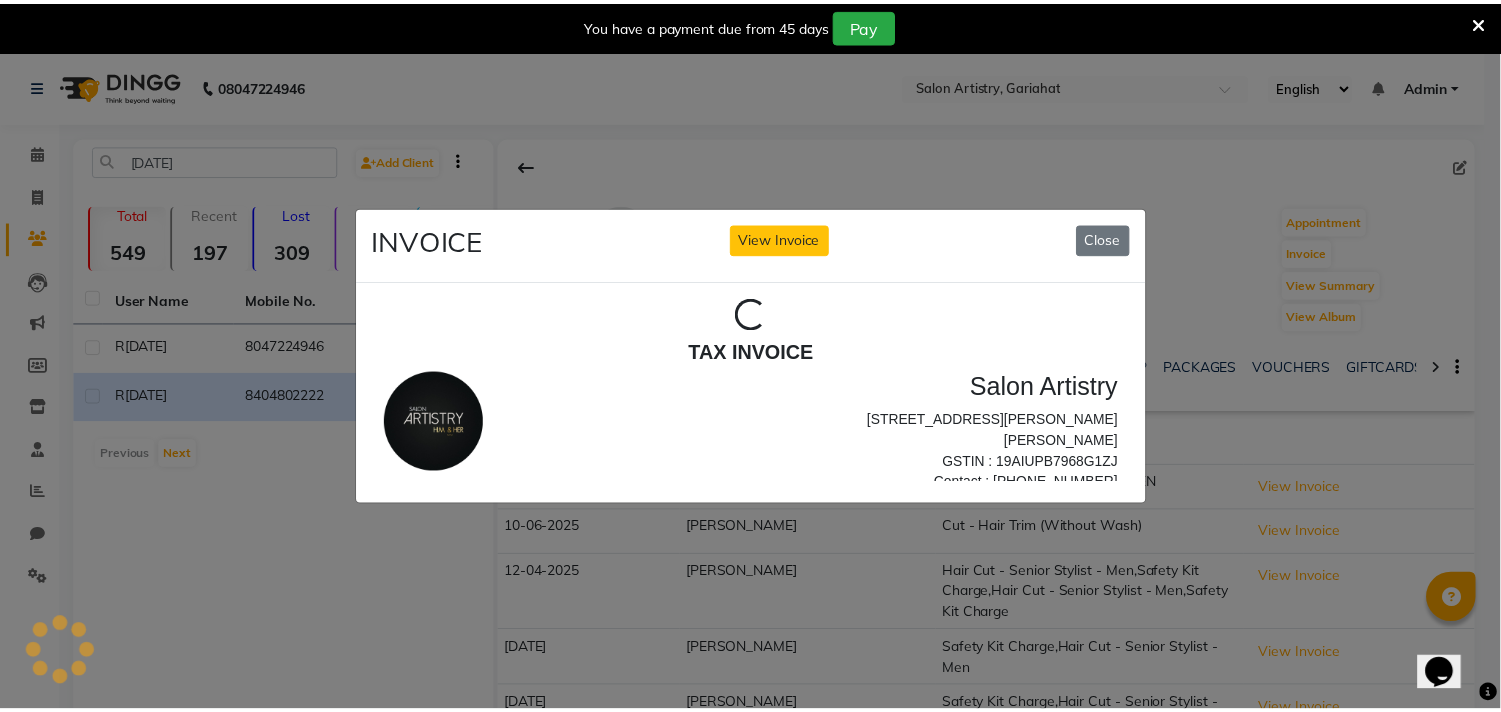 scroll, scrollTop: 0, scrollLeft: 0, axis: both 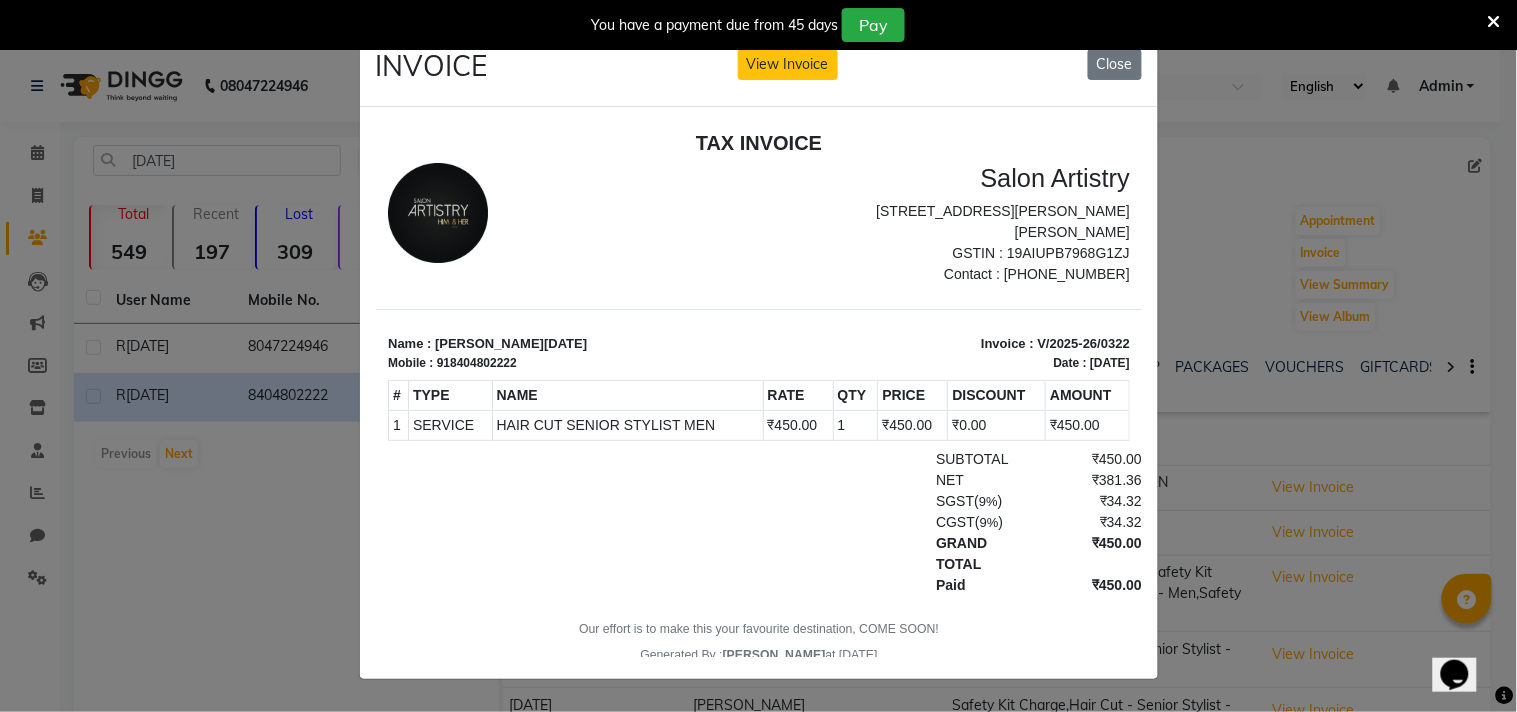 click on "SGST  ( 9% )
₹34.32" at bounding box center [881, 501] 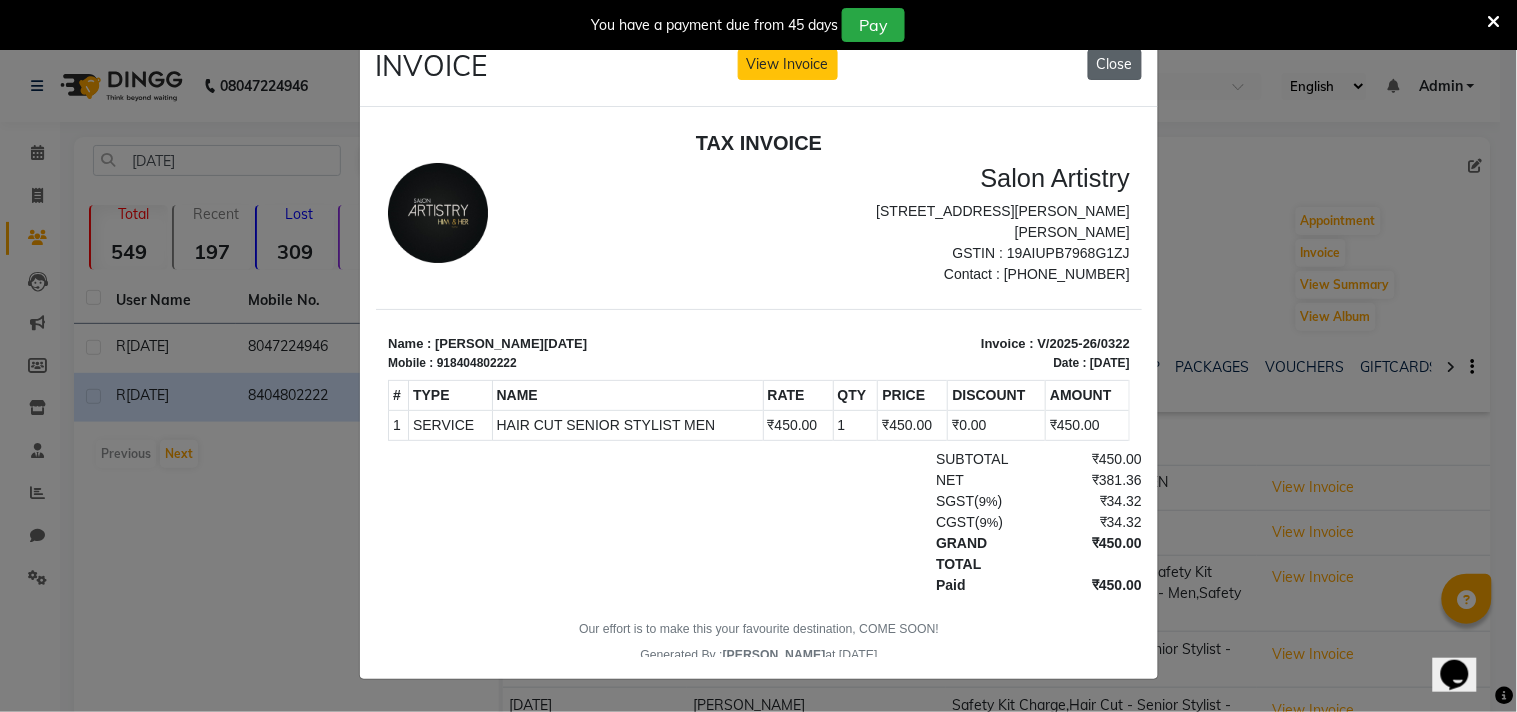 click on "Close" 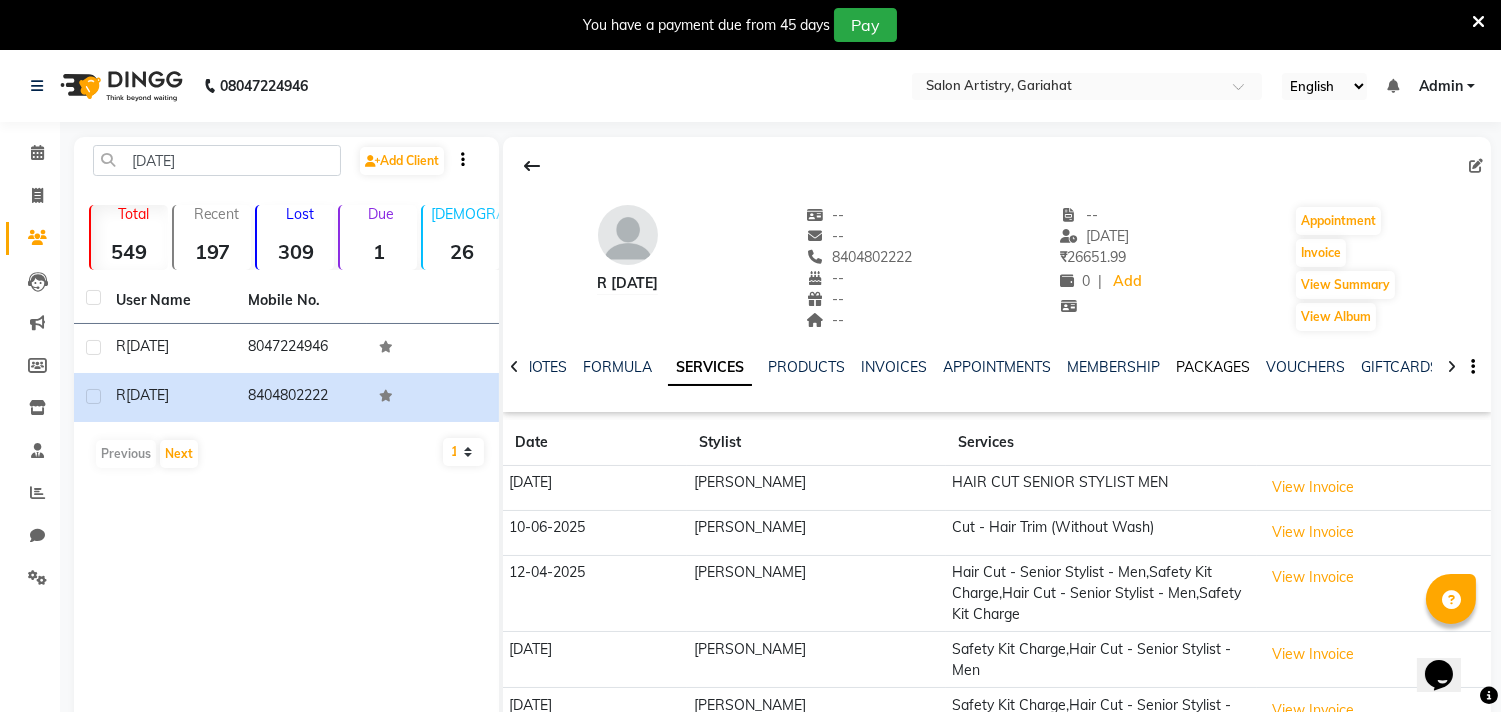 click on "PACKAGES" 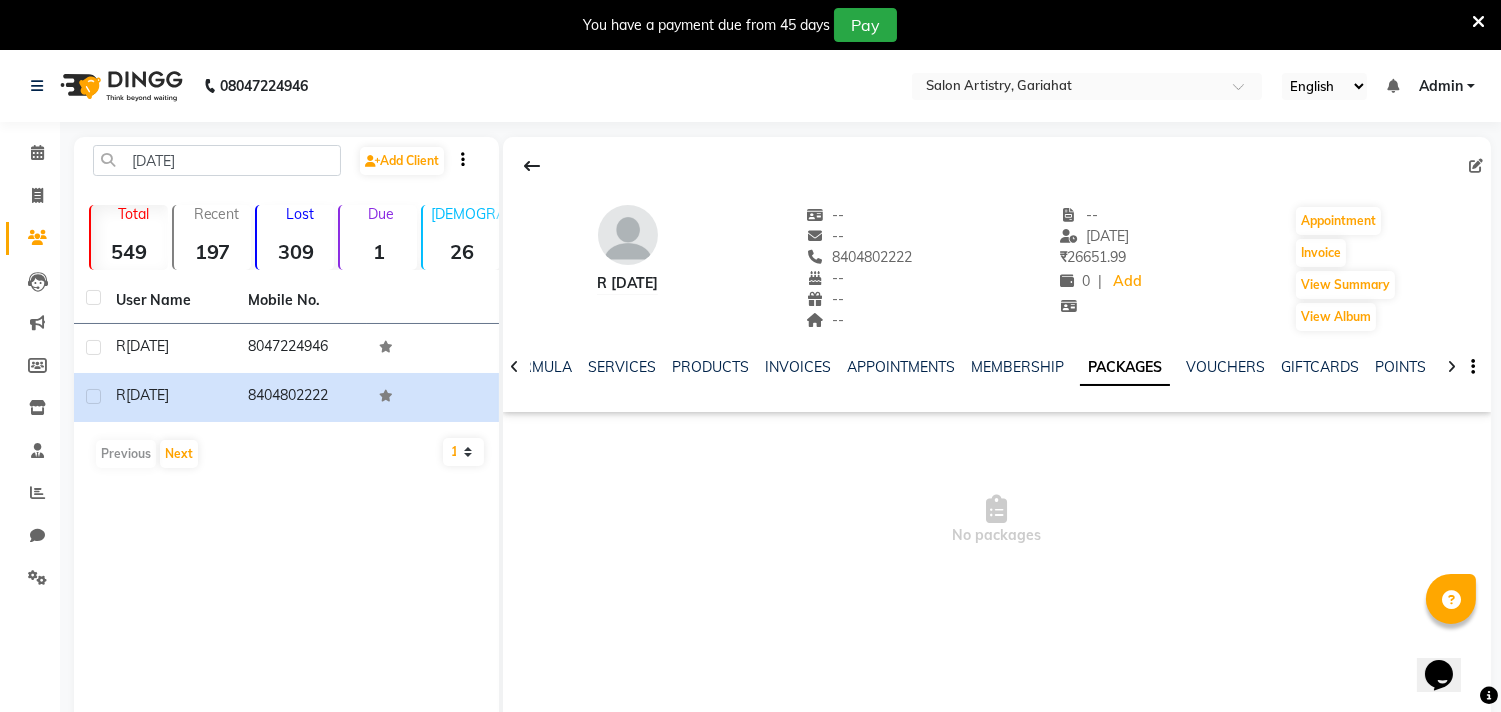 drag, startPoint x: 827, startPoint y: 256, endPoint x: 907, endPoint y: 246, distance: 80.622574 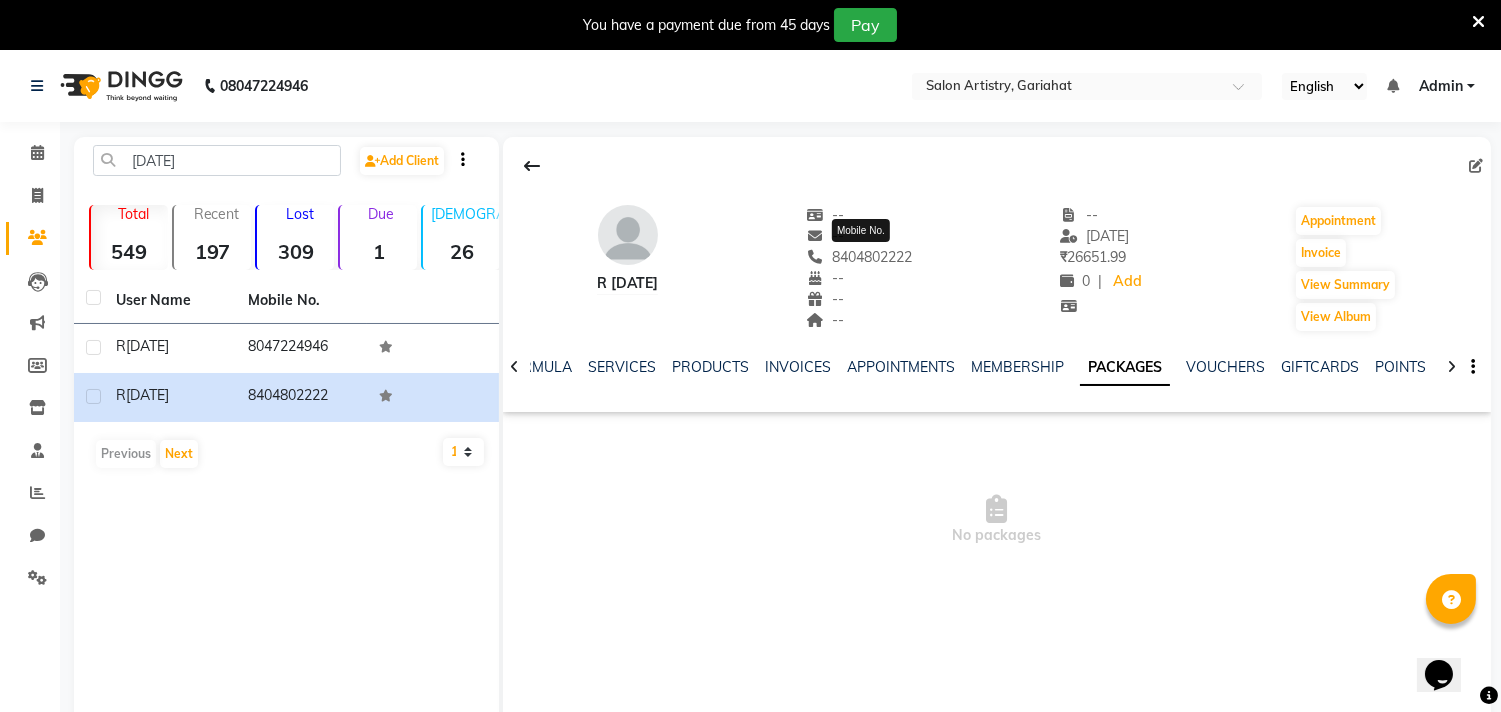 click on "8404802222" 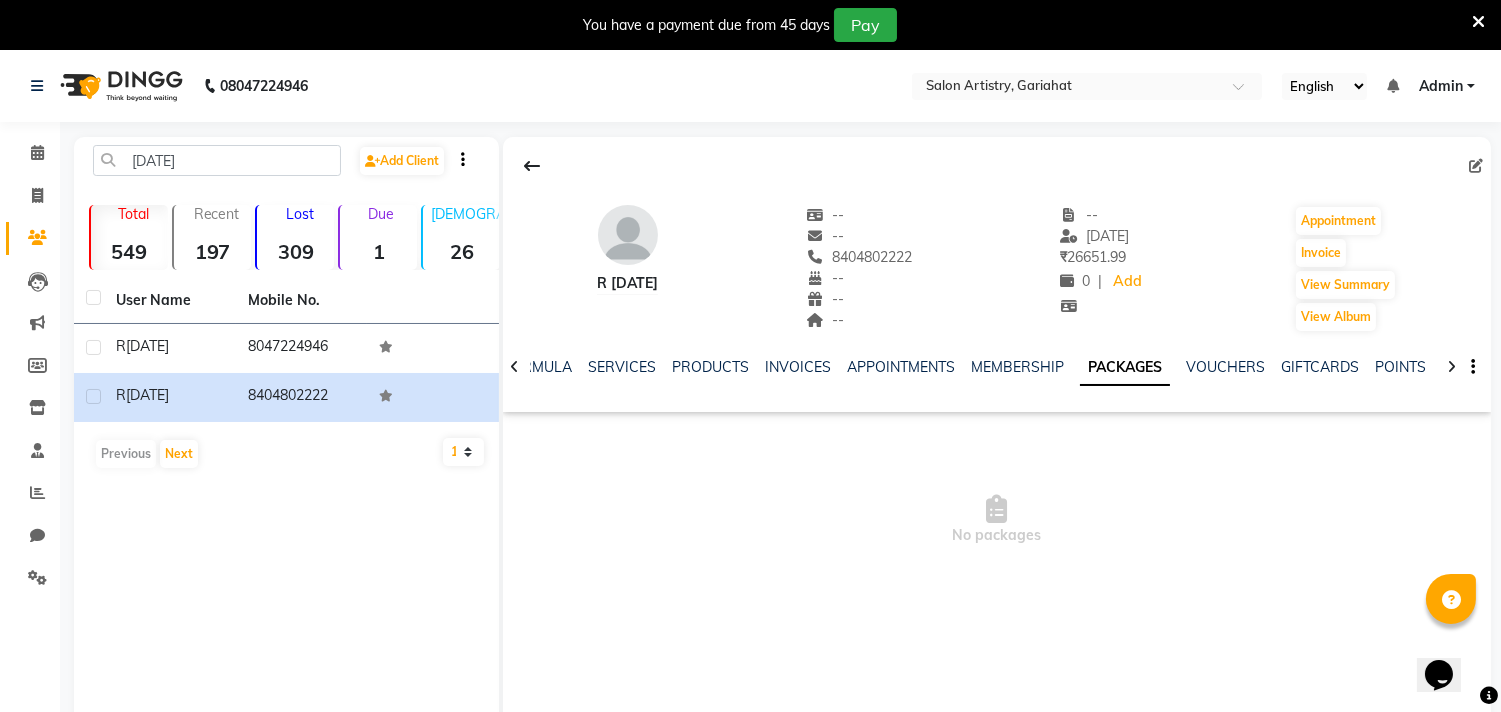 drag, startPoint x: 830, startPoint y: 253, endPoint x: 950, endPoint y: 254, distance: 120.004166 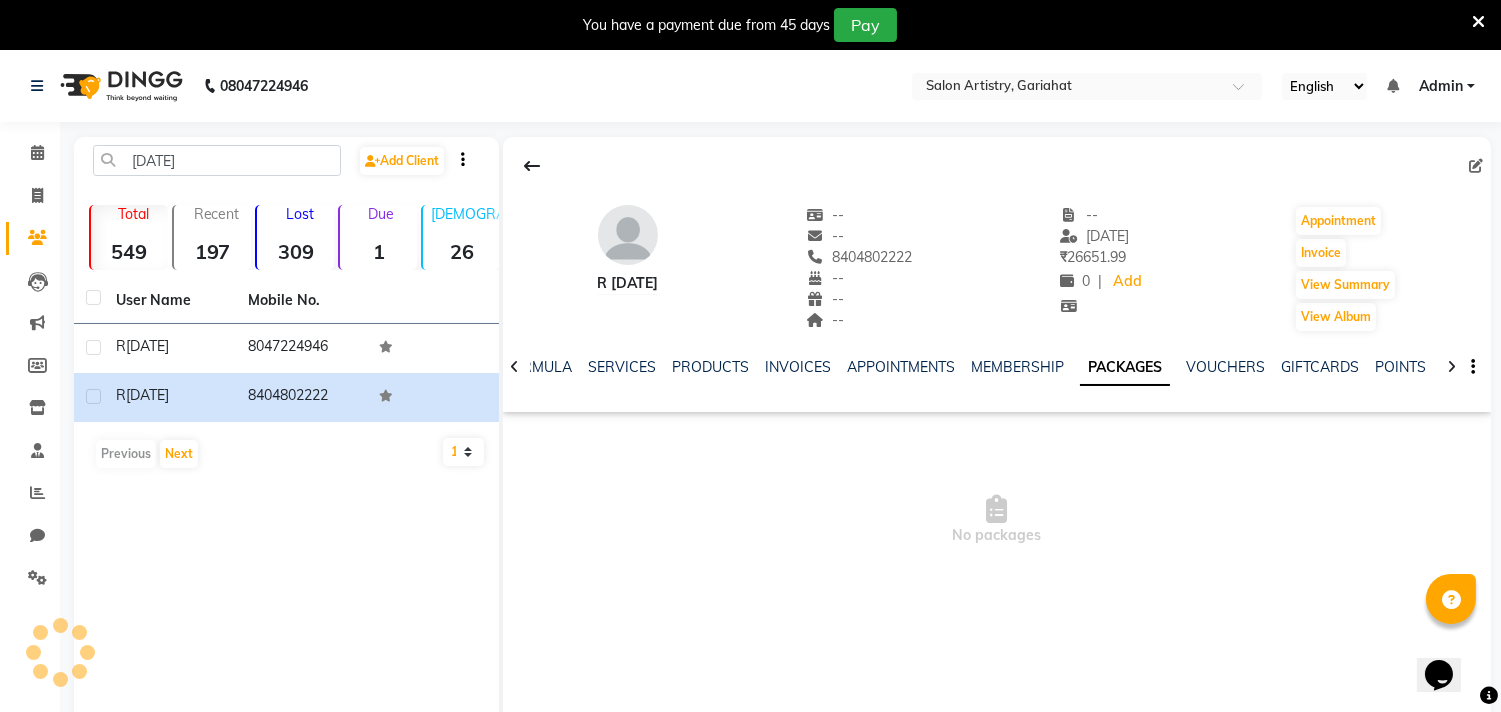 copy on "8404802222" 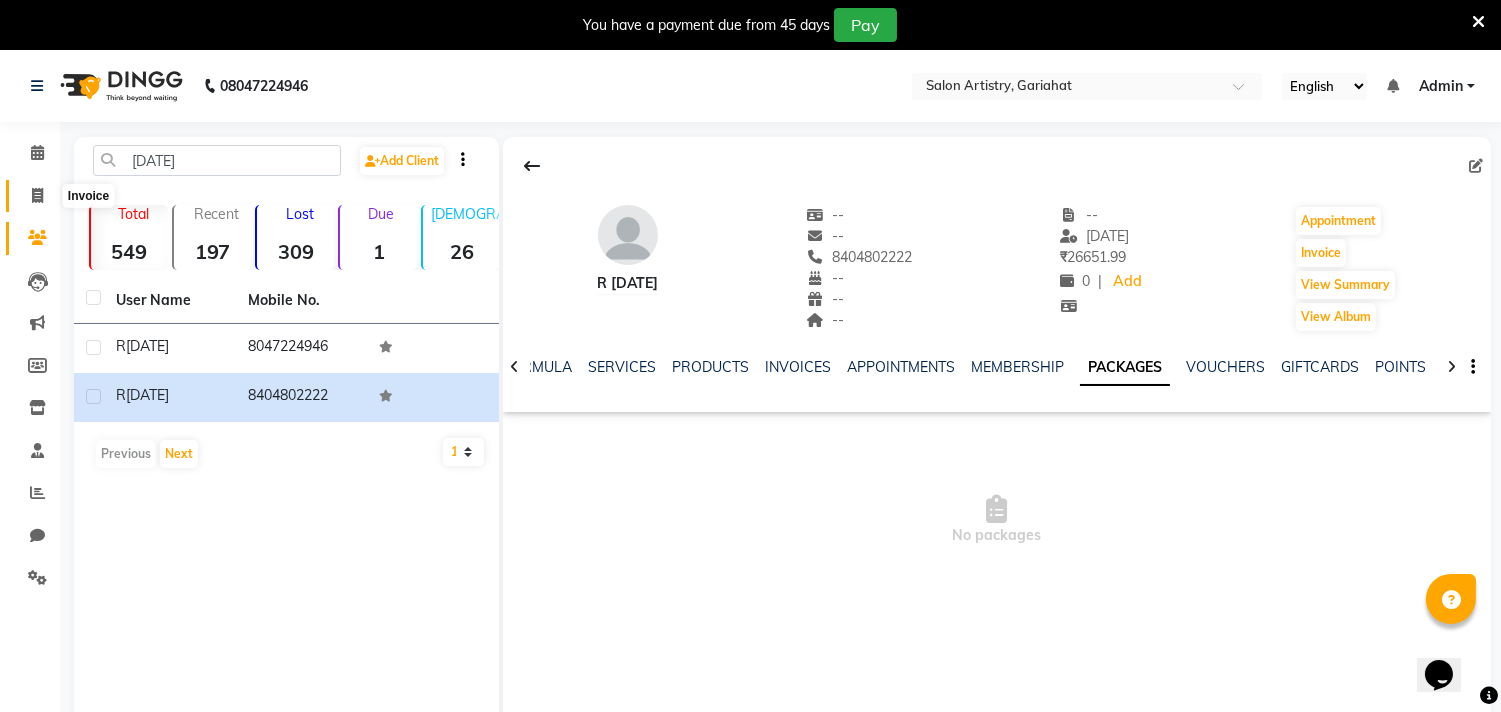 click 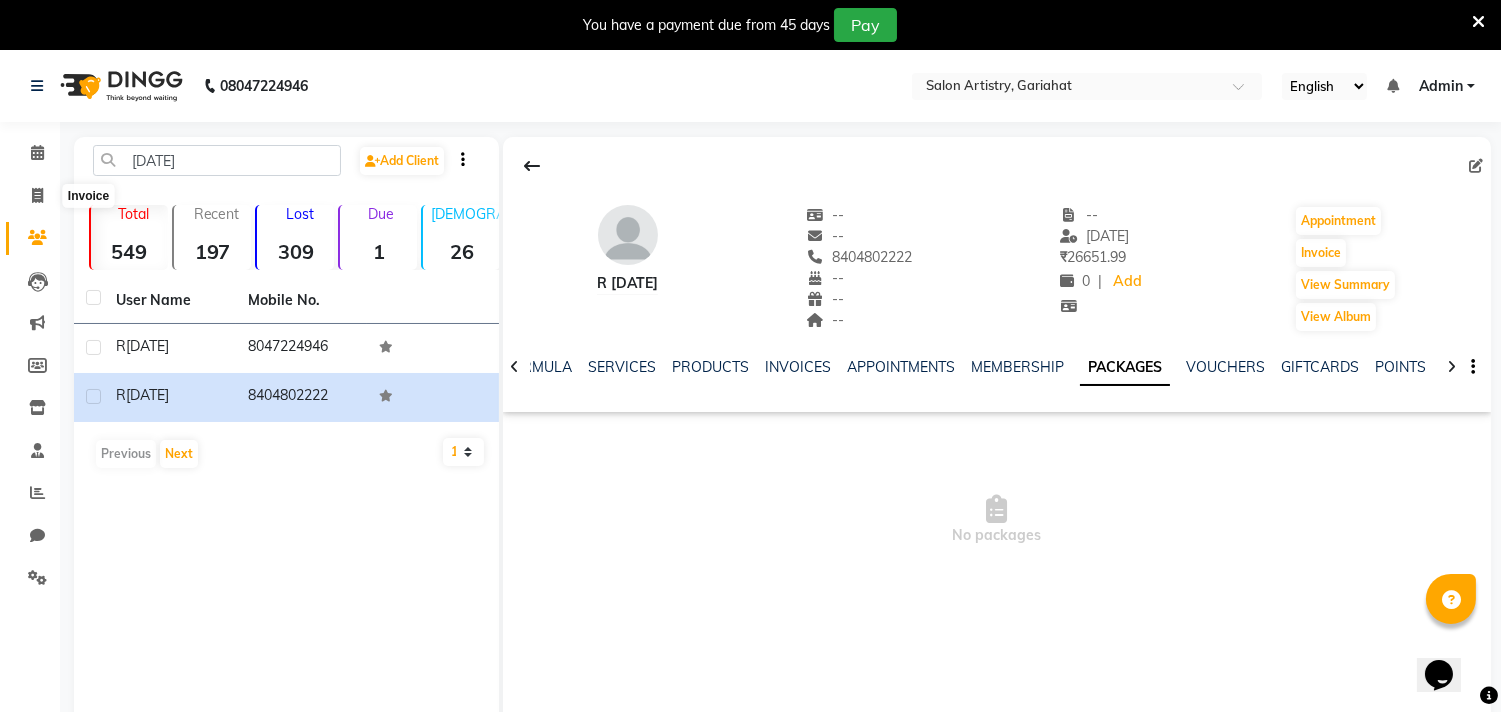 select on "8368" 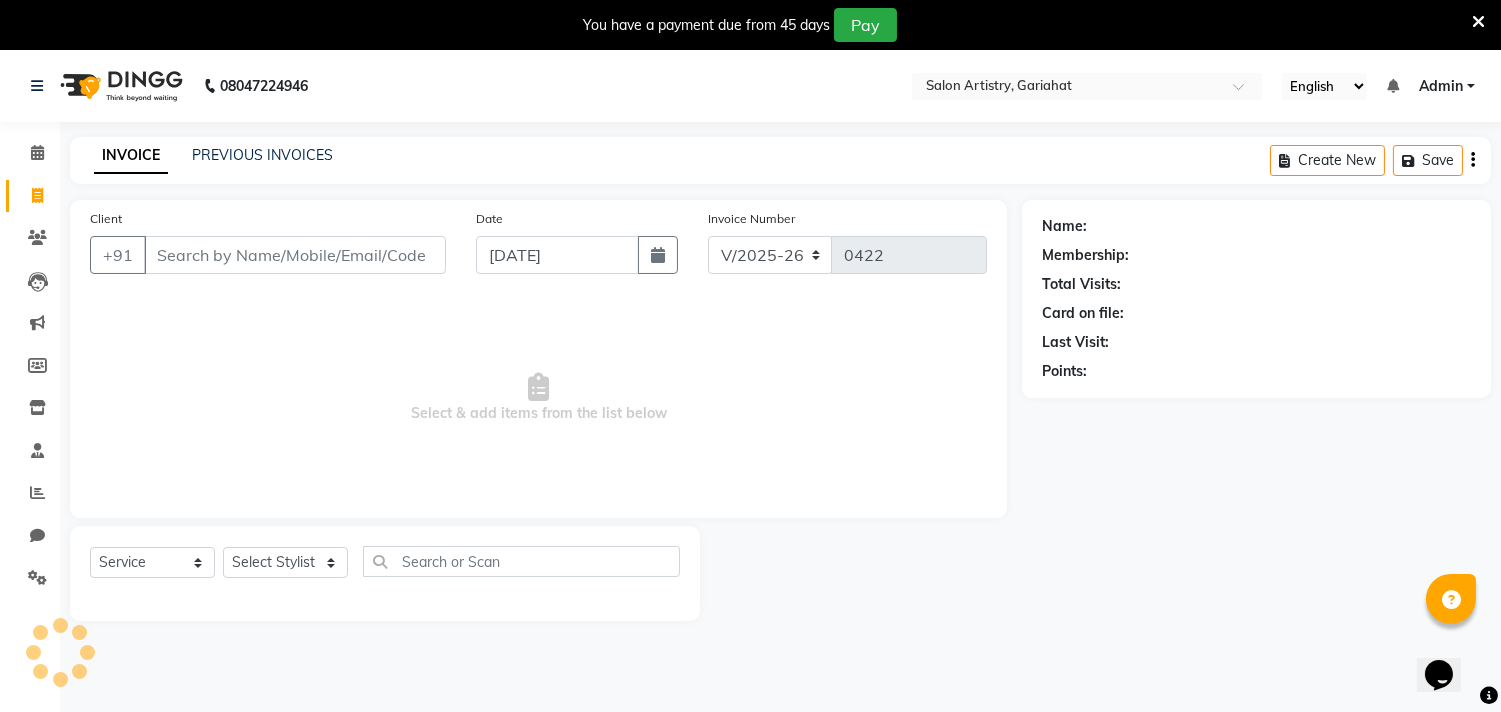 scroll, scrollTop: 50, scrollLeft: 0, axis: vertical 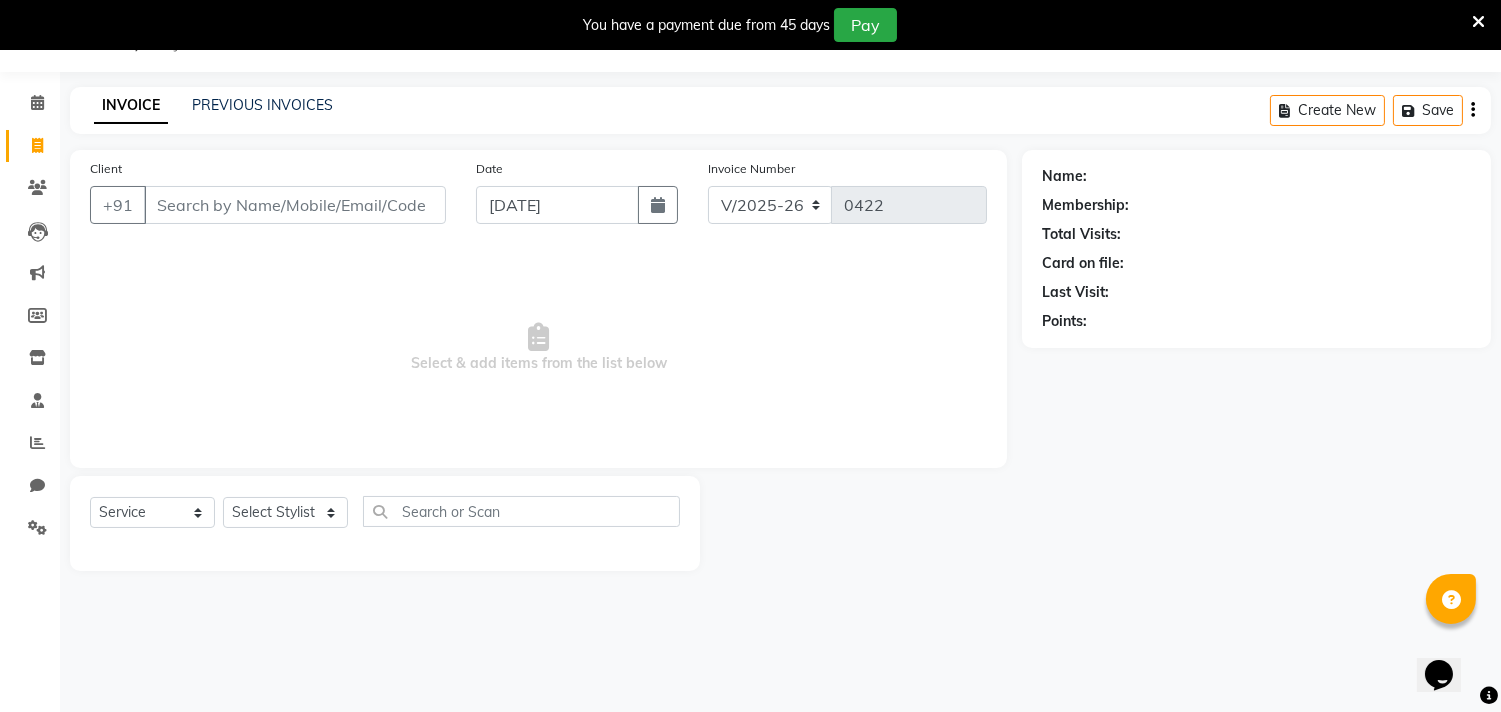 click on "Client" at bounding box center (295, 205) 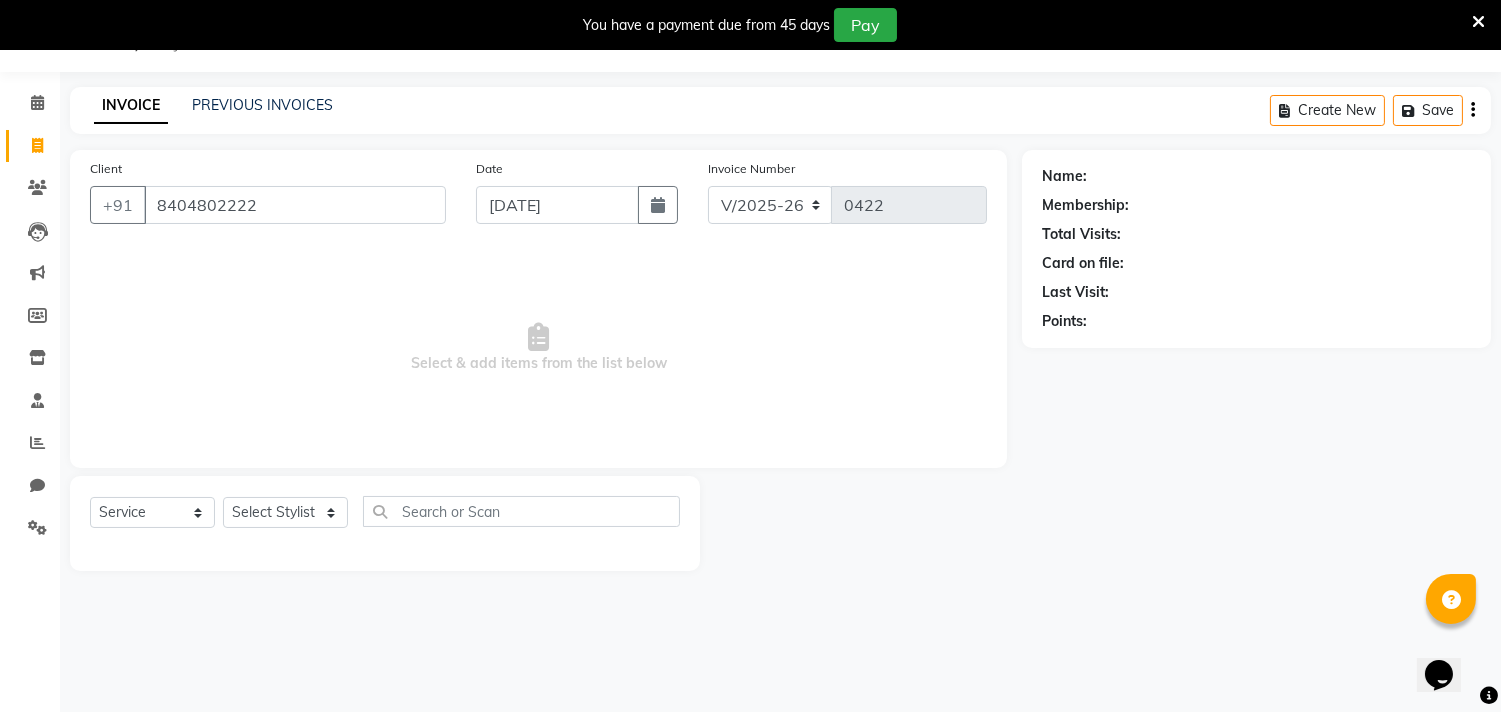 type on "8404802222" 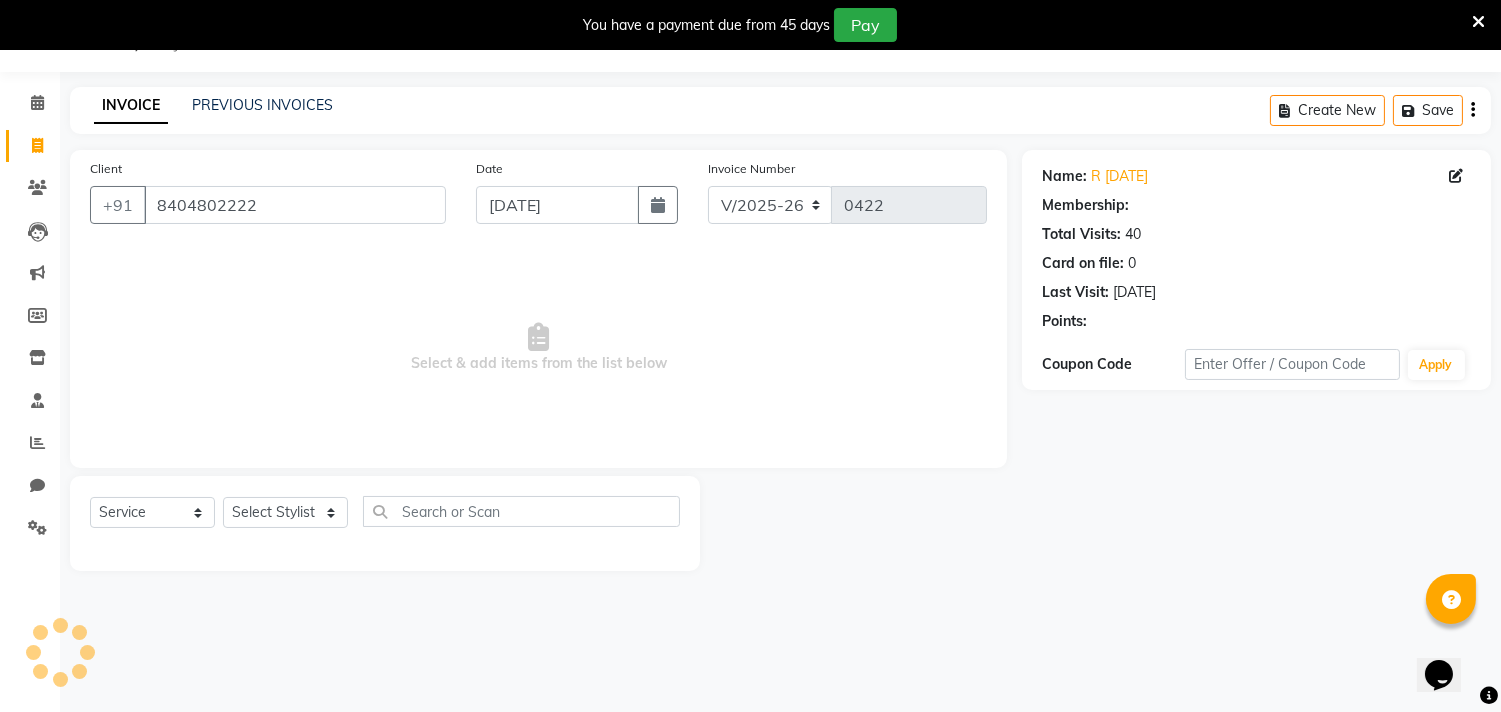 select on "1: Object" 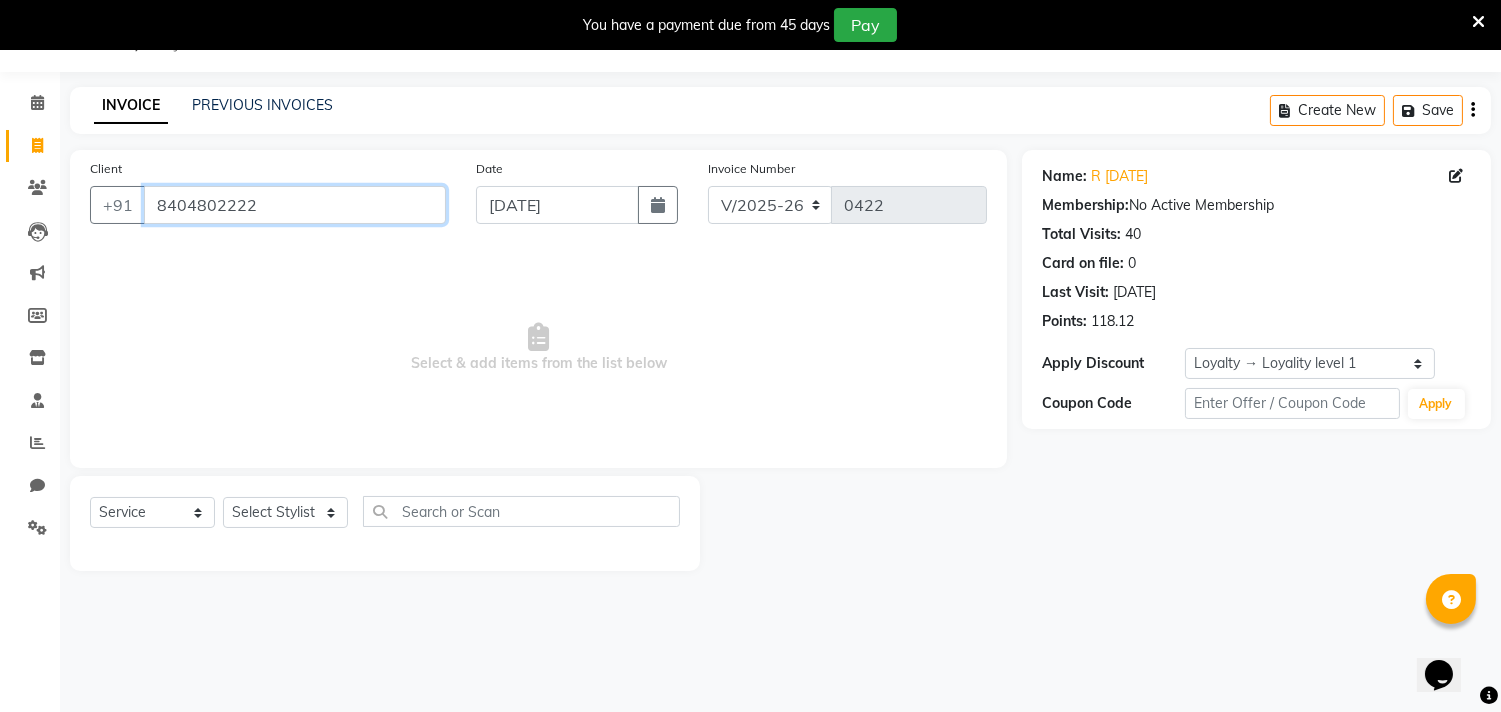 click on "8404802222" at bounding box center (295, 205) 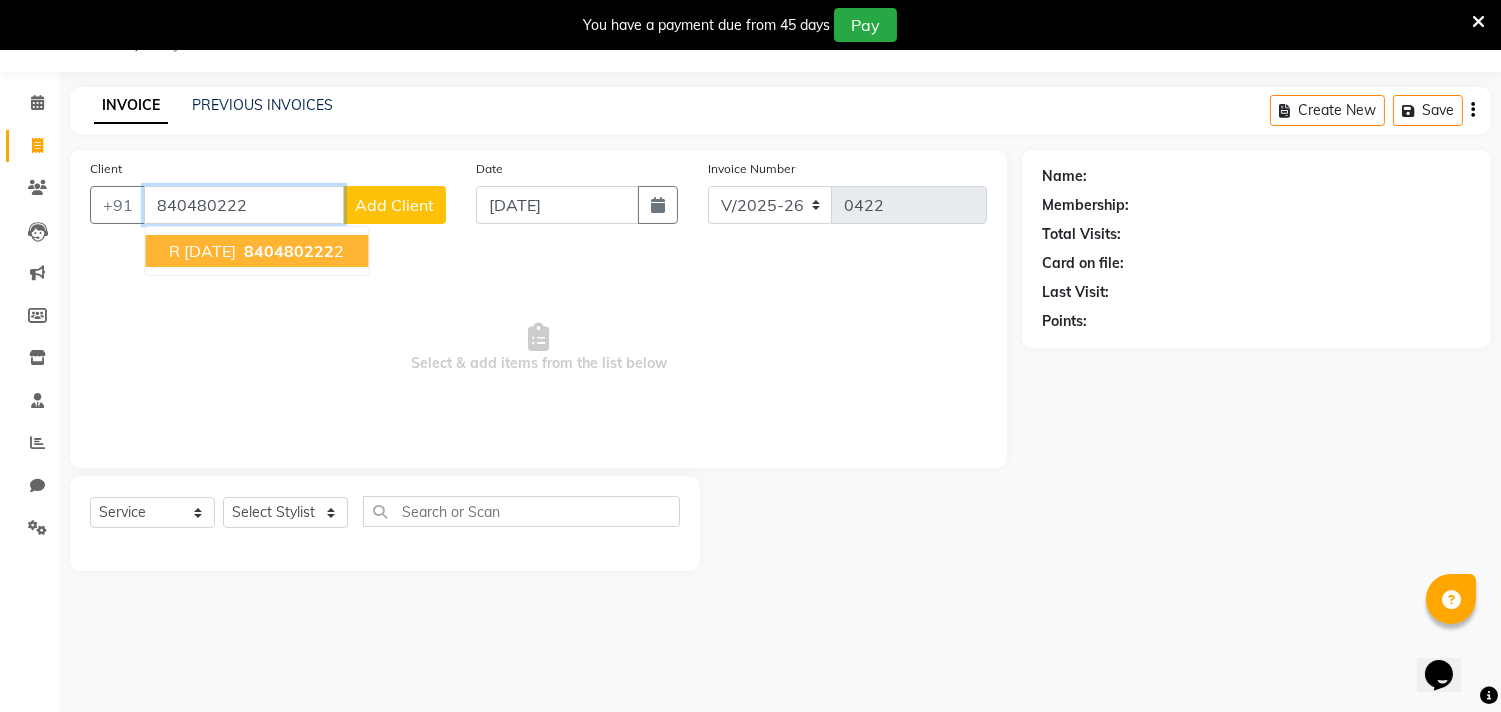 click on "840480222" at bounding box center (289, 251) 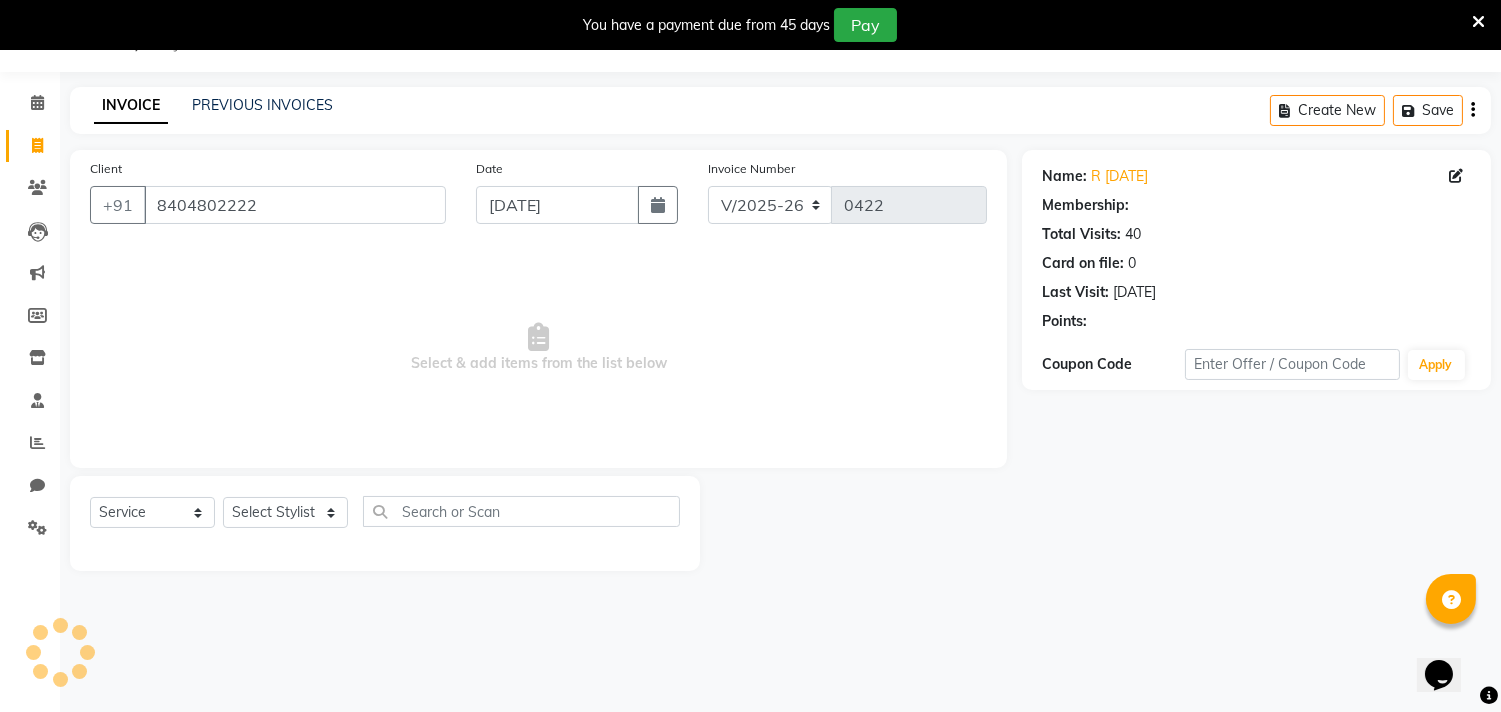 select on "1: Object" 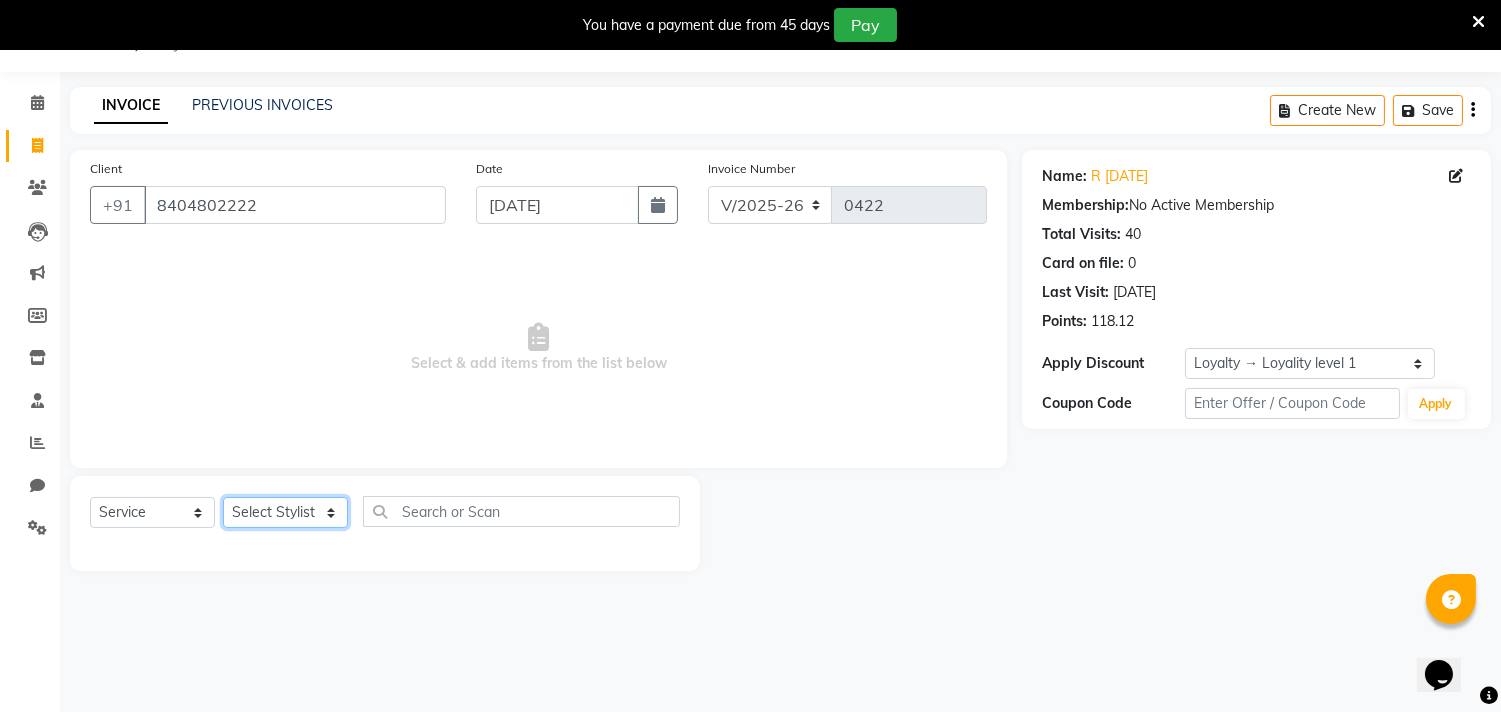 click on "Select Stylist Debolina  Irshad Khan Puja Debnath Ram Singh Rikki Das Rinku Pradhan RONY Sampa Maity SIMMI TAPASHI  Vikky Shaw" 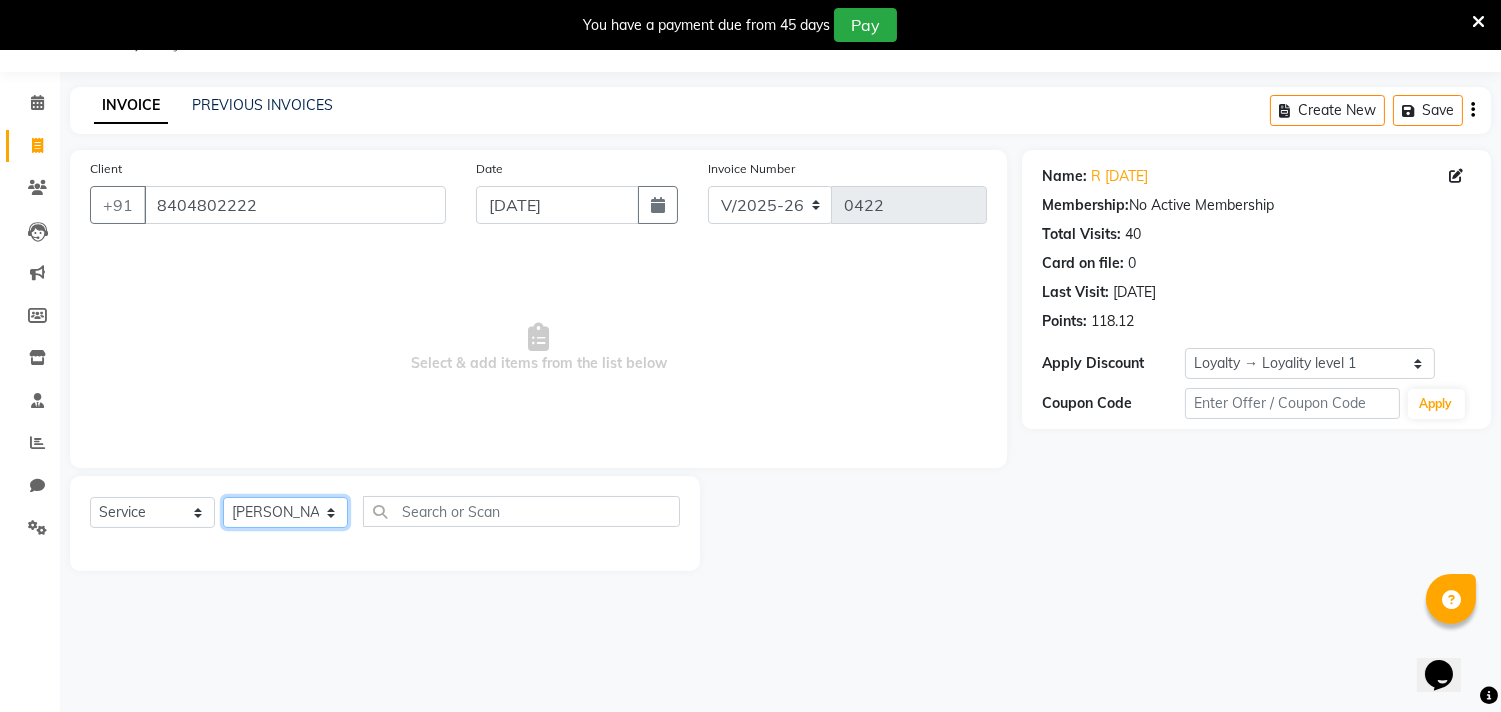 click on "Select Stylist Debolina  Irshad Khan Puja Debnath Ram Singh Rikki Das Rinku Pradhan RONY Sampa Maity SIMMI TAPASHI  Vikky Shaw" 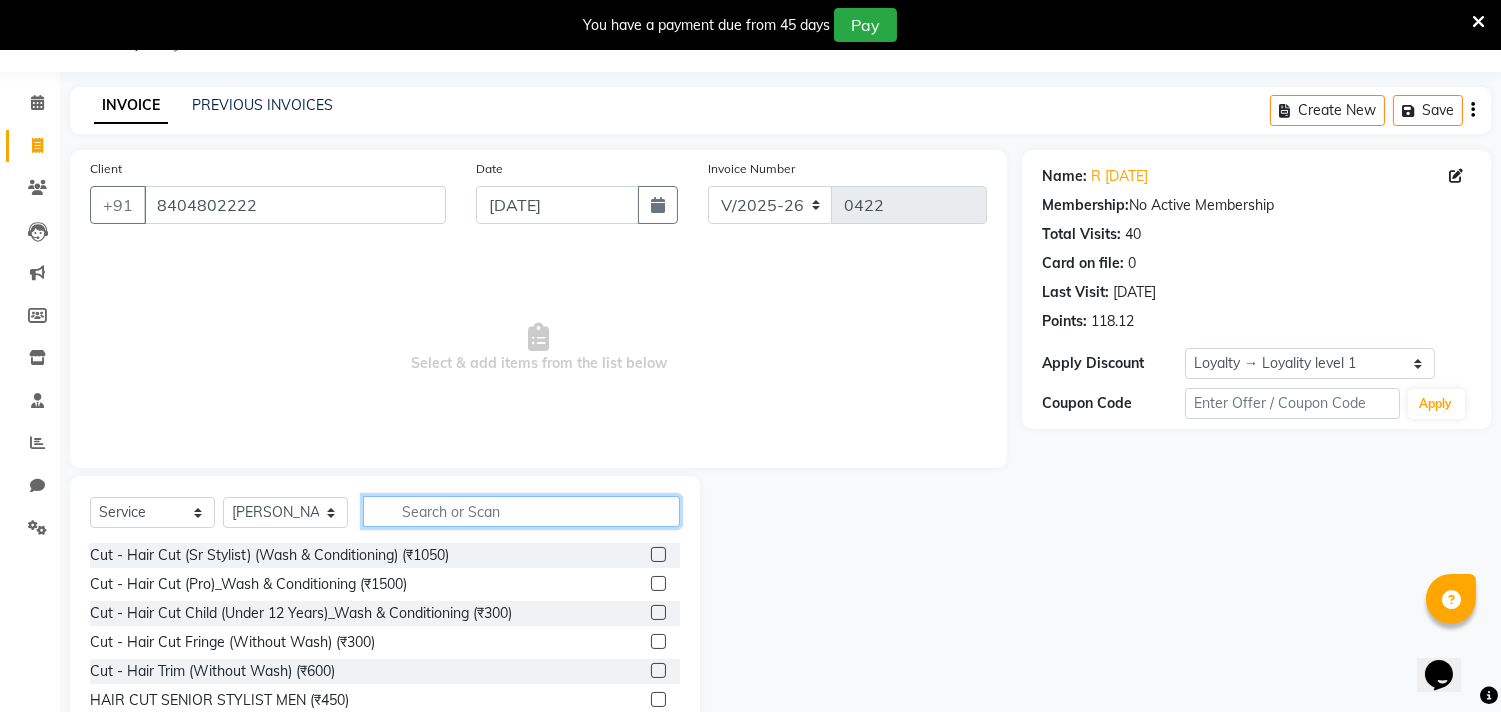 click 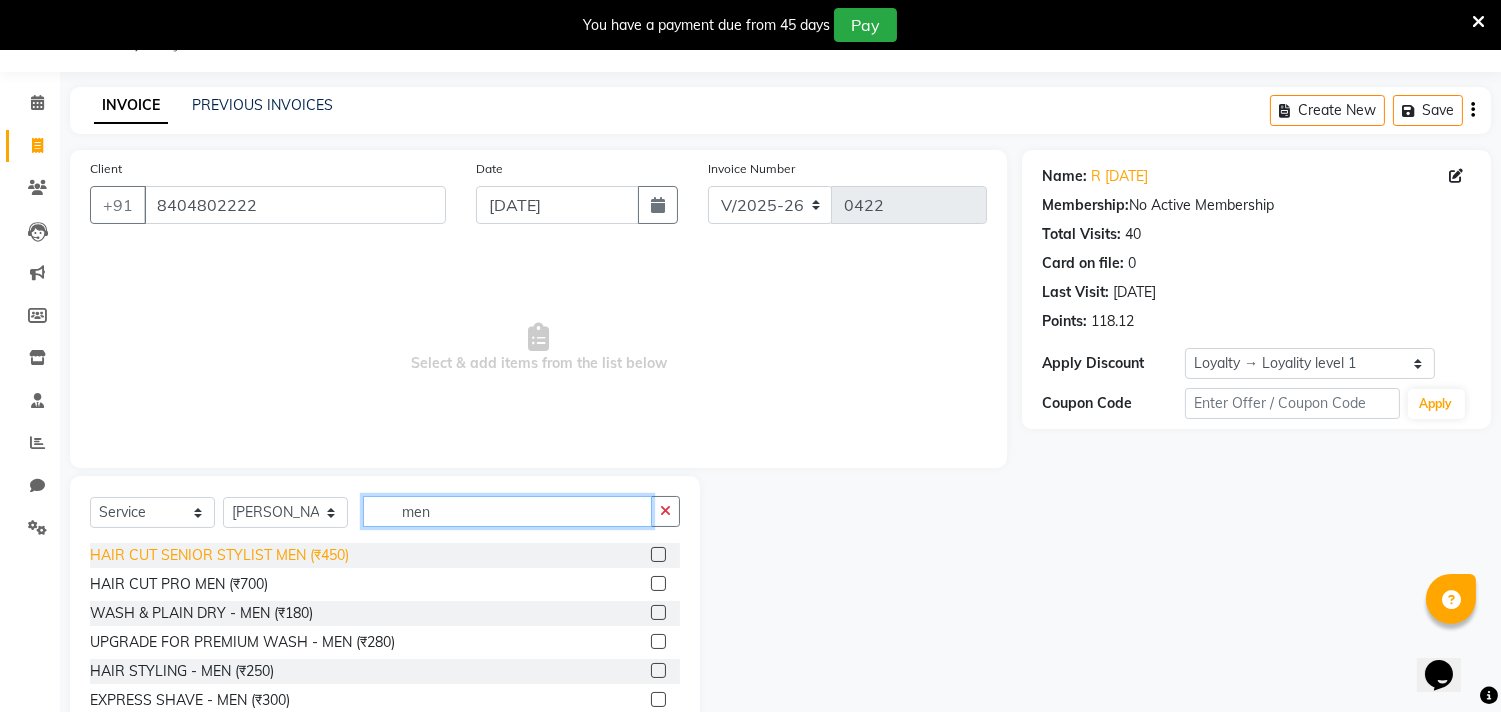 type on "men" 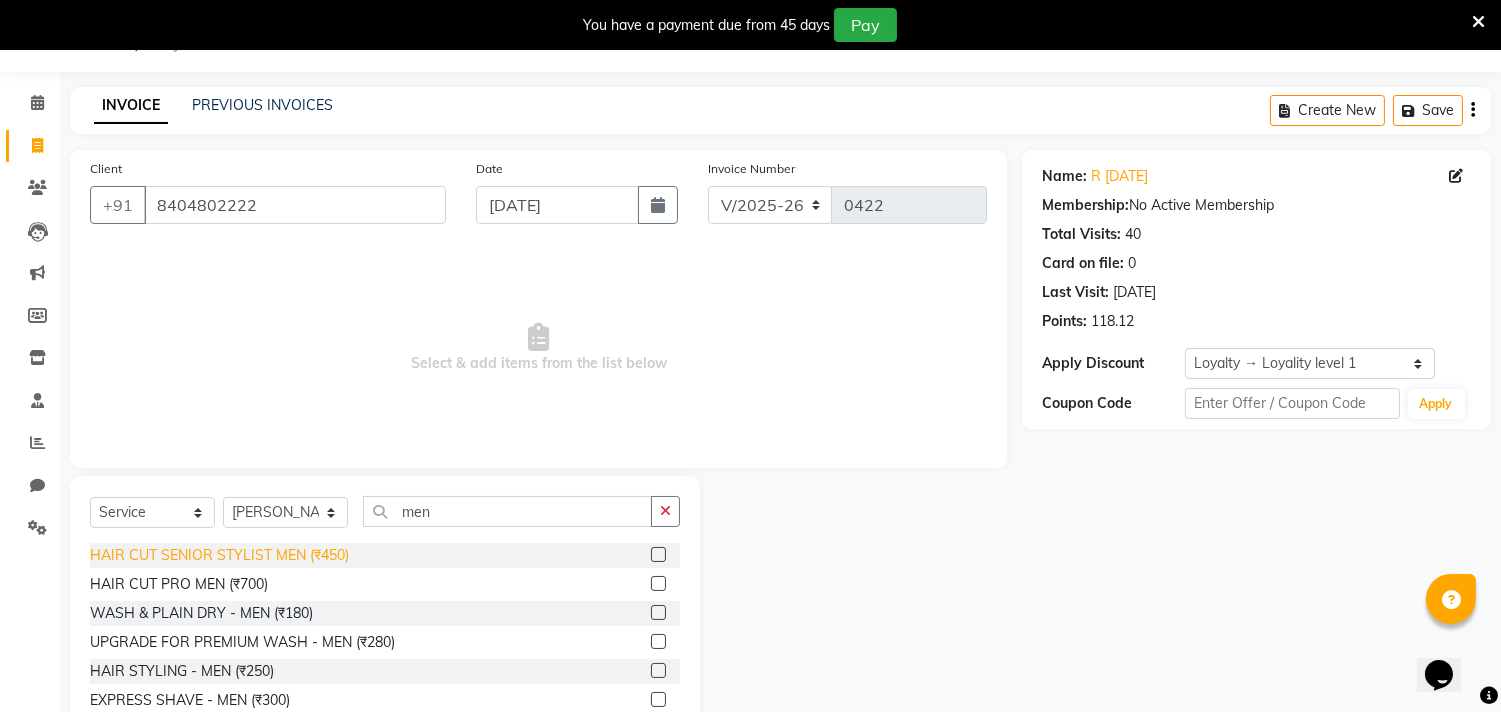 click on "HAIR CUT SENIOR STYLIST MEN (₹450)" 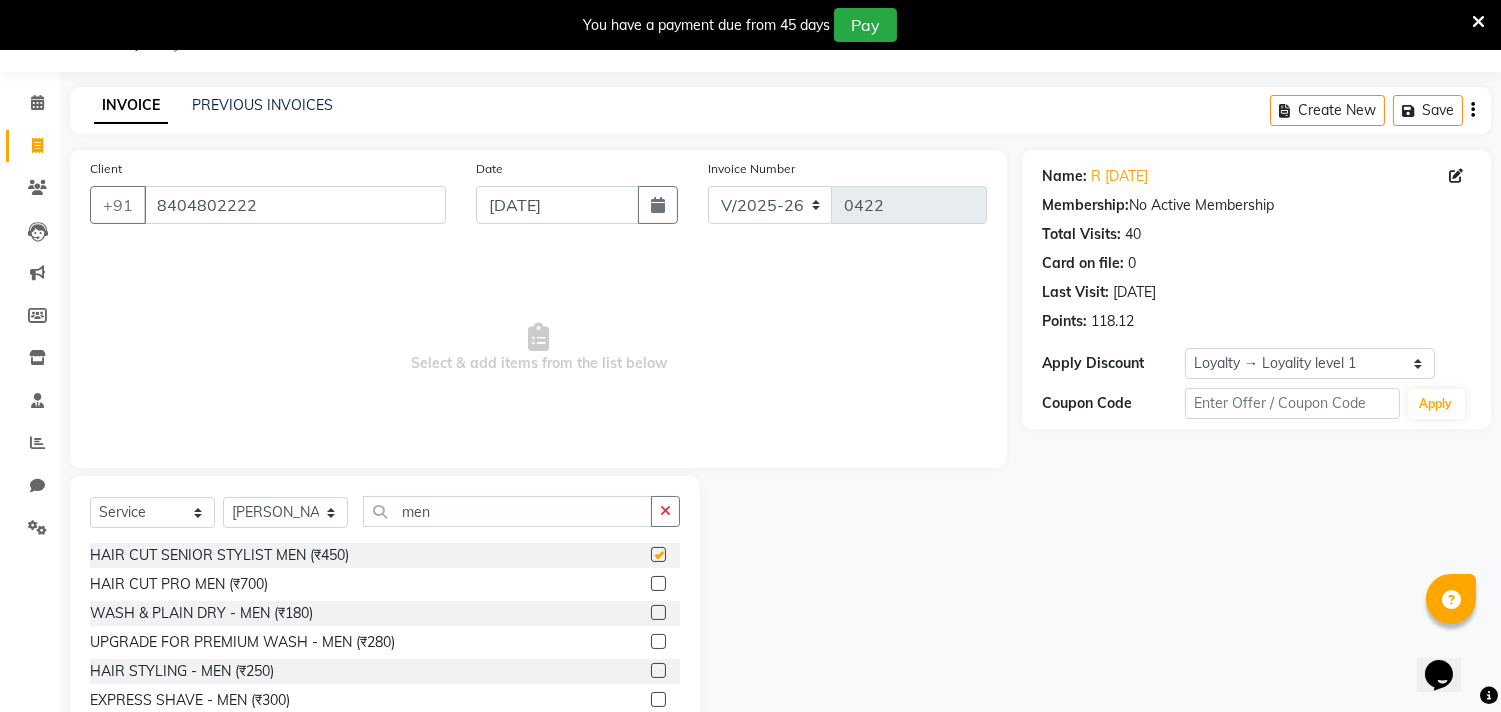 checkbox on "false" 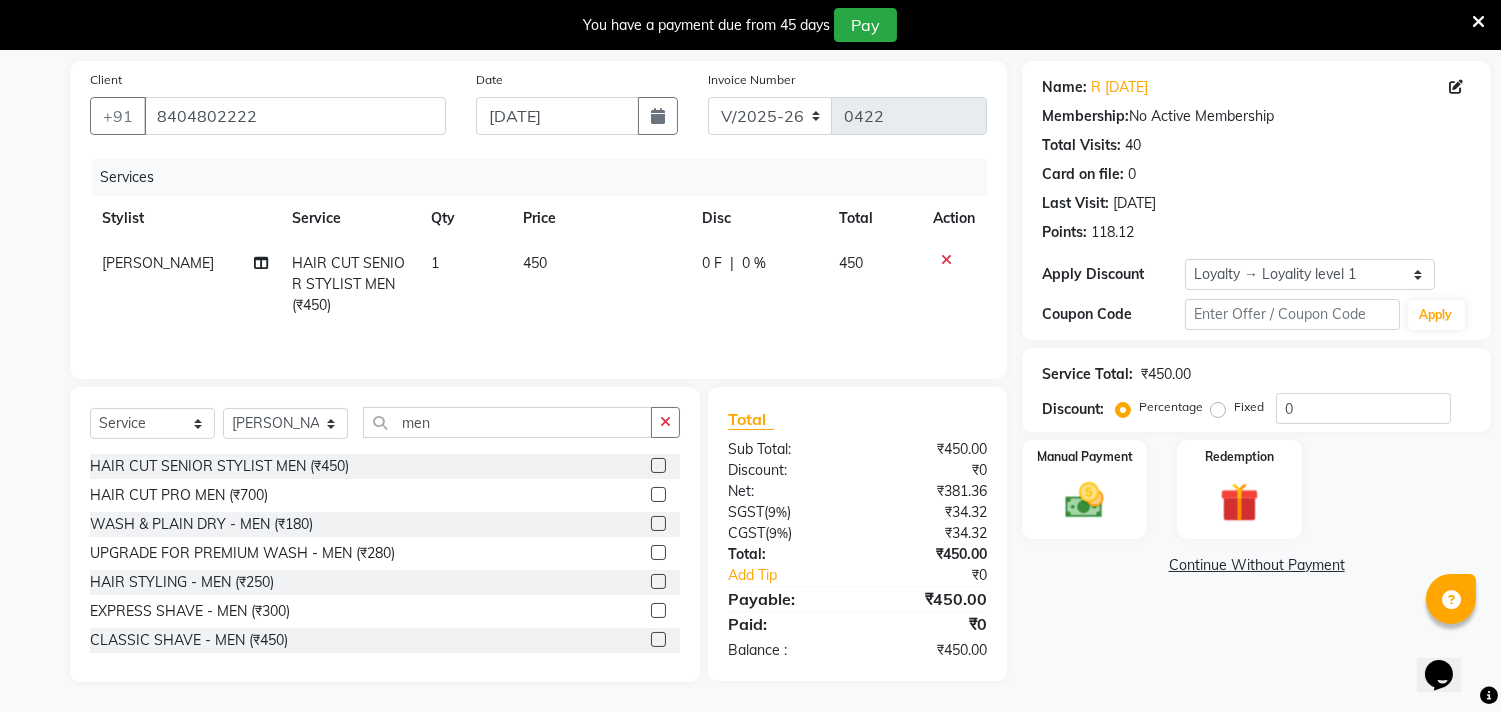 scroll, scrollTop: 68, scrollLeft: 0, axis: vertical 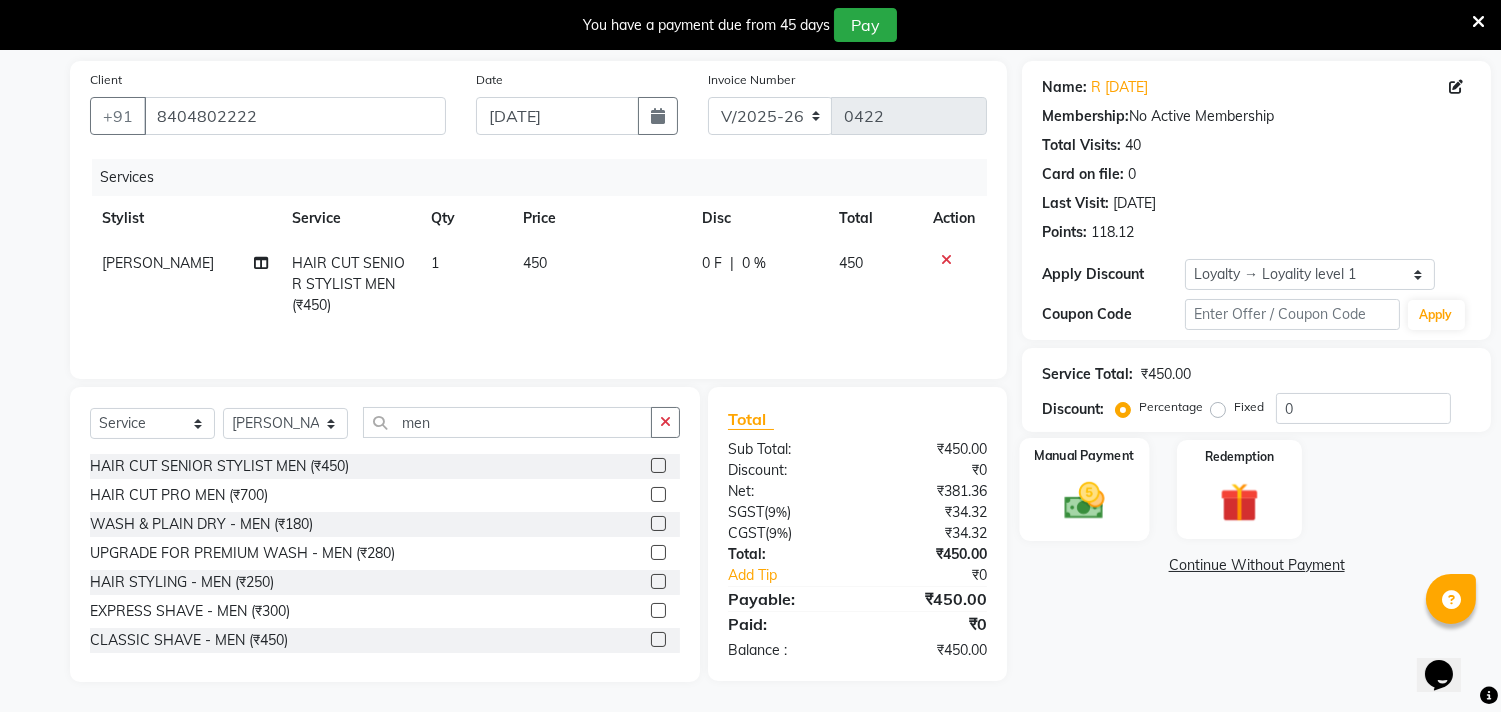 click 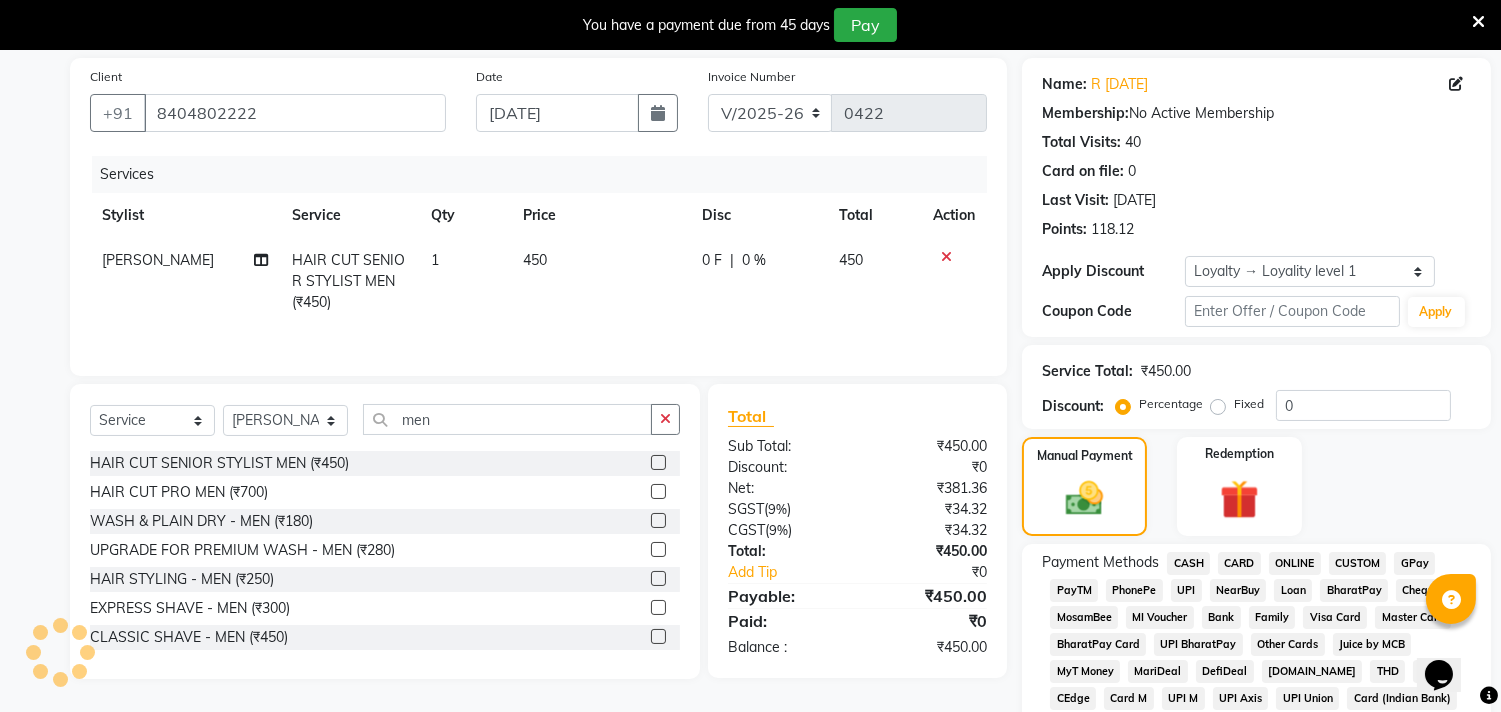 click on "CASH" 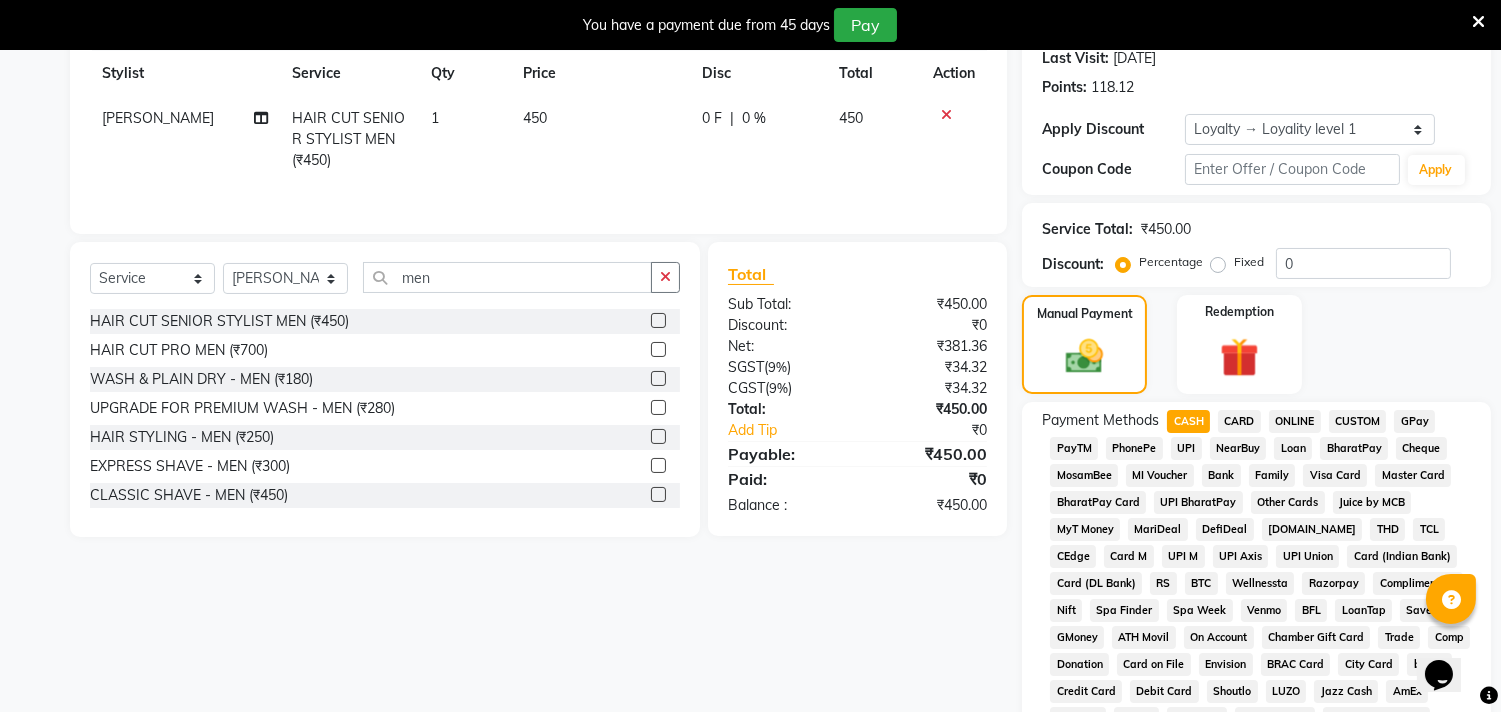 scroll, scrollTop: 715, scrollLeft: 0, axis: vertical 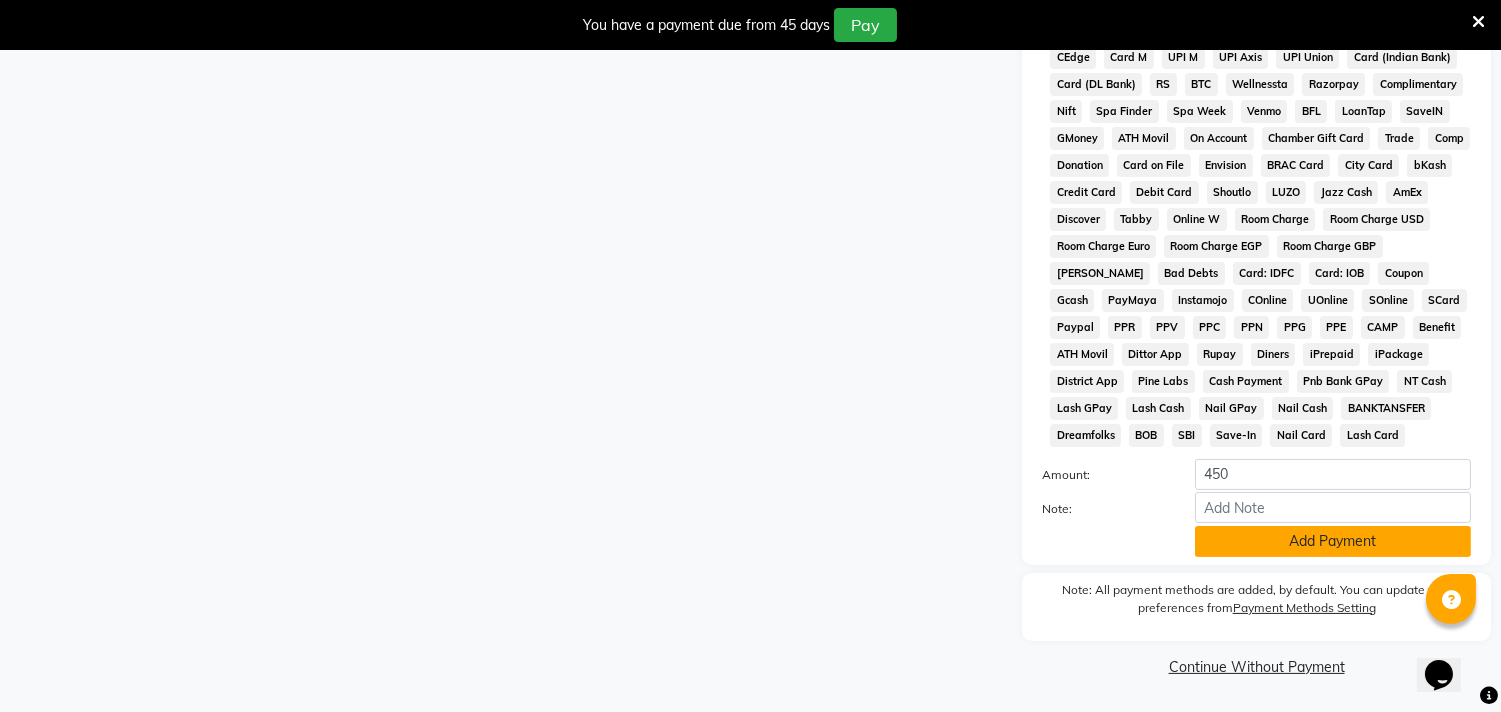 click on "Add Payment" 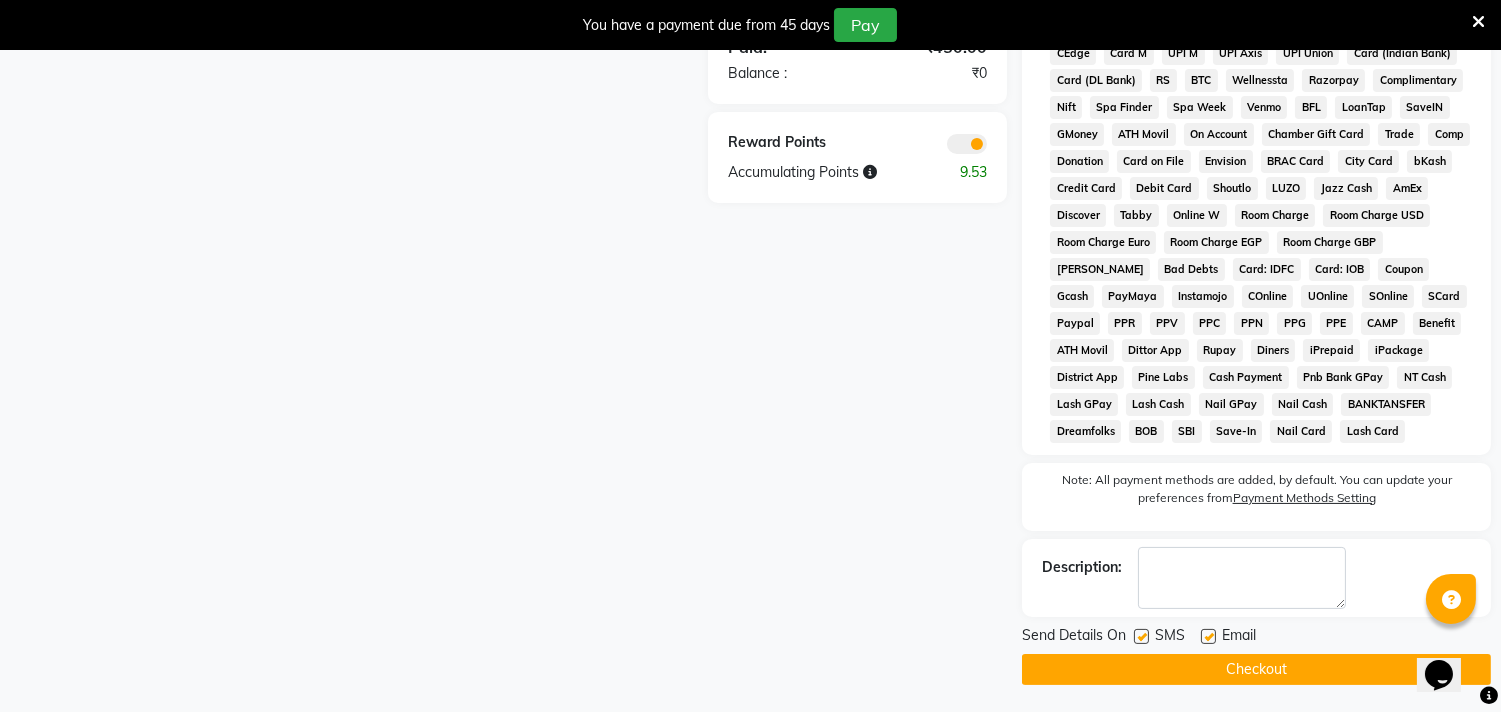 drag, startPoint x: 1257, startPoint y: 684, endPoint x: 955, endPoint y: 155, distance: 609.13464 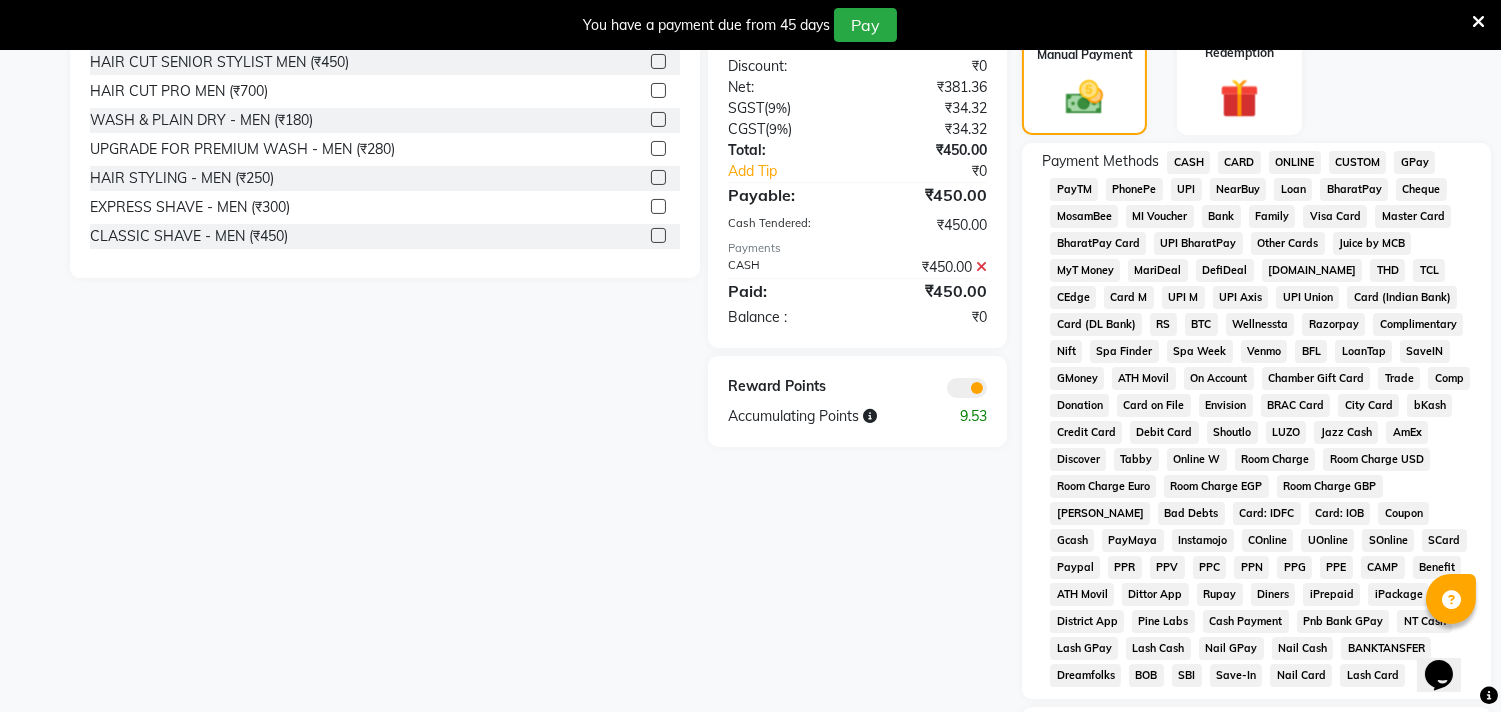 scroll, scrollTop: 428, scrollLeft: 0, axis: vertical 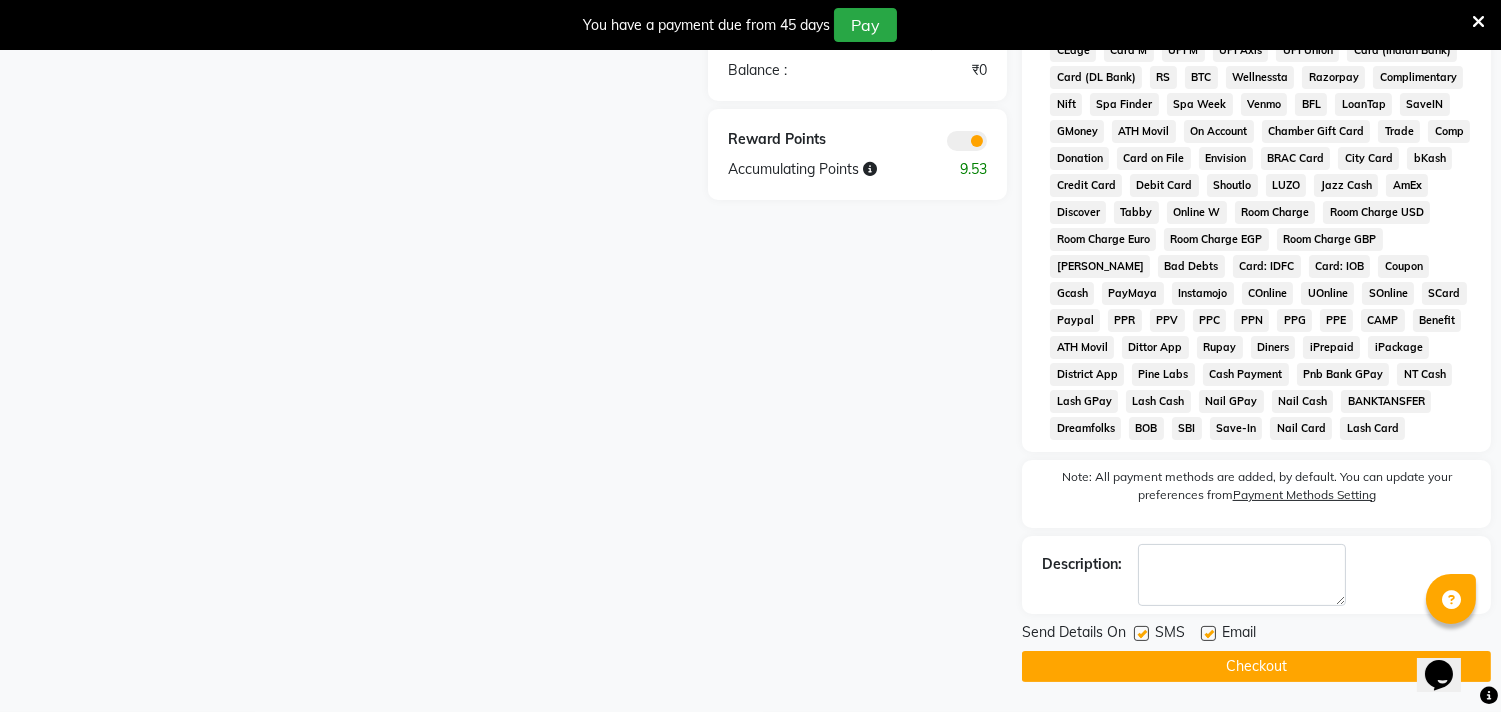 click on "Checkout" 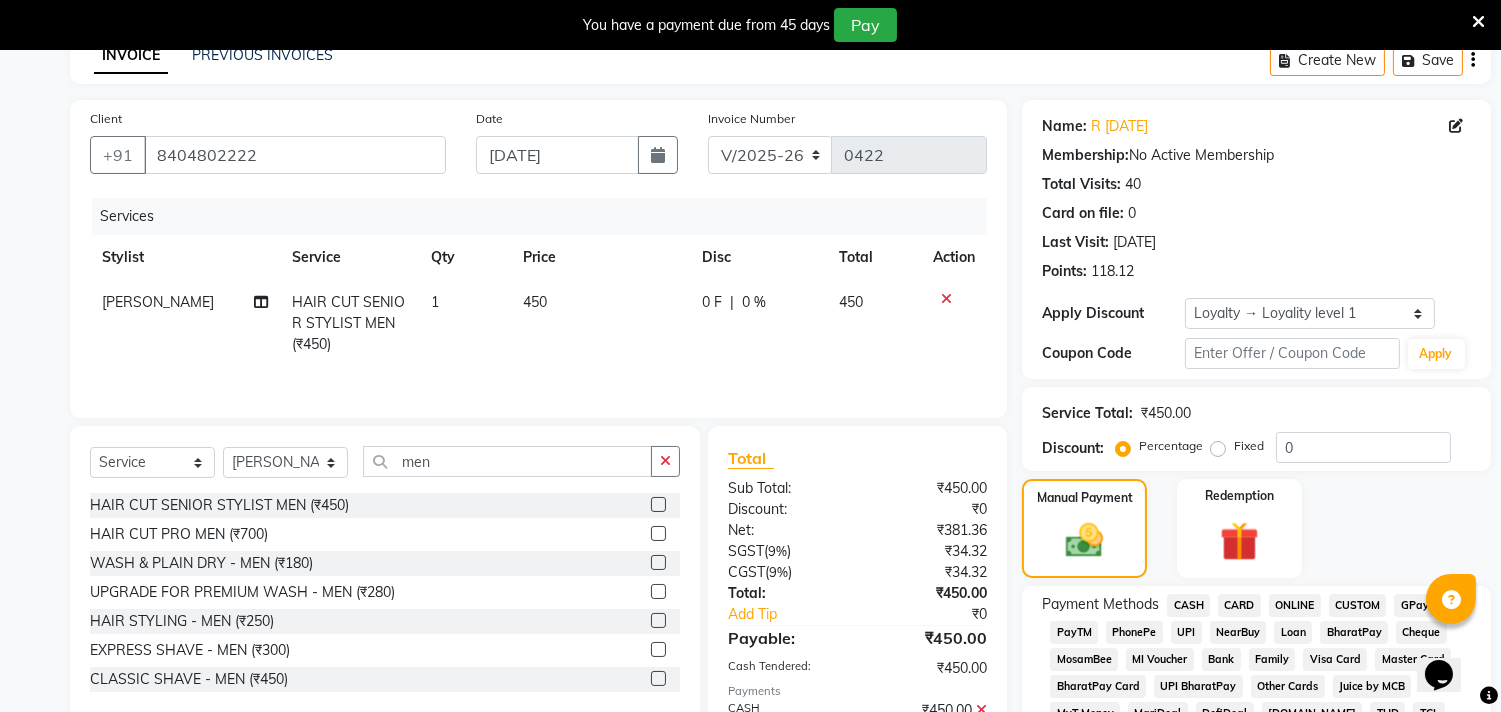 scroll, scrollTop: 0, scrollLeft: 0, axis: both 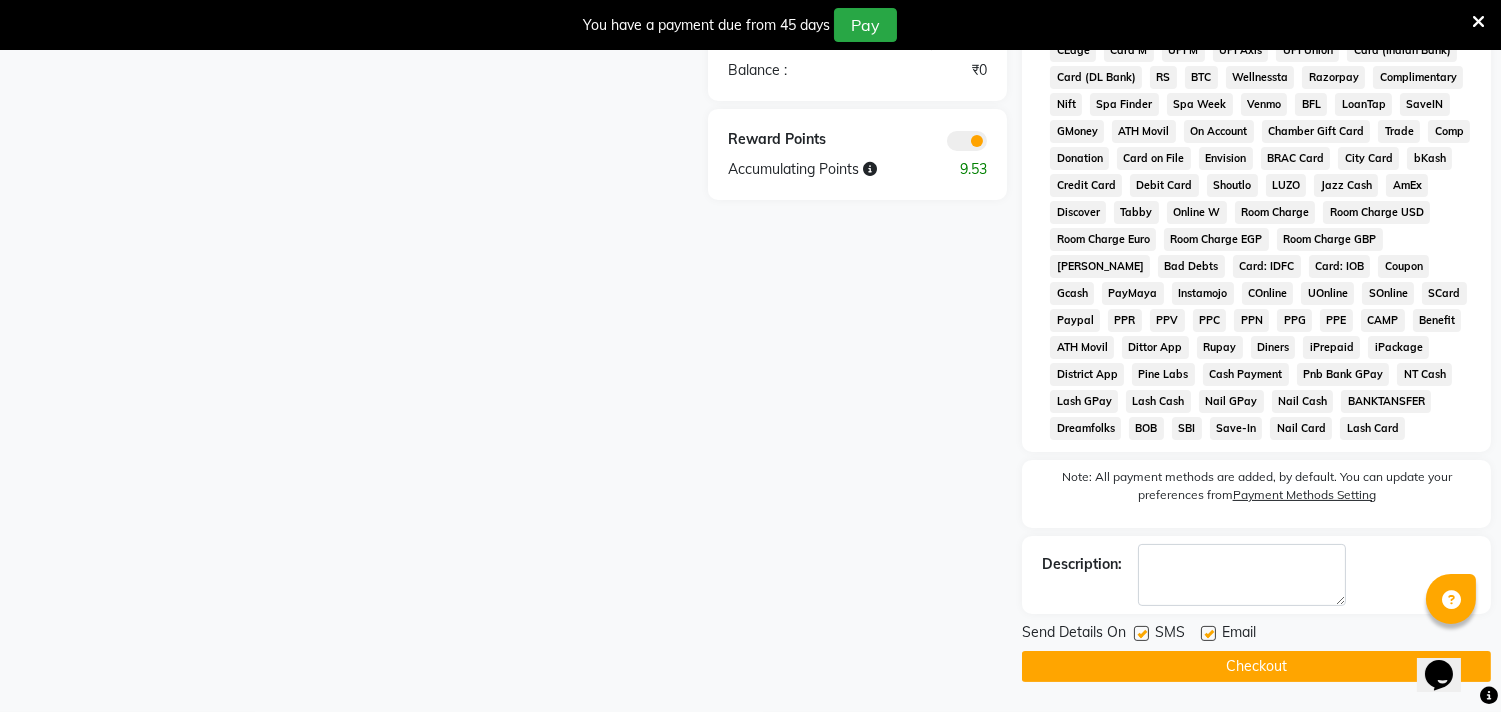 click on "Checkout" 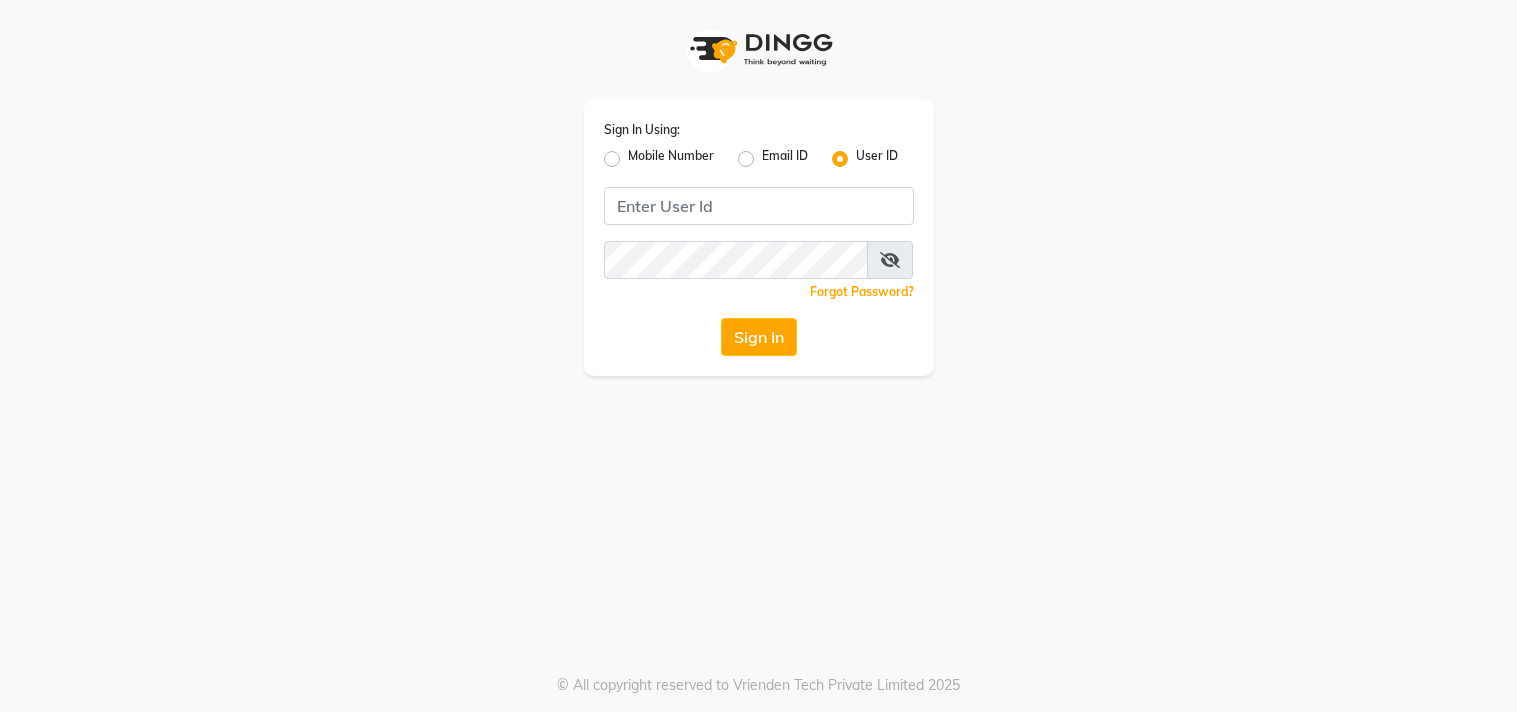 scroll, scrollTop: 0, scrollLeft: 0, axis: both 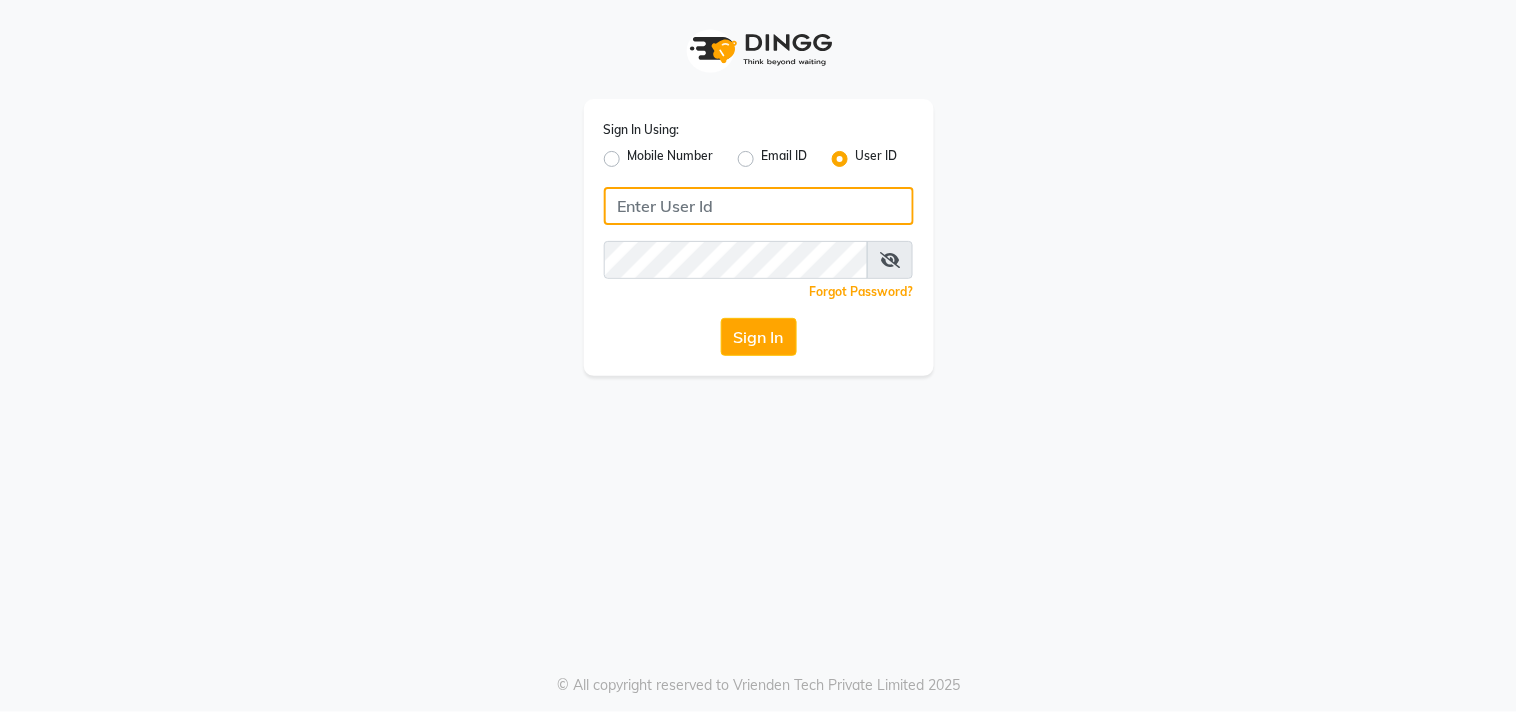 click 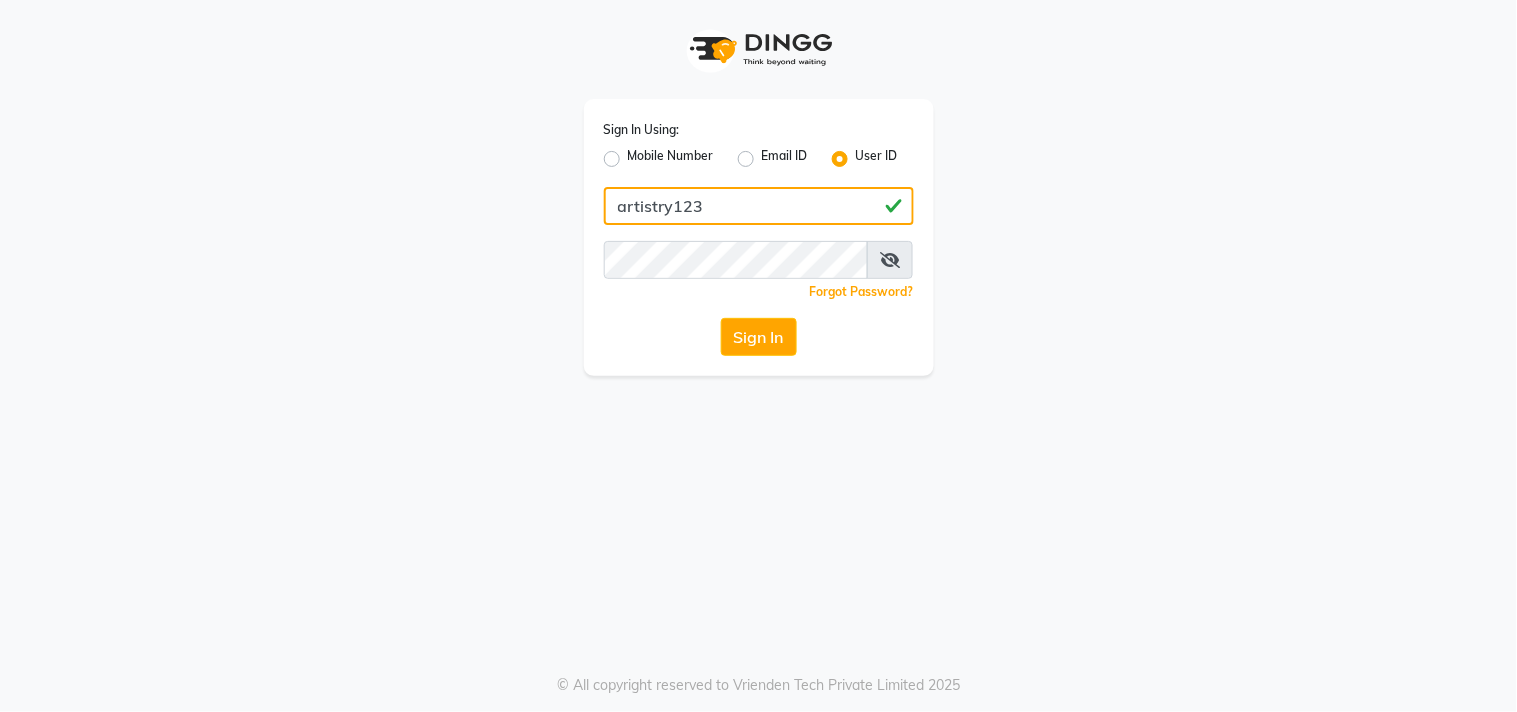 type on "artistry123" 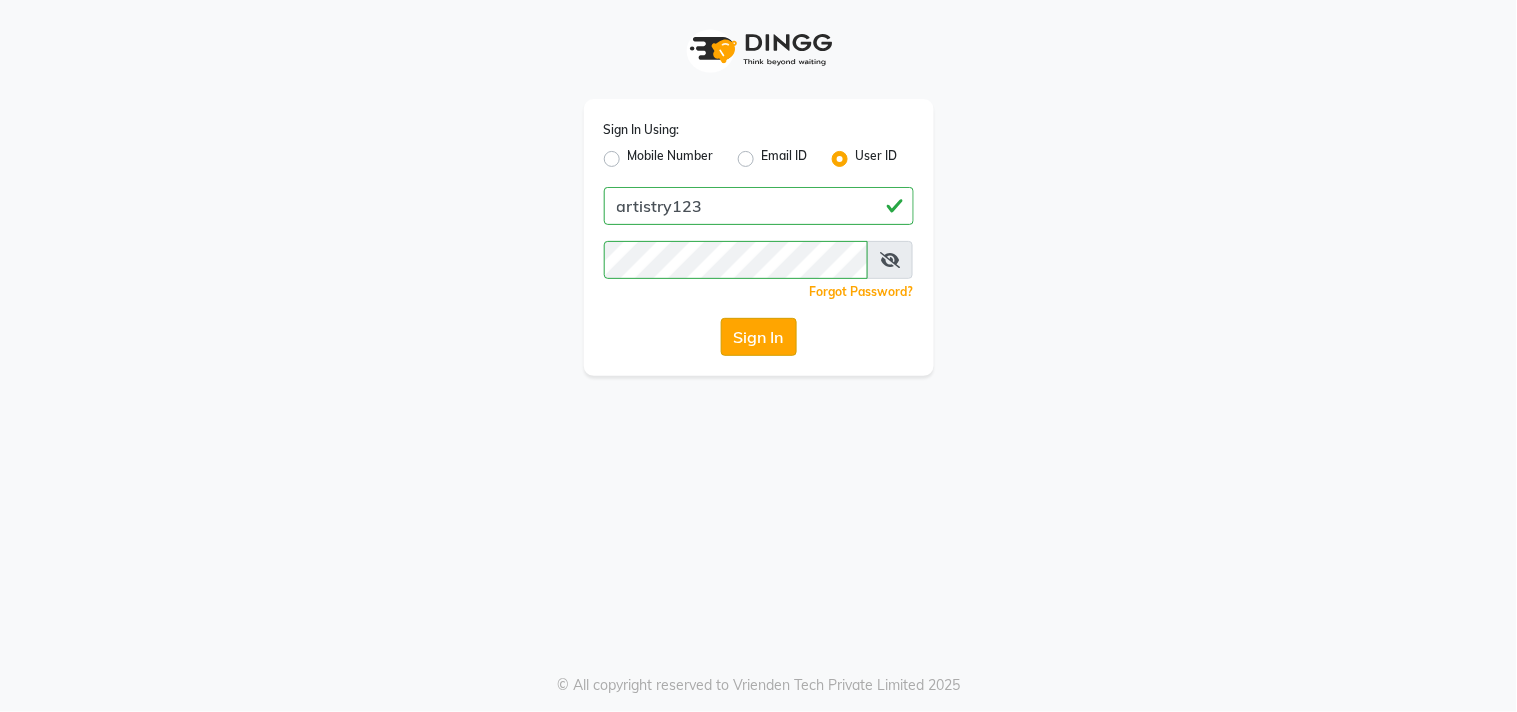 click on "Sign In" 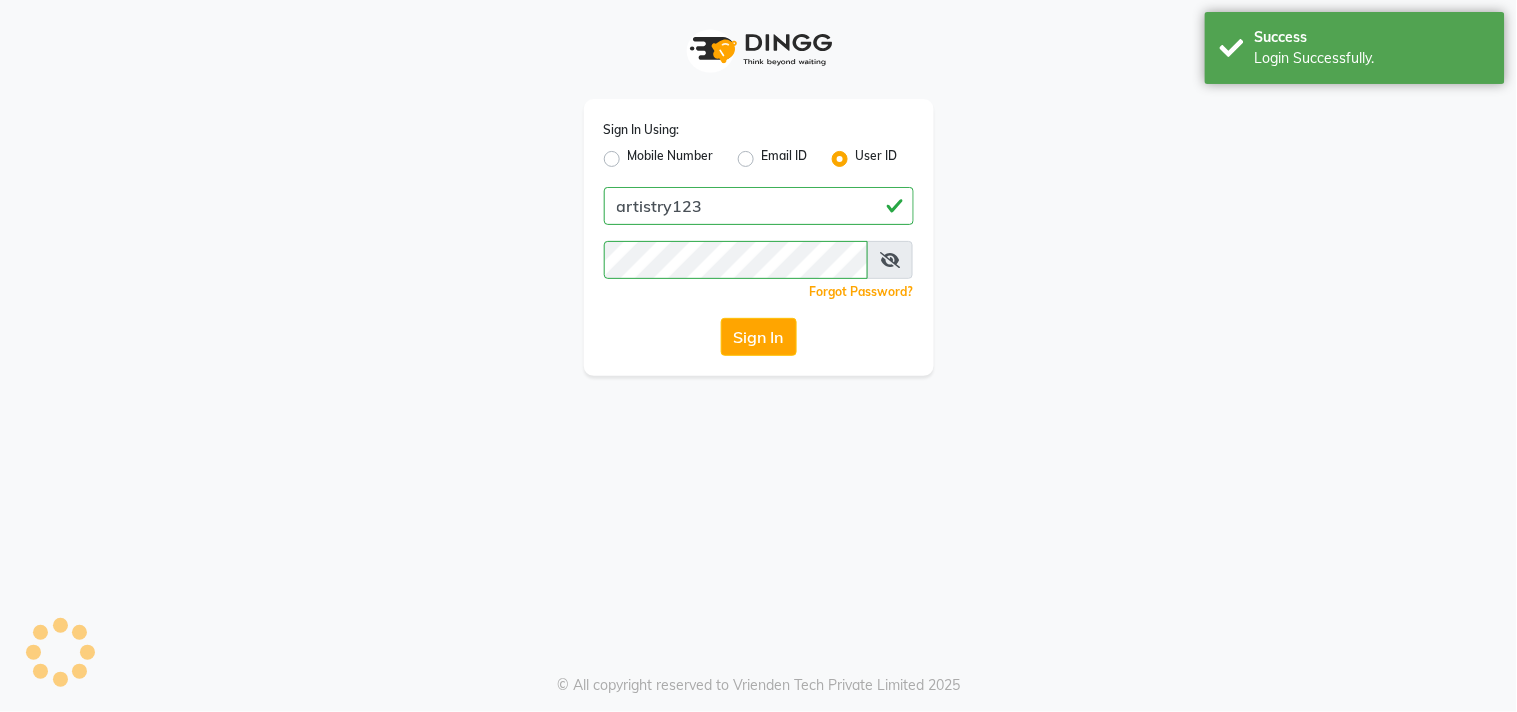 select on "service" 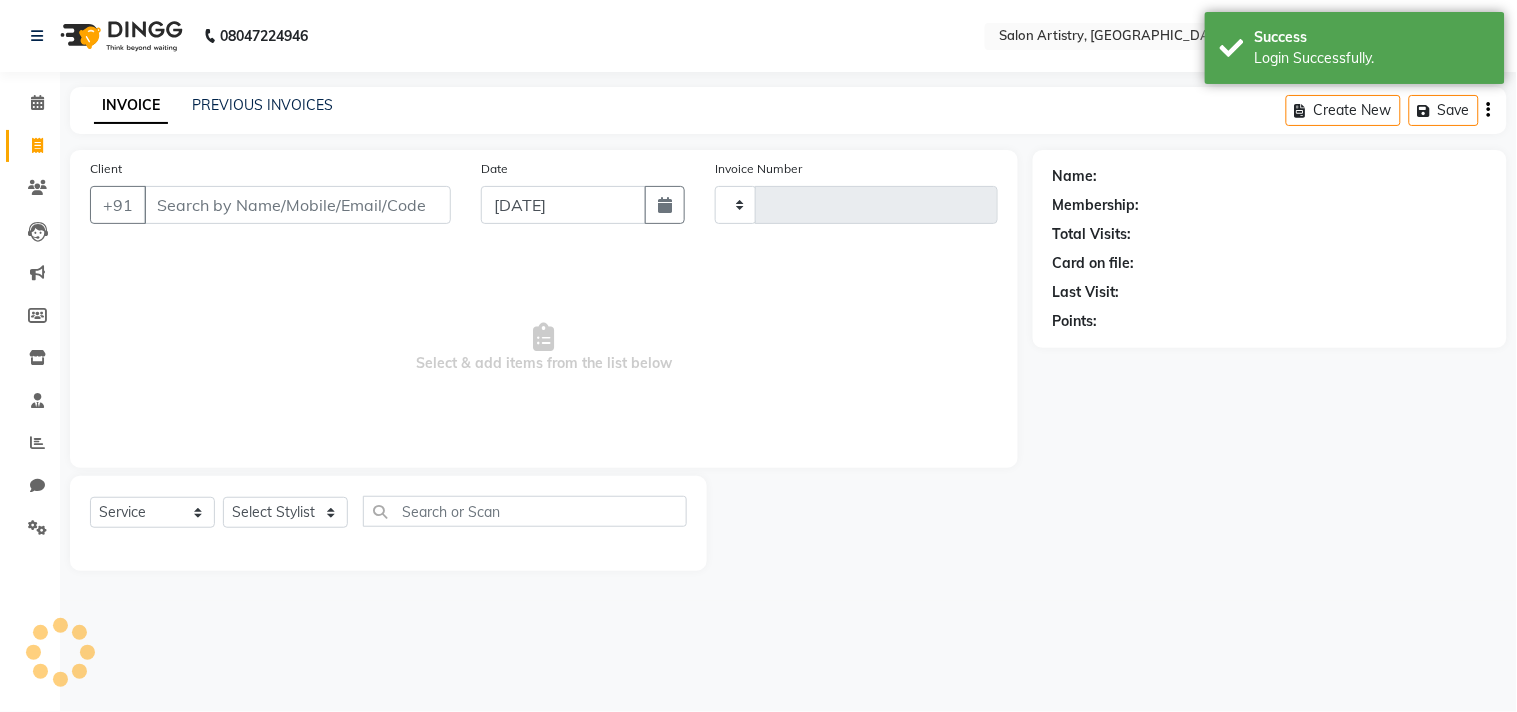 type on "1472" 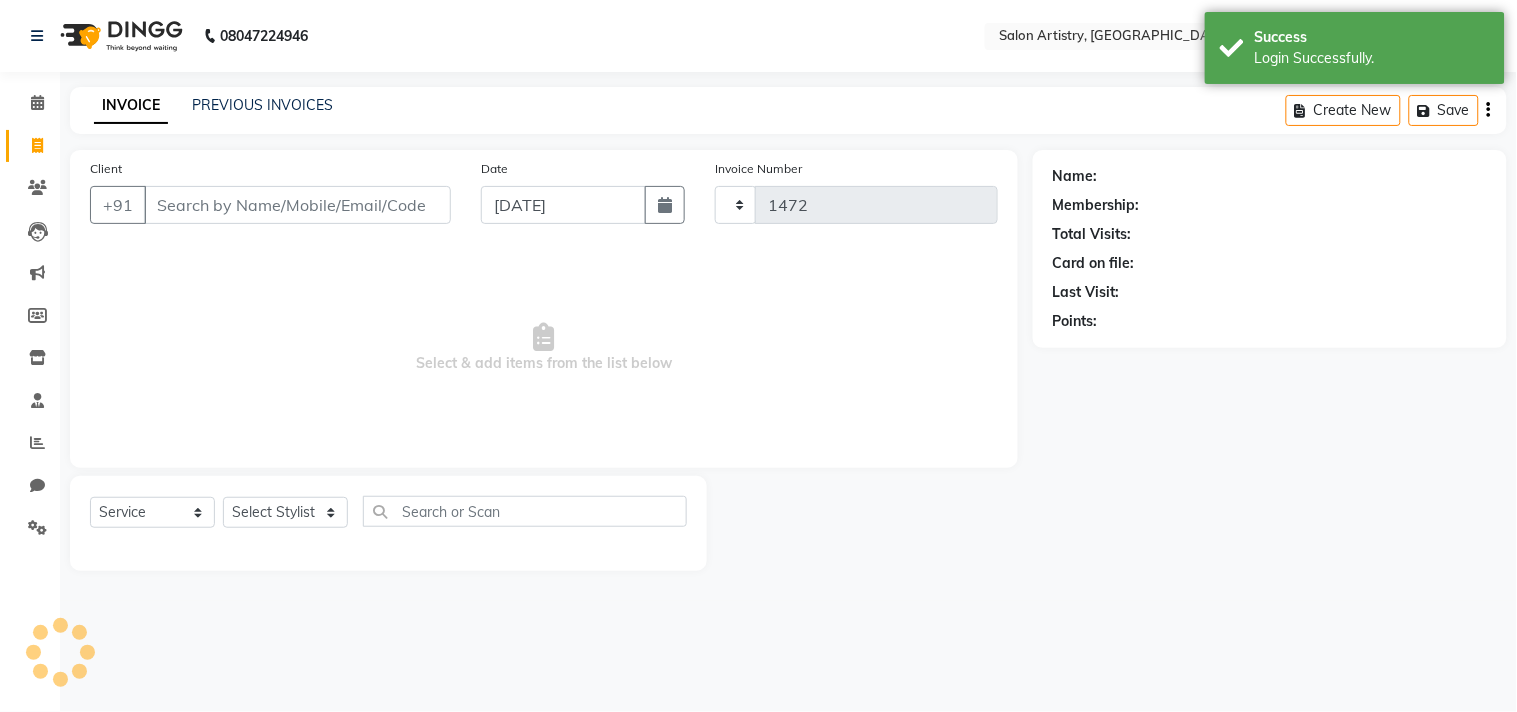 select on "en" 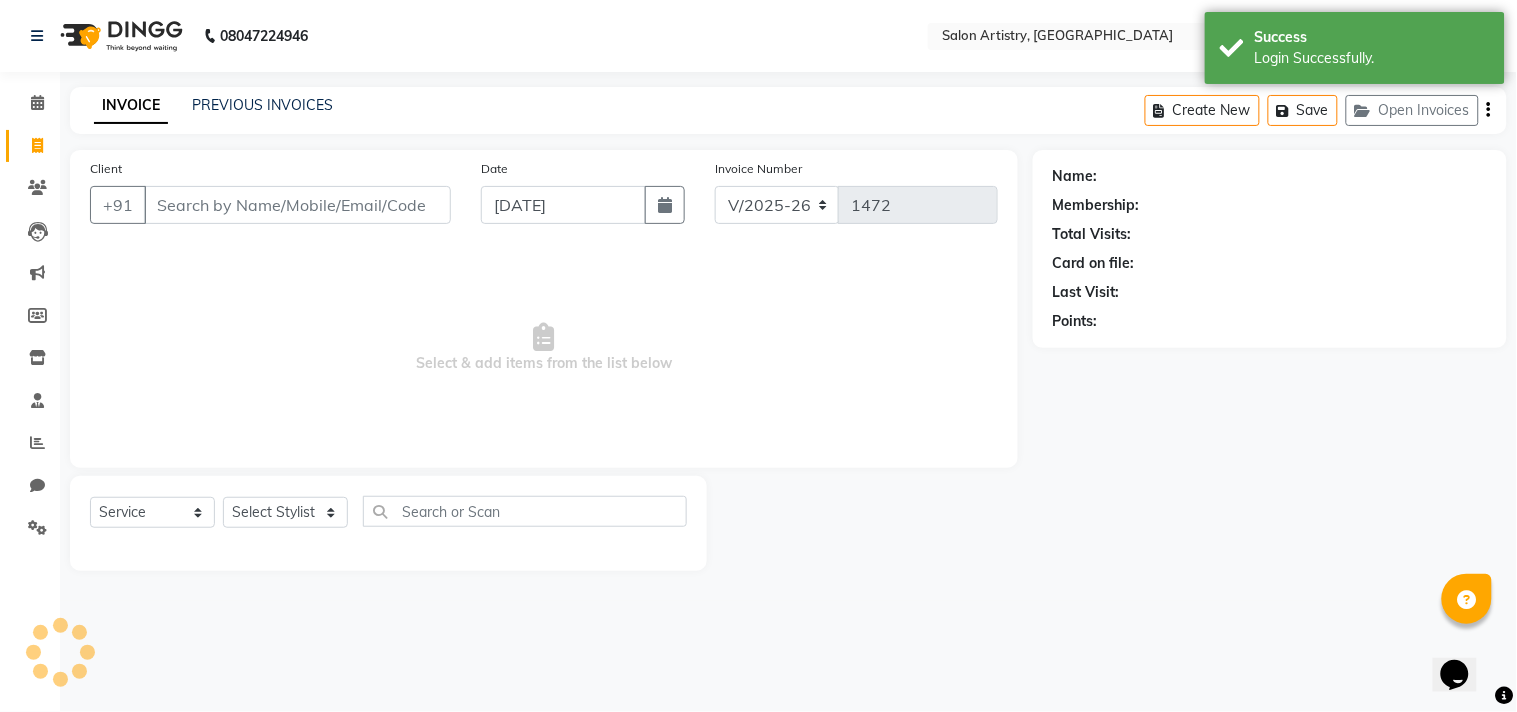 scroll, scrollTop: 0, scrollLeft: 0, axis: both 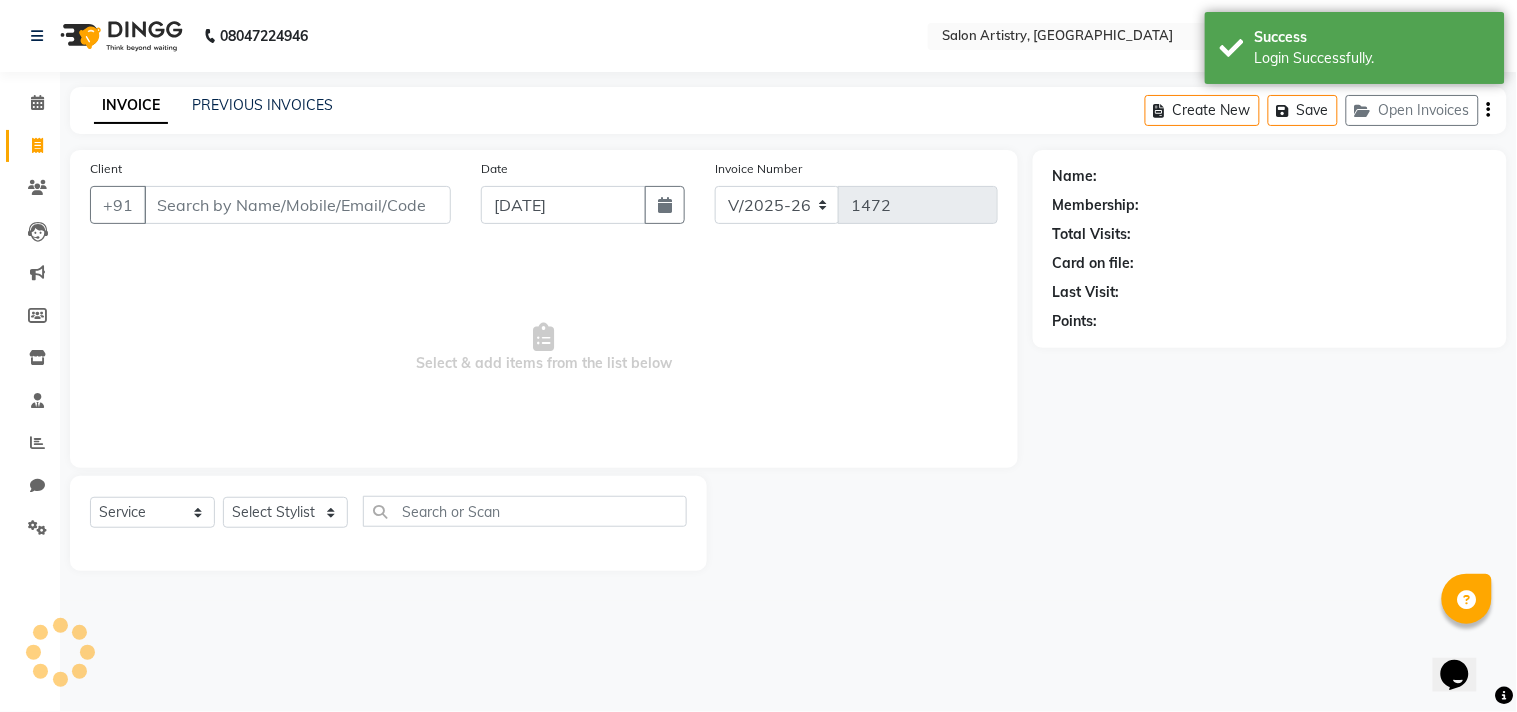 click on "Client" at bounding box center [297, 205] 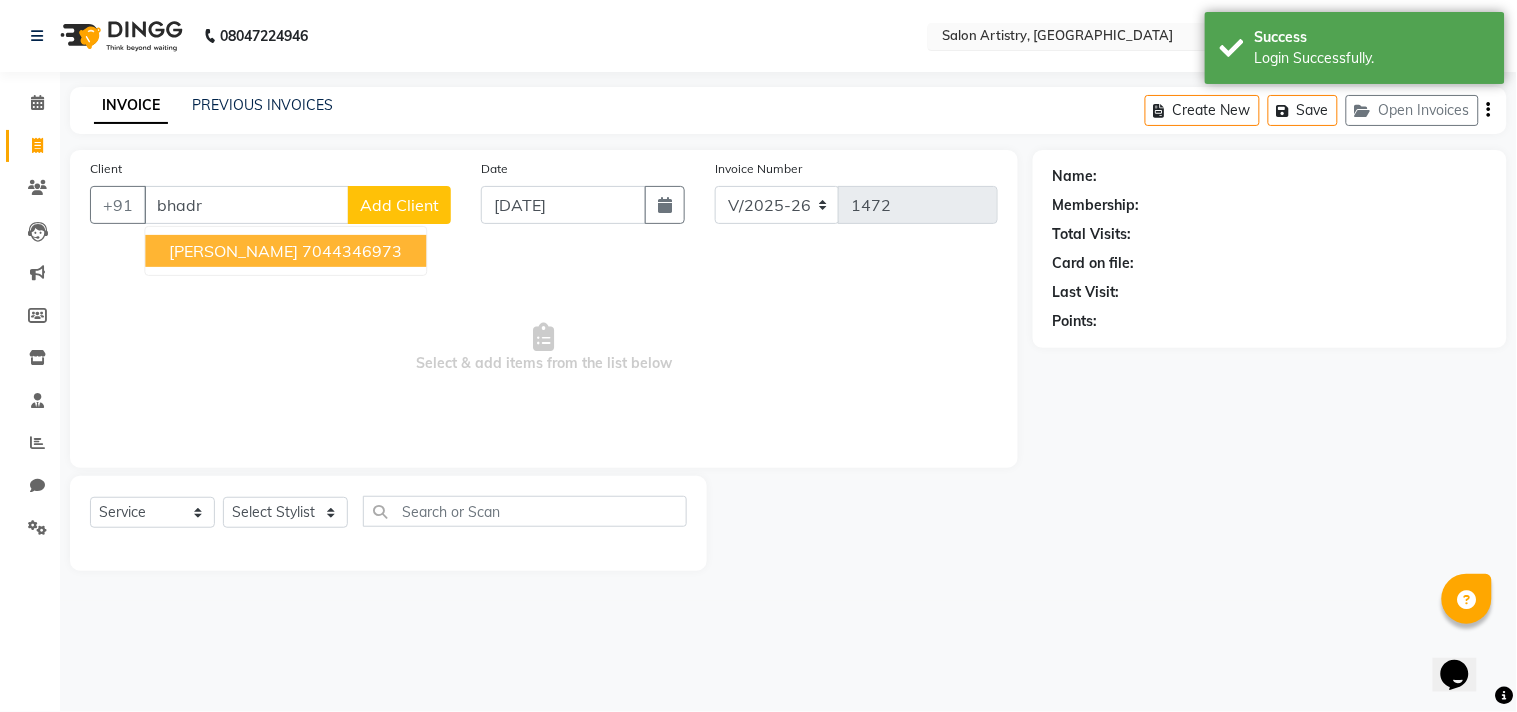 type on "bhadr" 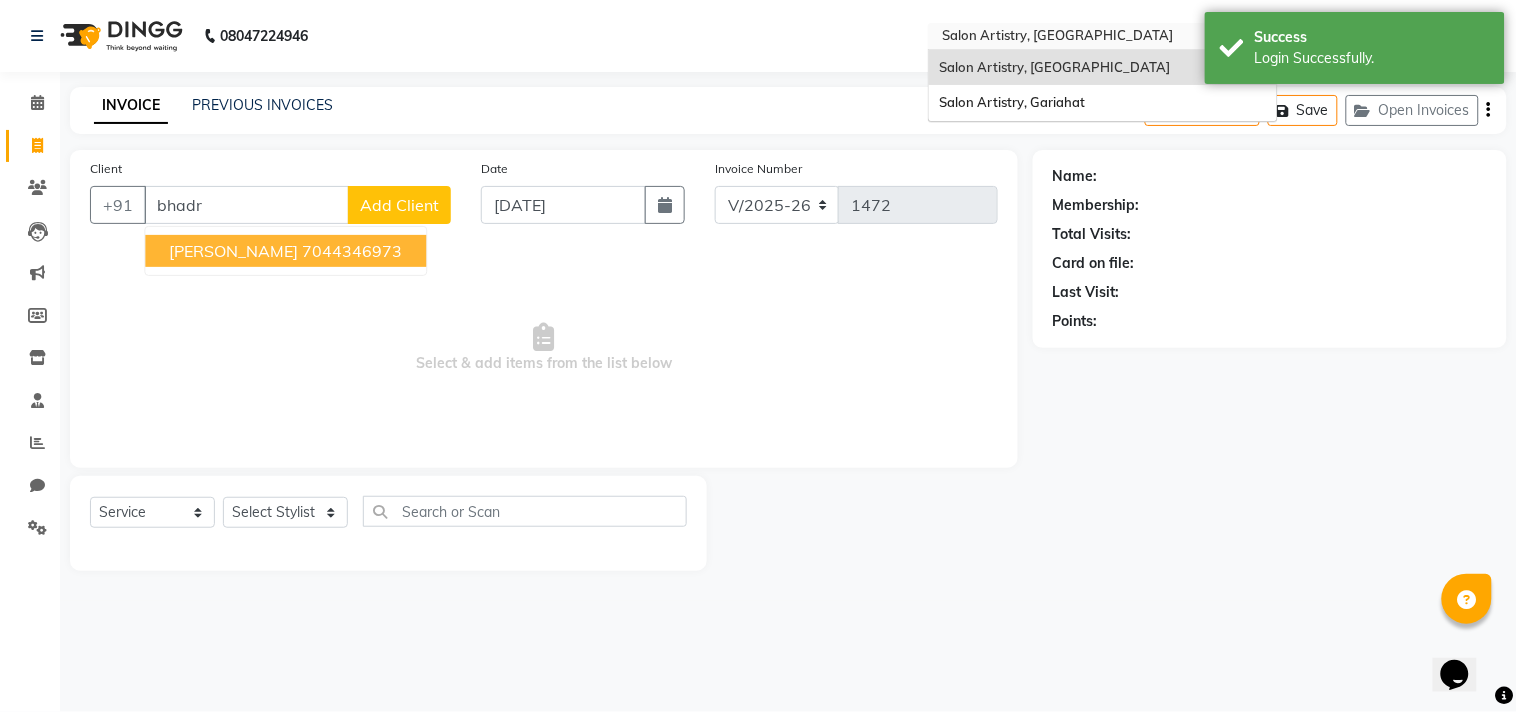 click at bounding box center [1083, 38] 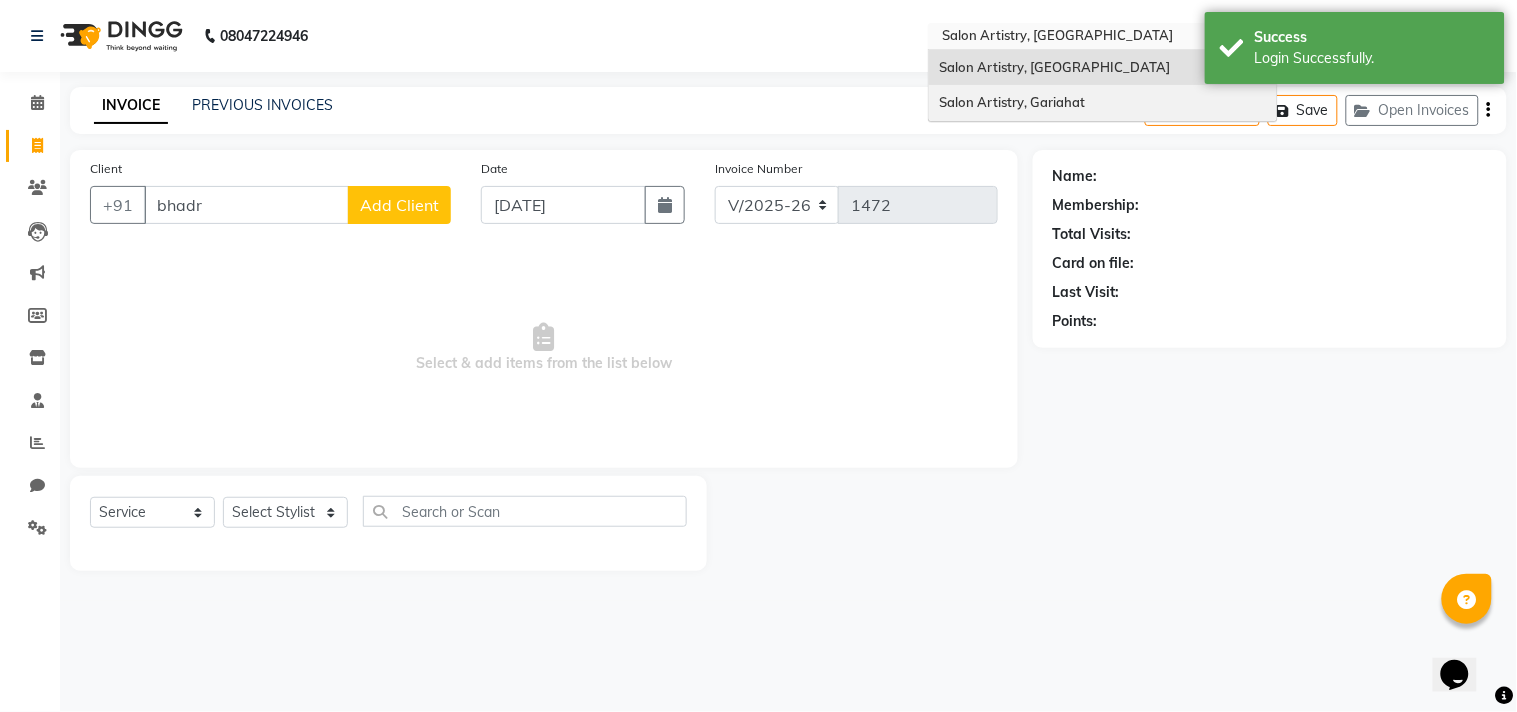 click on "Salon Artistry, Gariahat" at bounding box center [1012, 102] 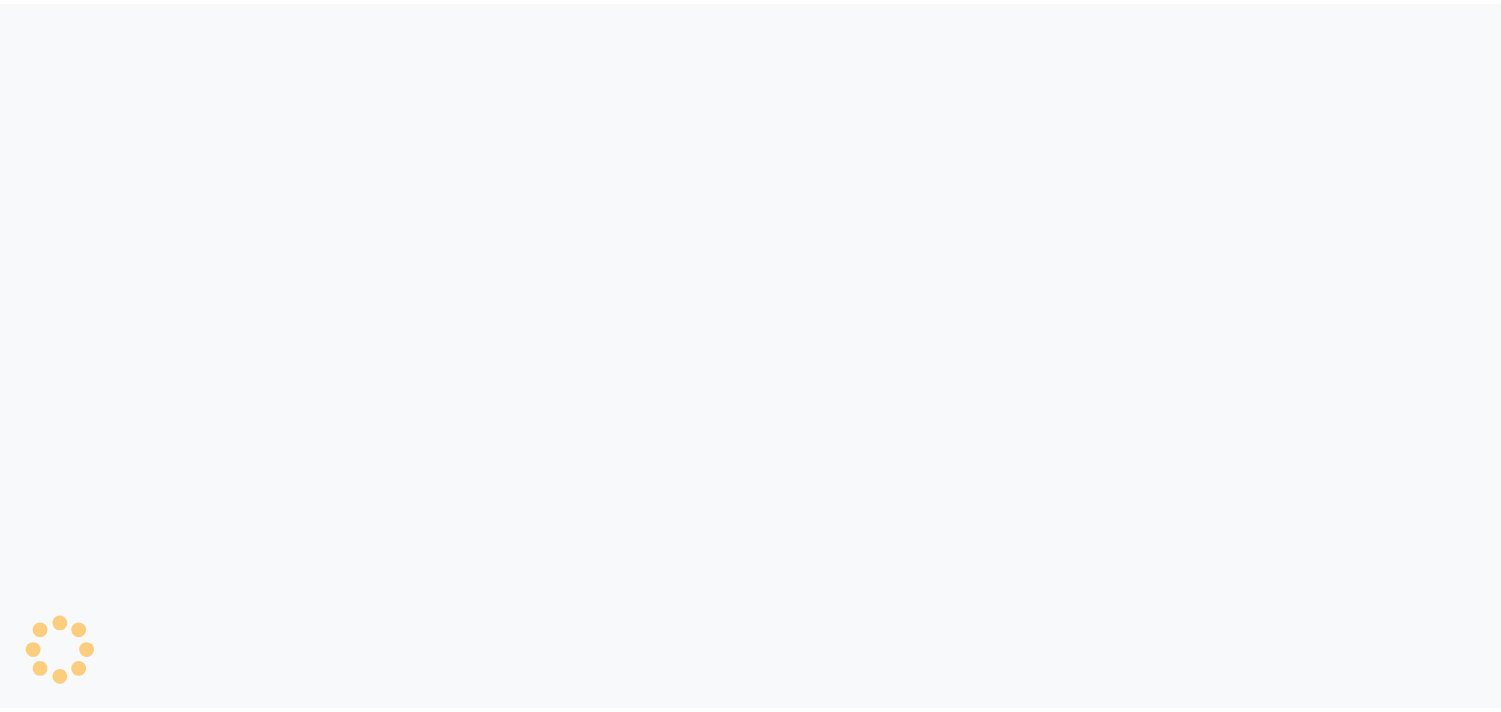 scroll, scrollTop: 0, scrollLeft: 0, axis: both 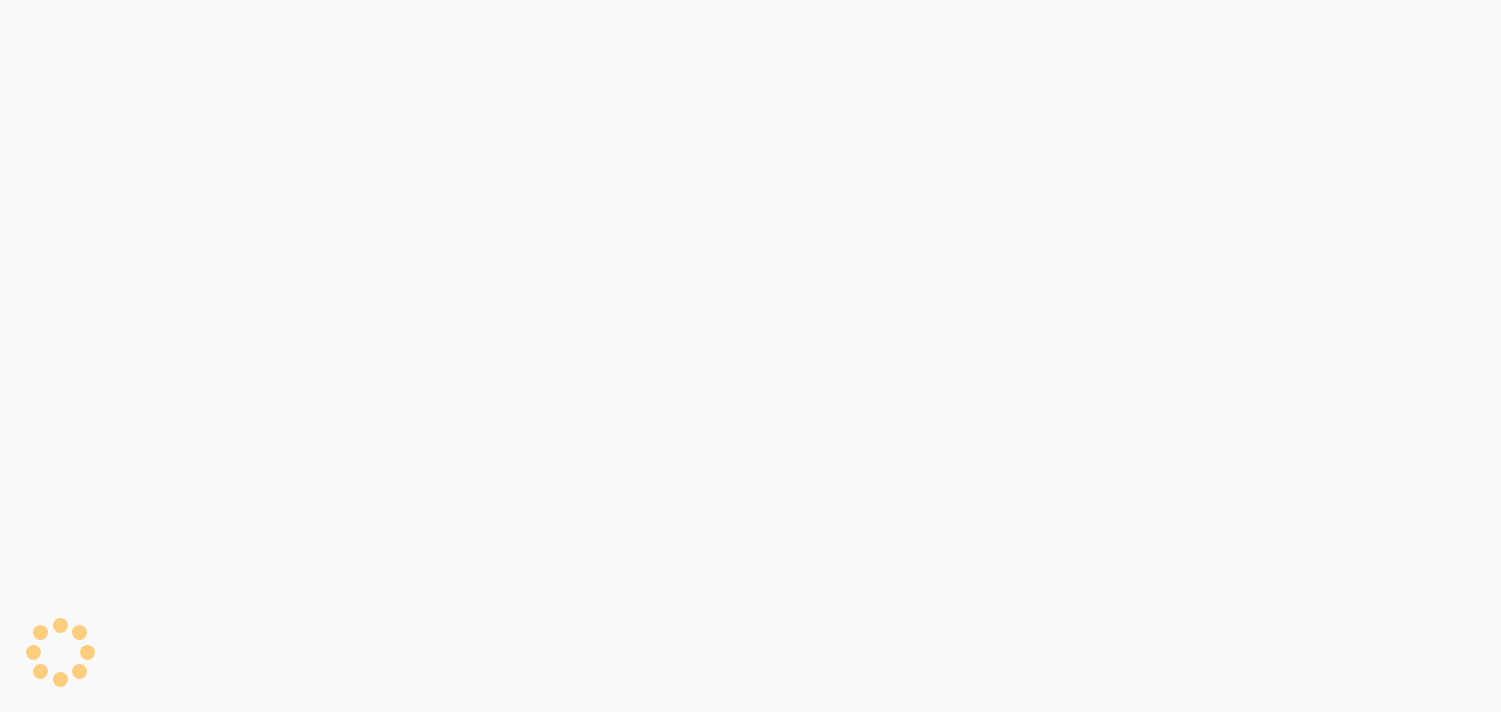 select on "service" 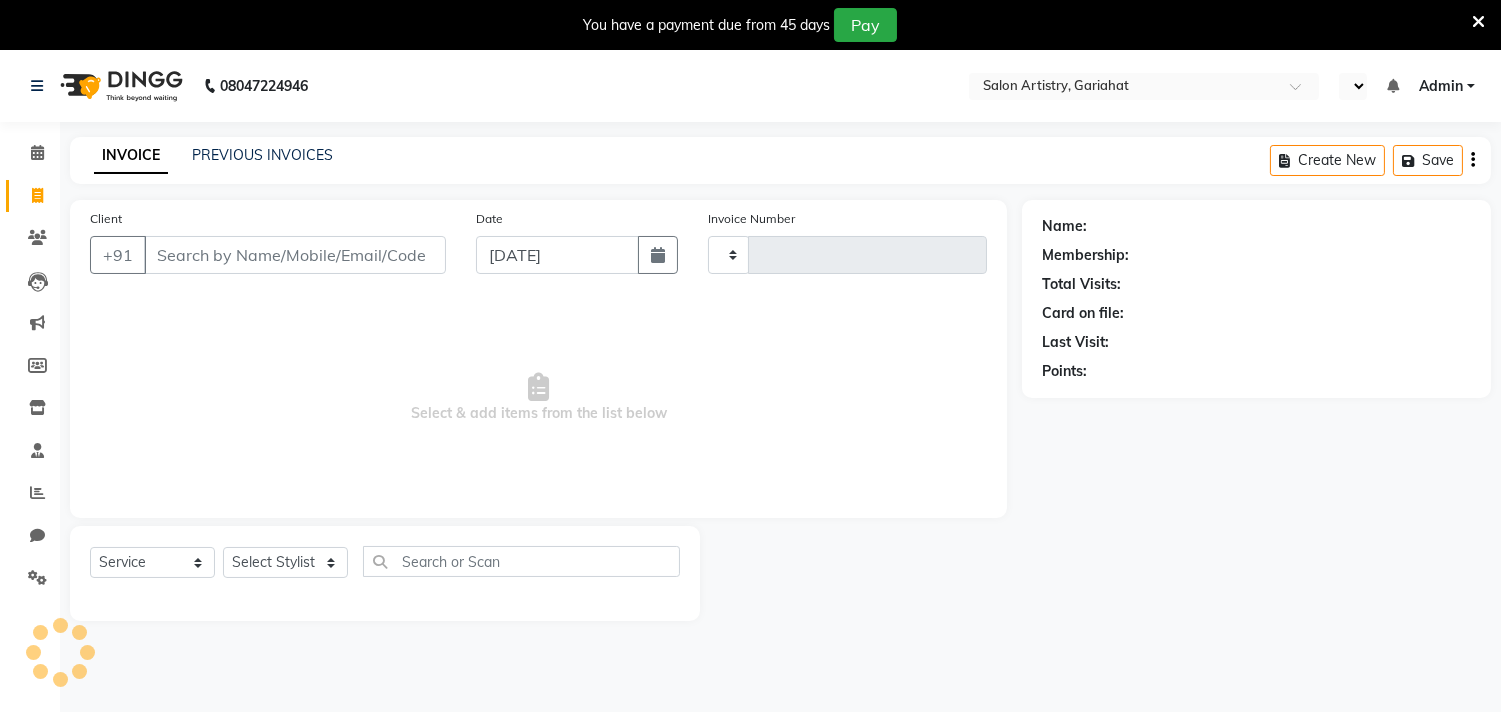 type on "0422" 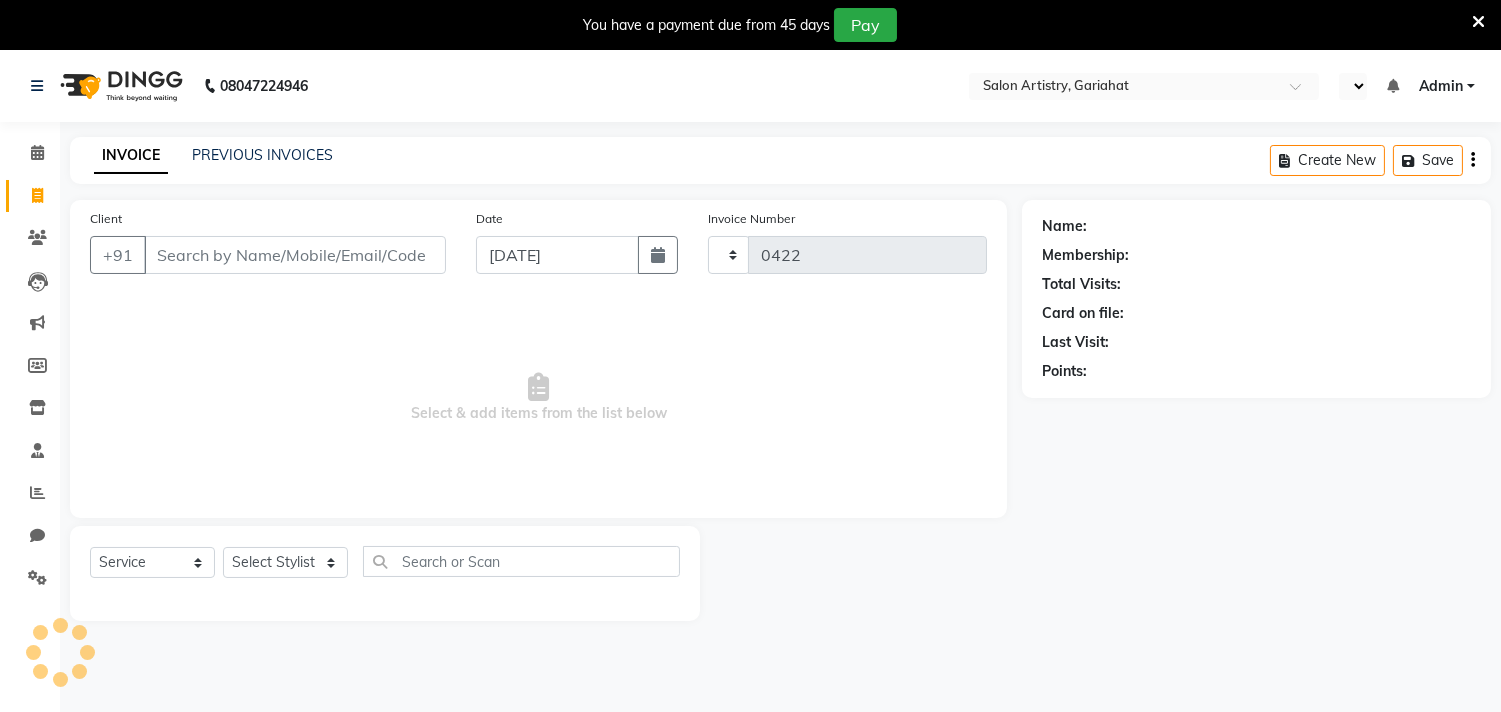 select on "en" 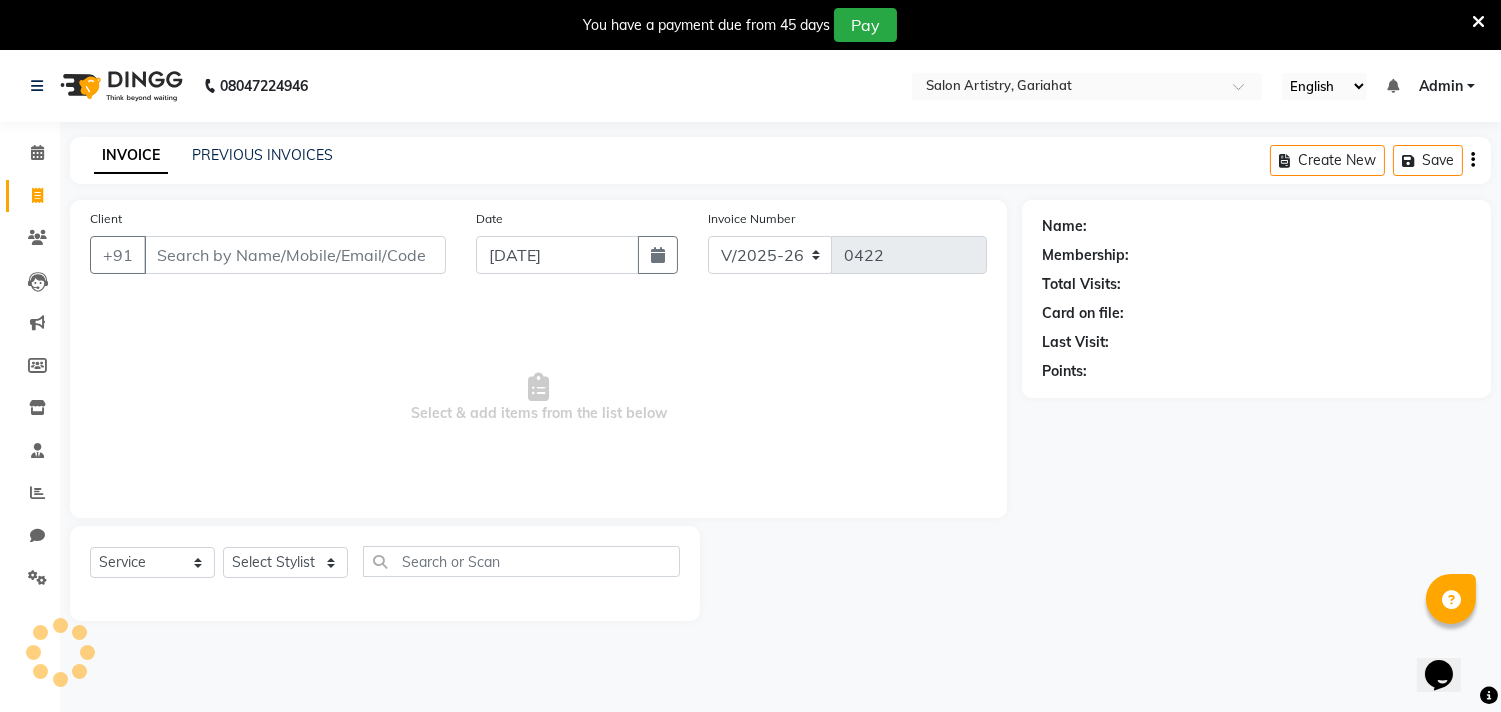 scroll, scrollTop: 0, scrollLeft: 0, axis: both 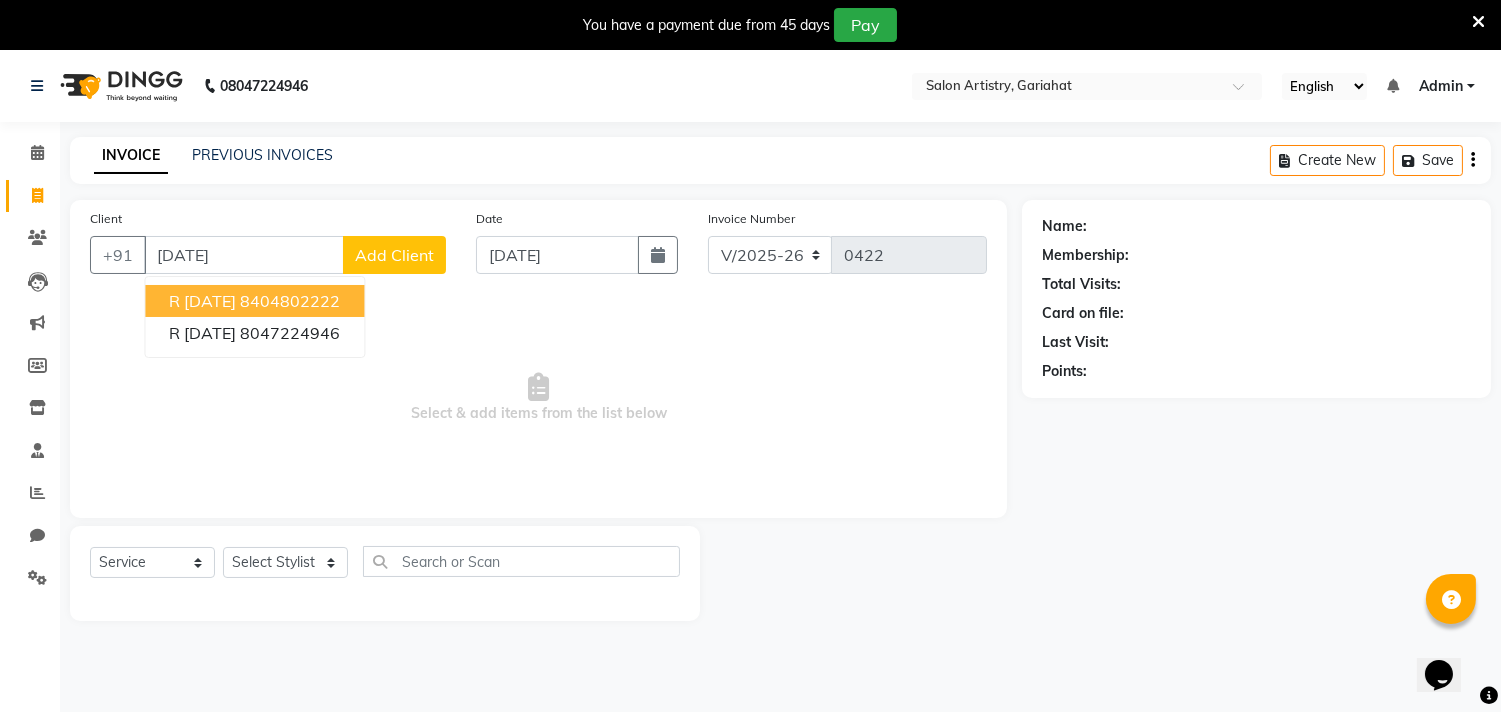click on "8404802222" at bounding box center (290, 301) 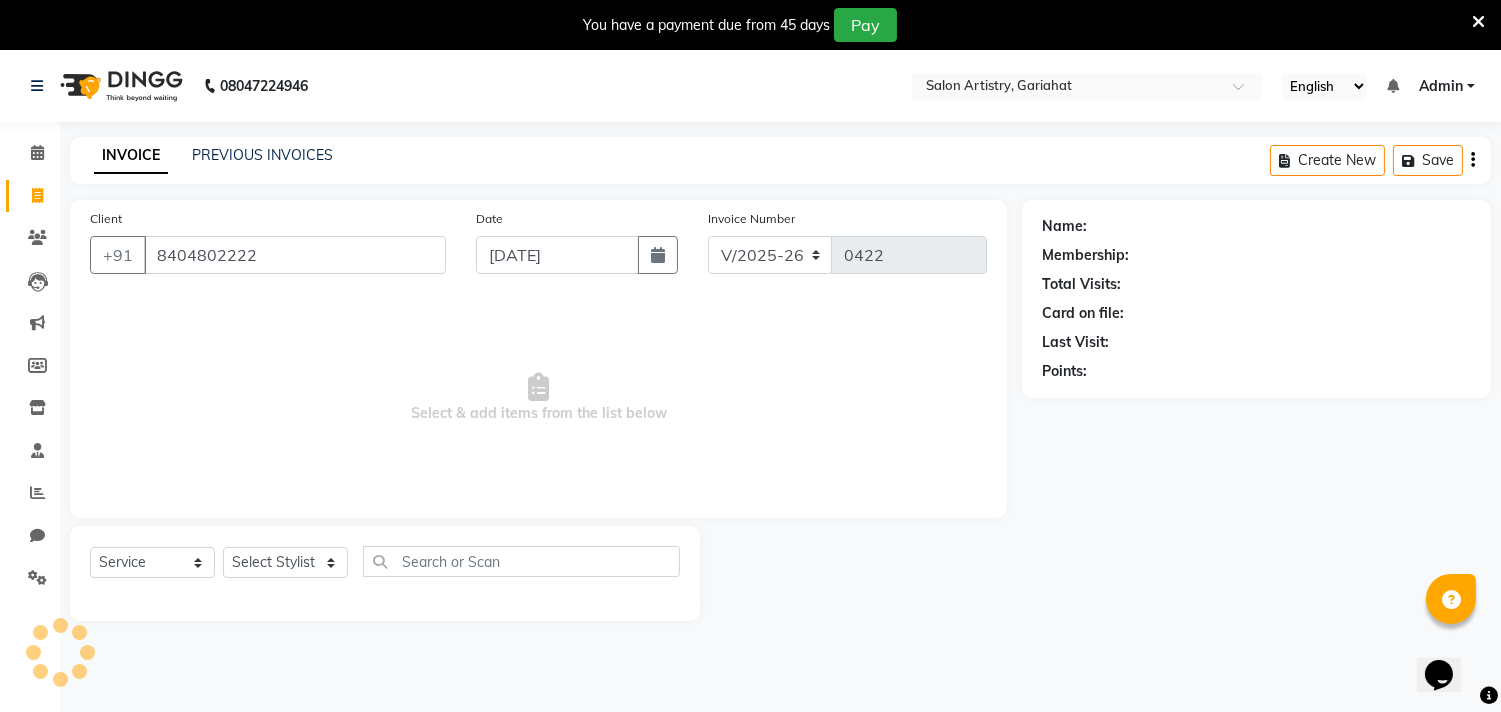 type on "8404802222" 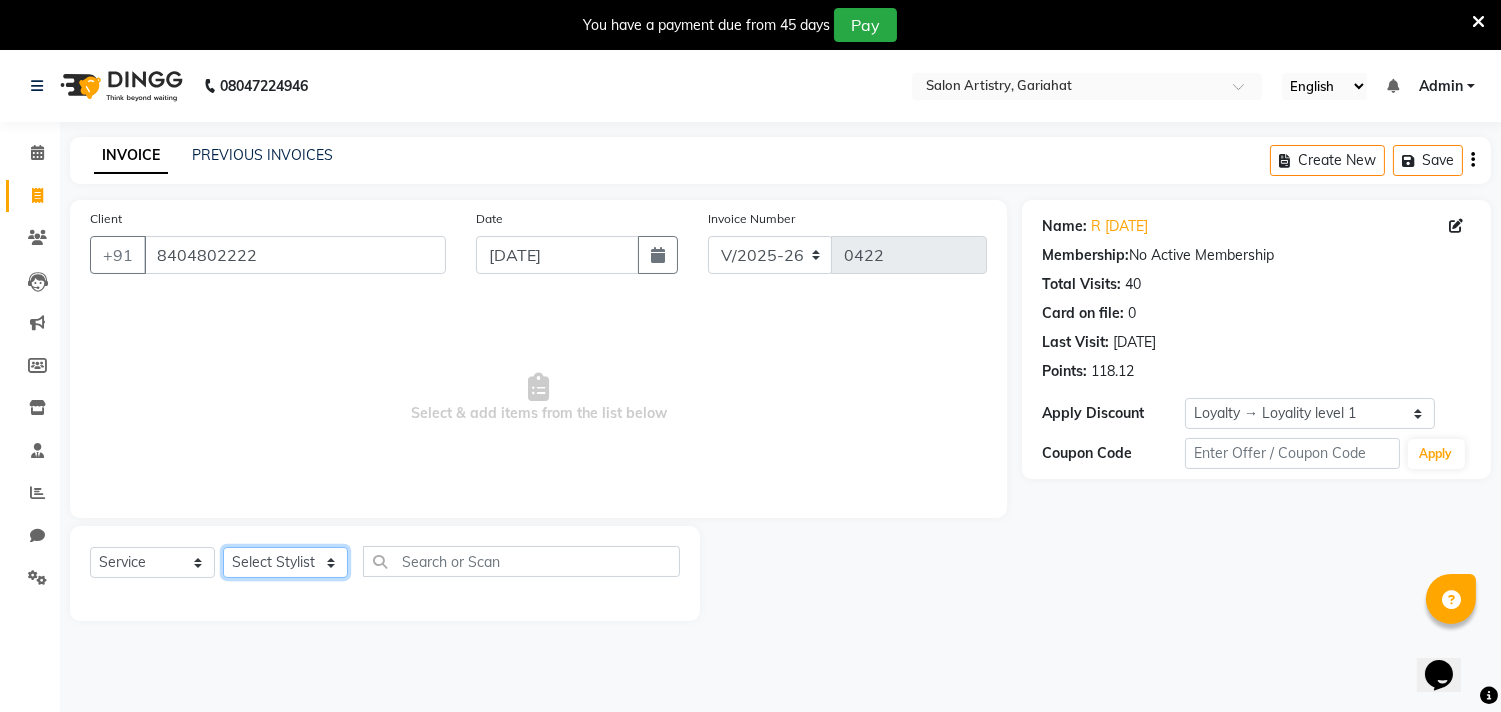 click on "Select Stylist Debolina  Irshad Khan Puja Debnath Ram Singh Rikki Das Rinku Pradhan RONY Sampa Maity SIMMI TAPASHI  Vikky Shaw" 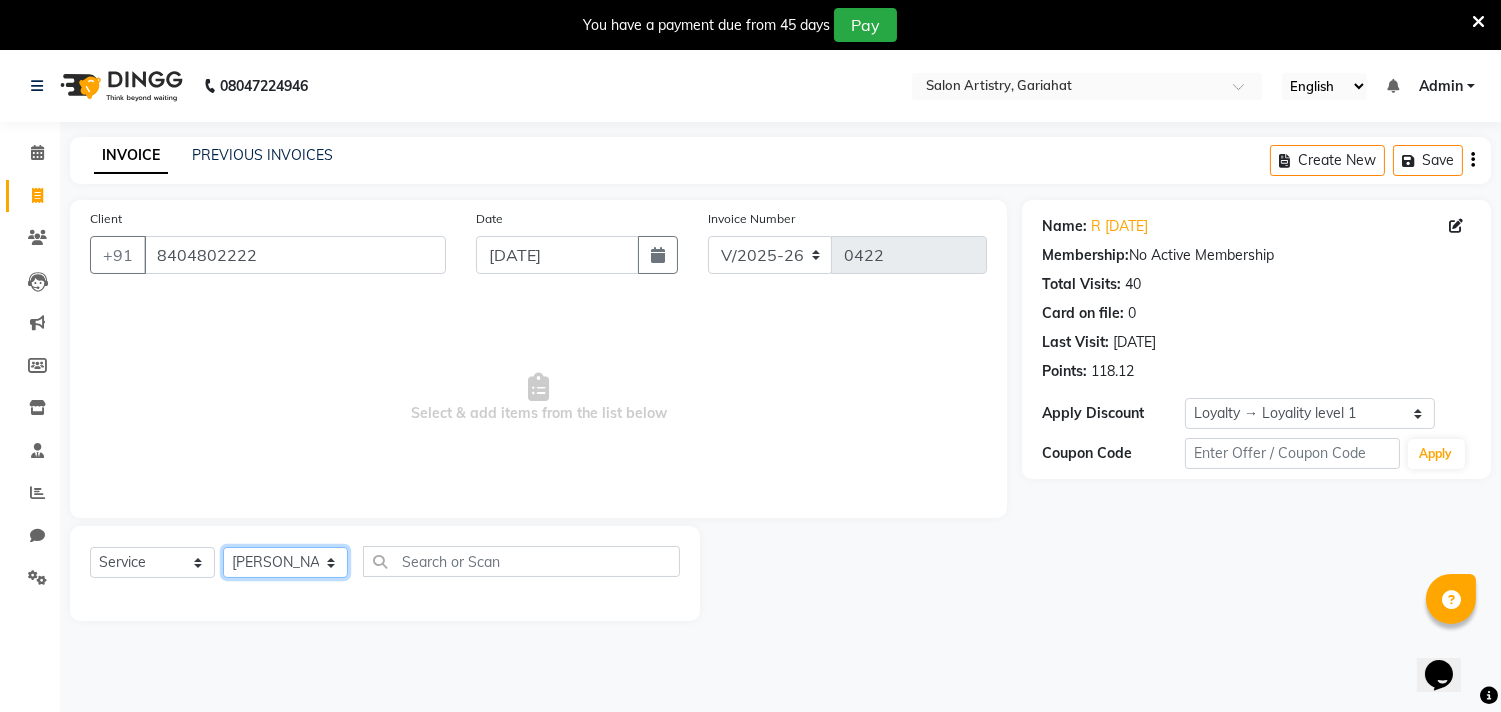 click on "Select Stylist Debolina  Irshad Khan Puja Debnath Ram Singh Rikki Das Rinku Pradhan RONY Sampa Maity SIMMI TAPASHI  Vikky Shaw" 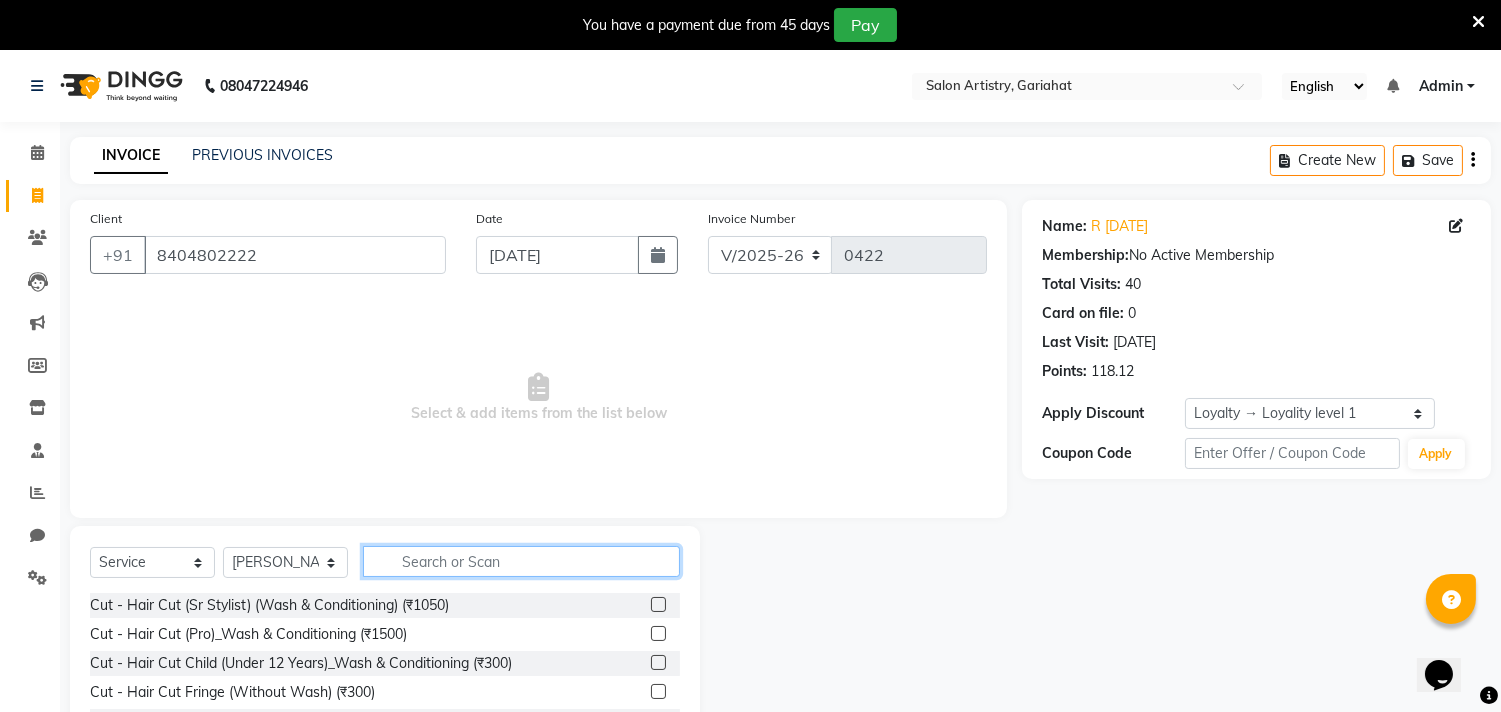 click 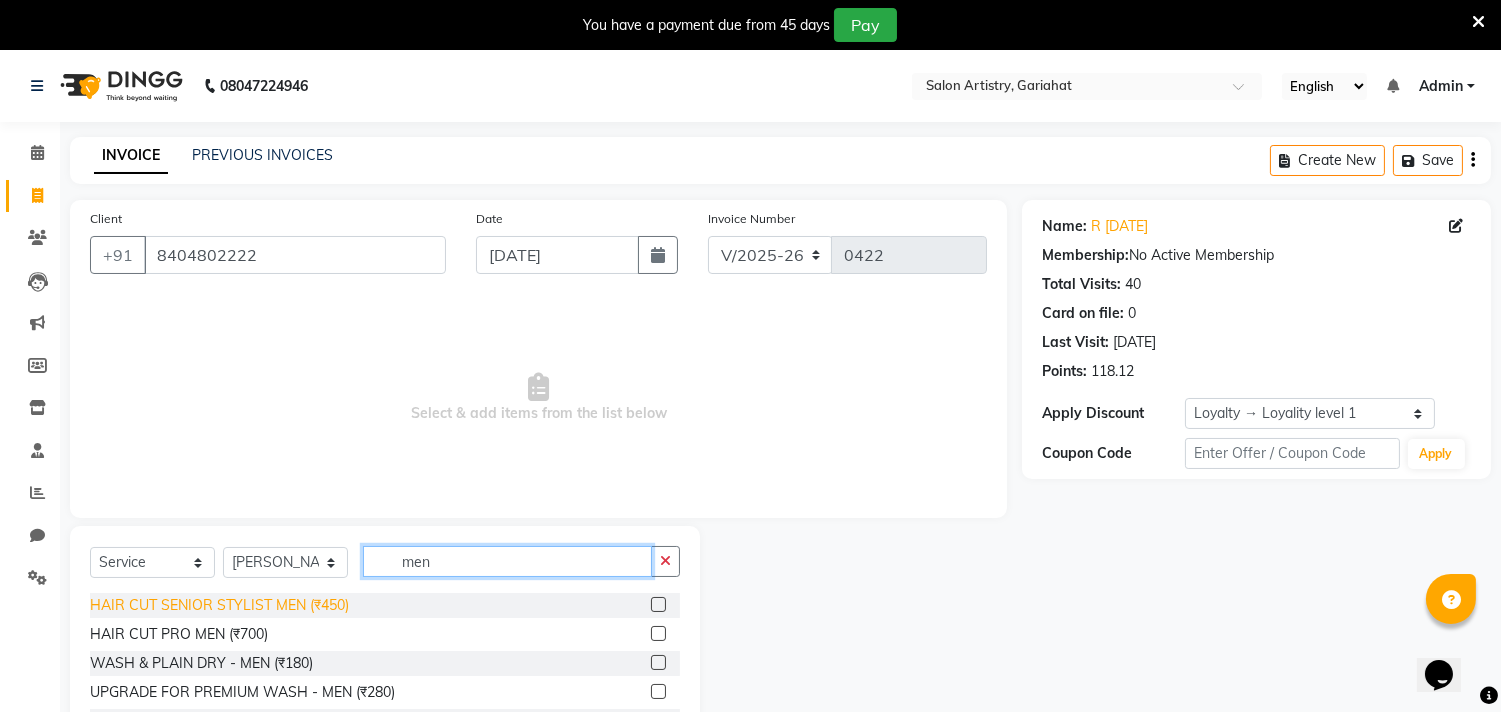 type on "men" 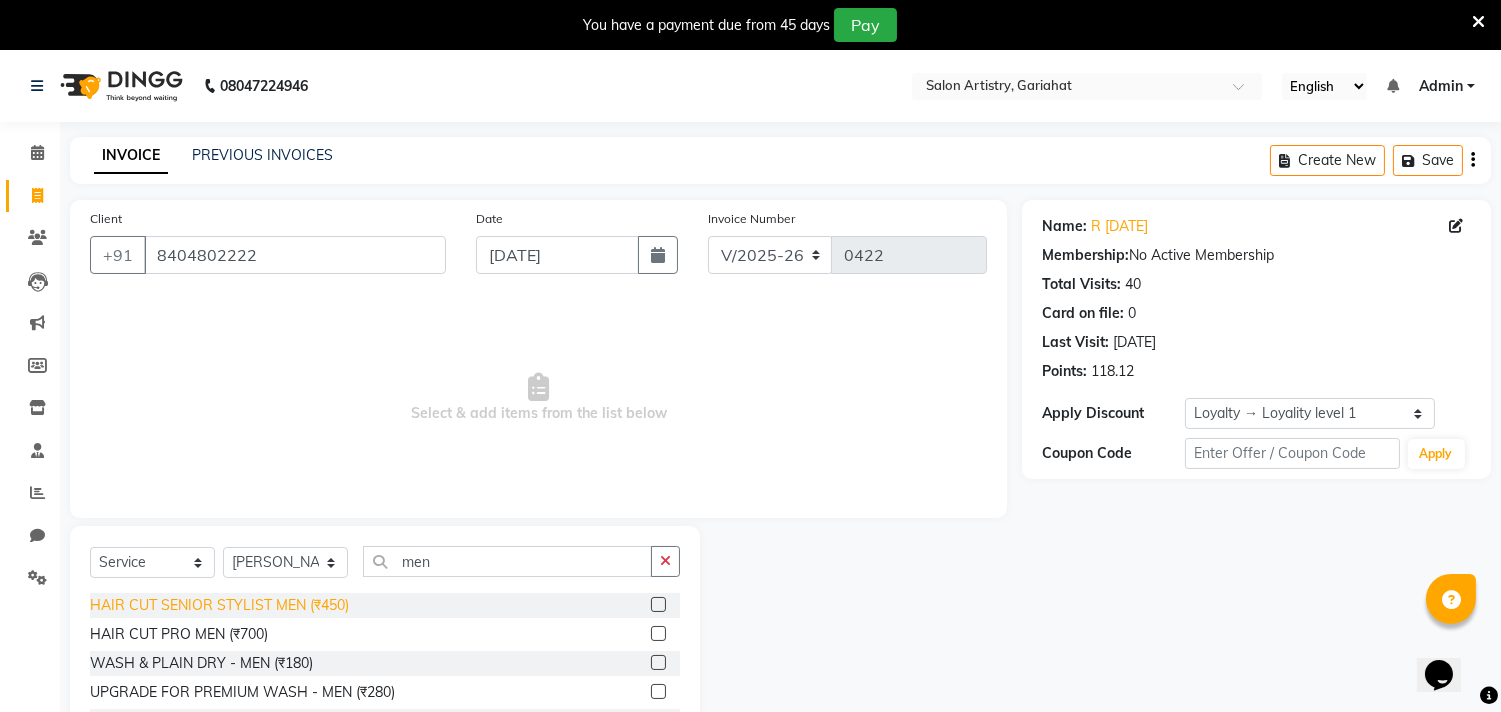 click on "HAIR CUT SENIOR STYLIST MEN (₹450)" 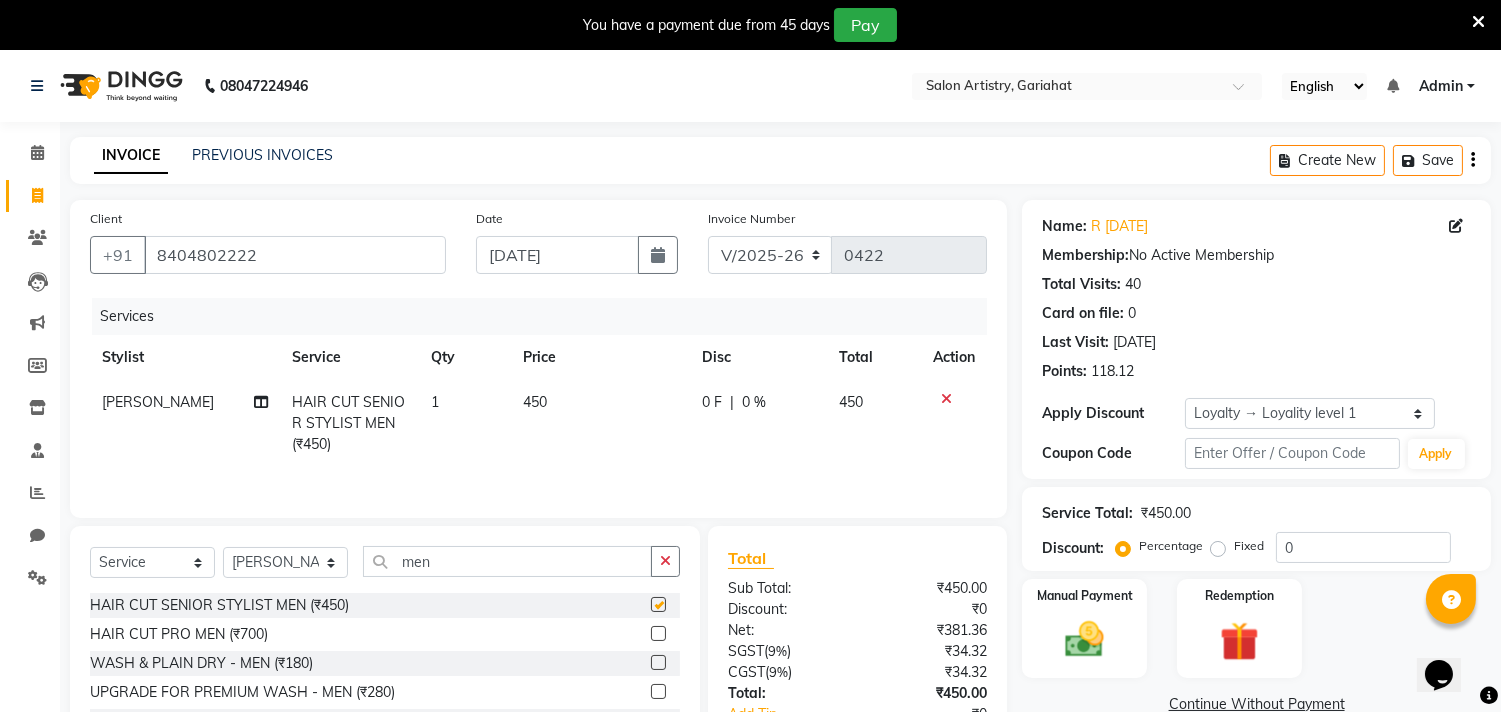 checkbox on "false" 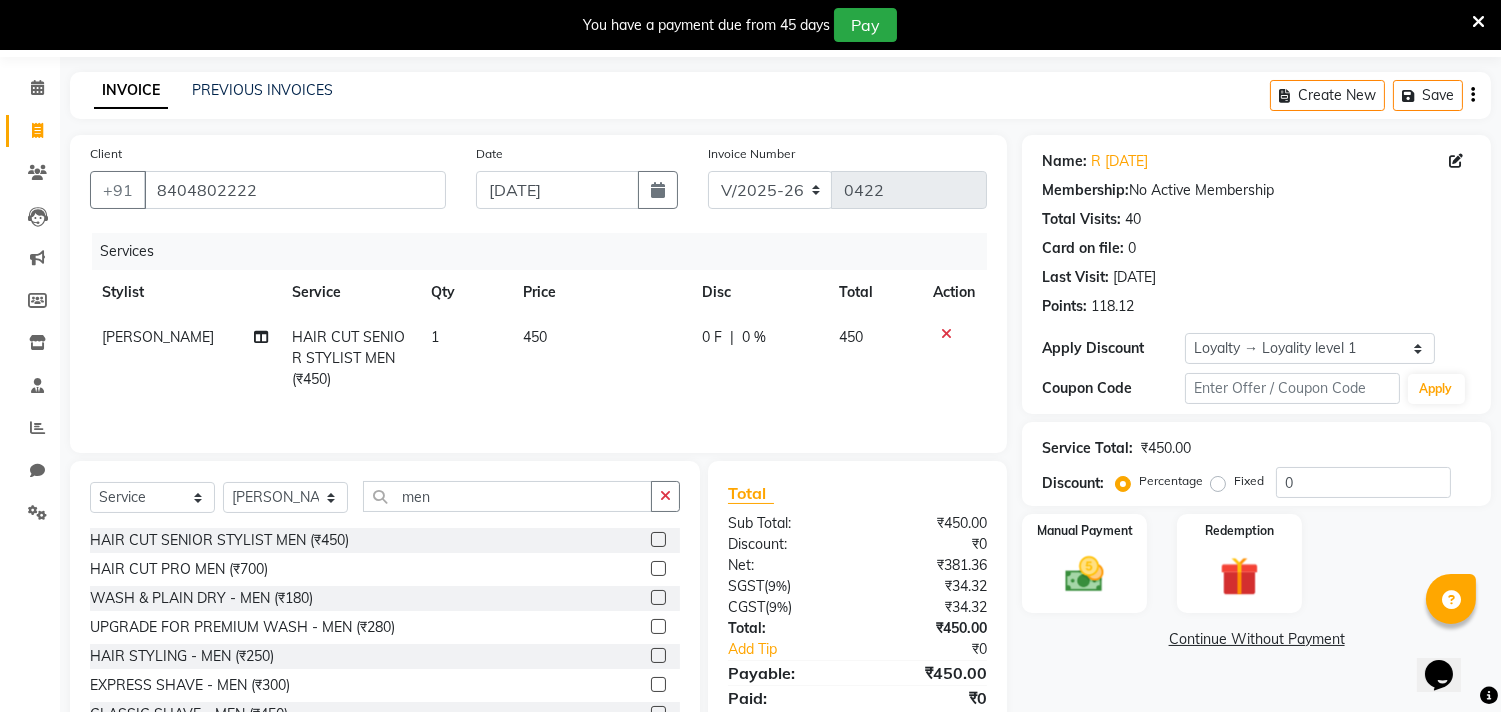 scroll, scrollTop: 141, scrollLeft: 0, axis: vertical 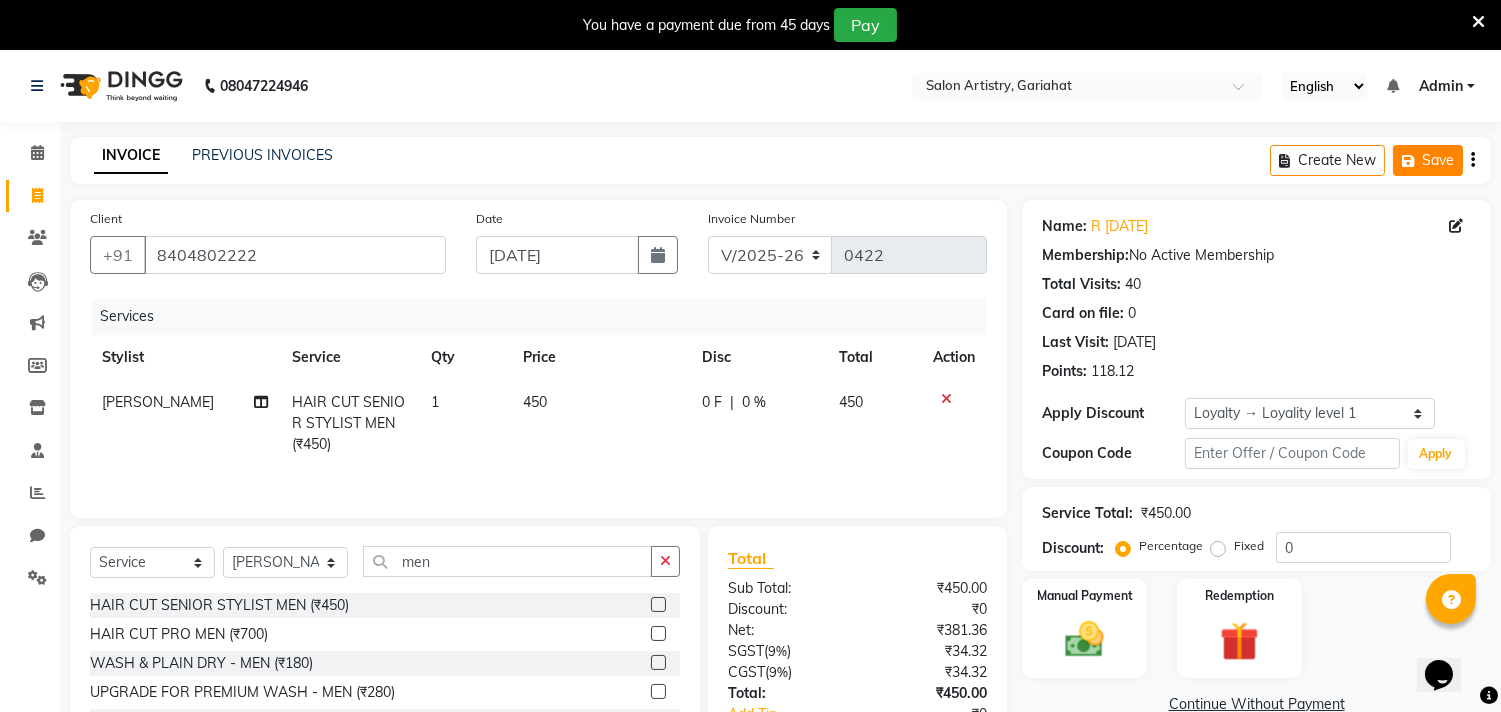 click 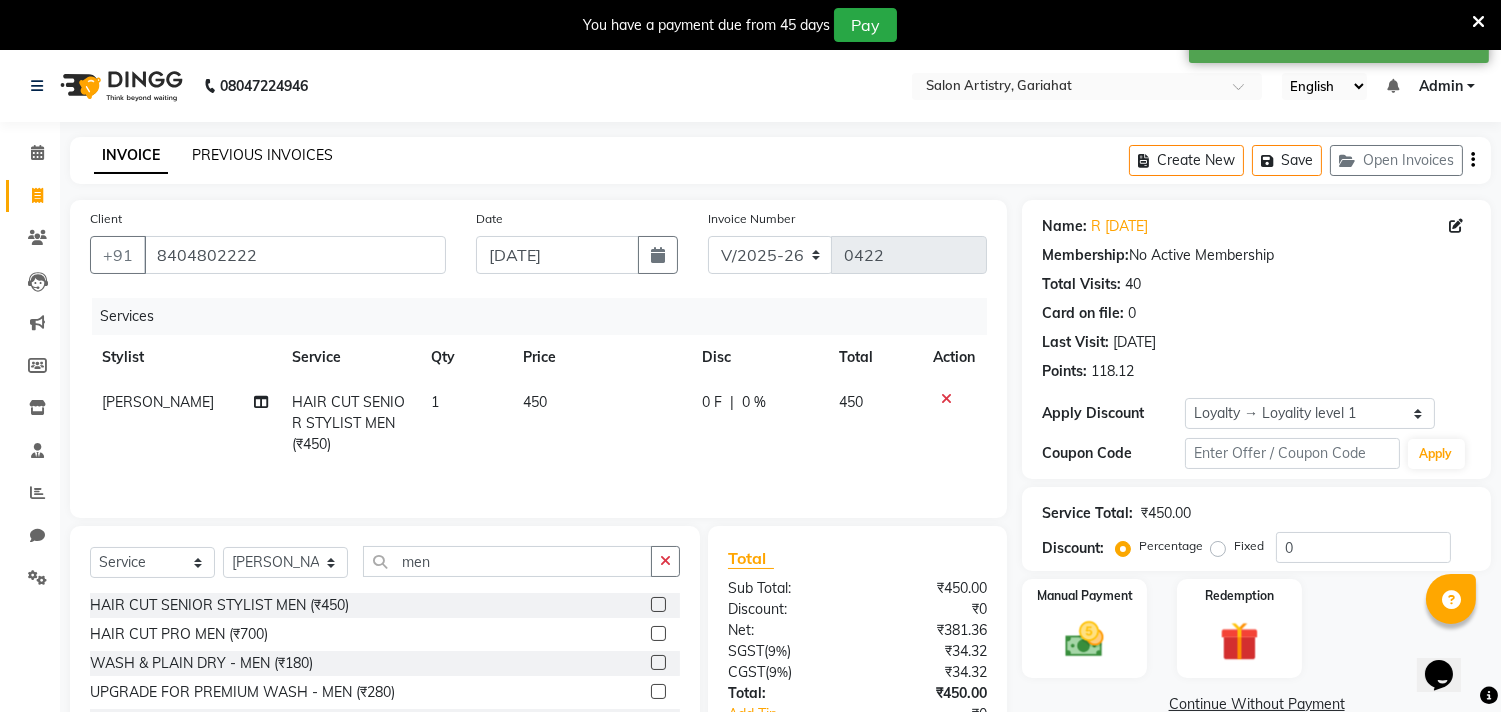 click on "PREVIOUS INVOICES" 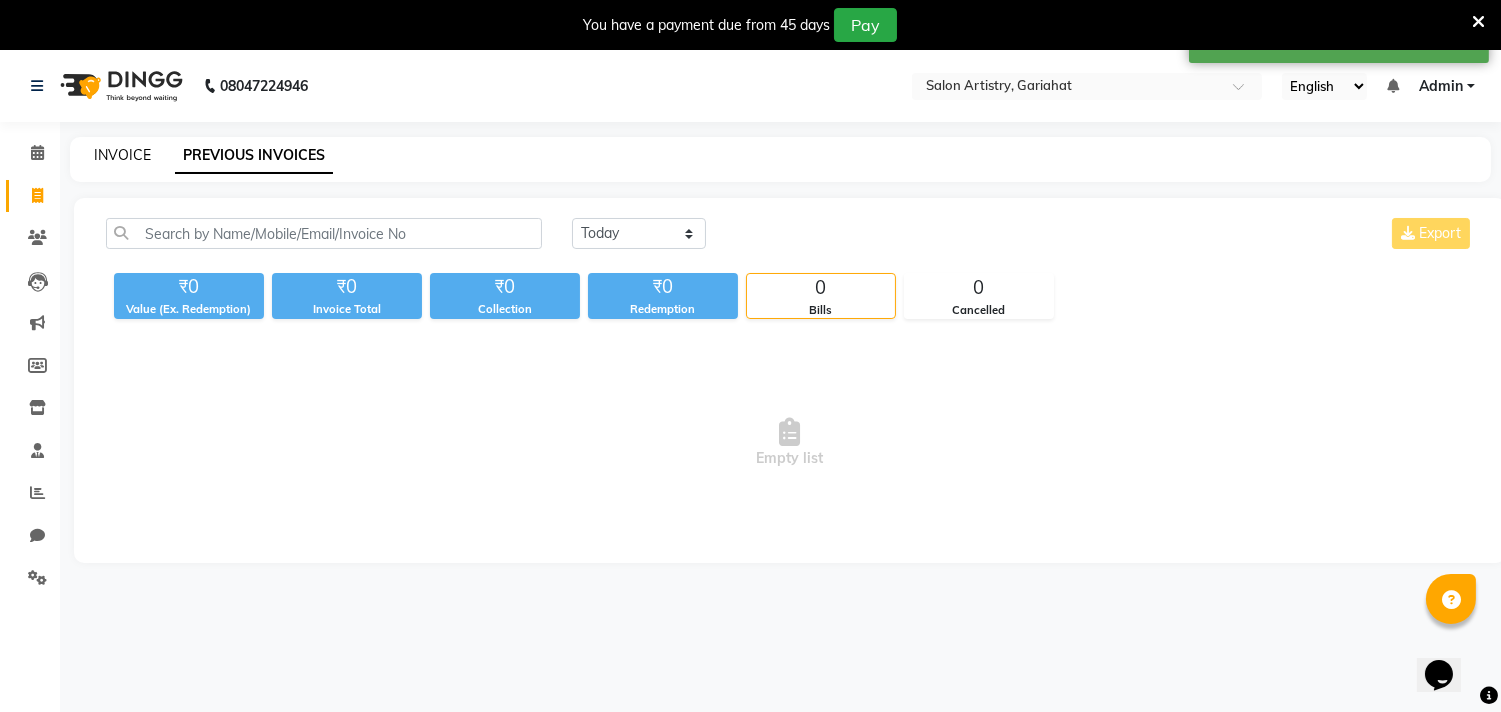 click on "INVOICE" 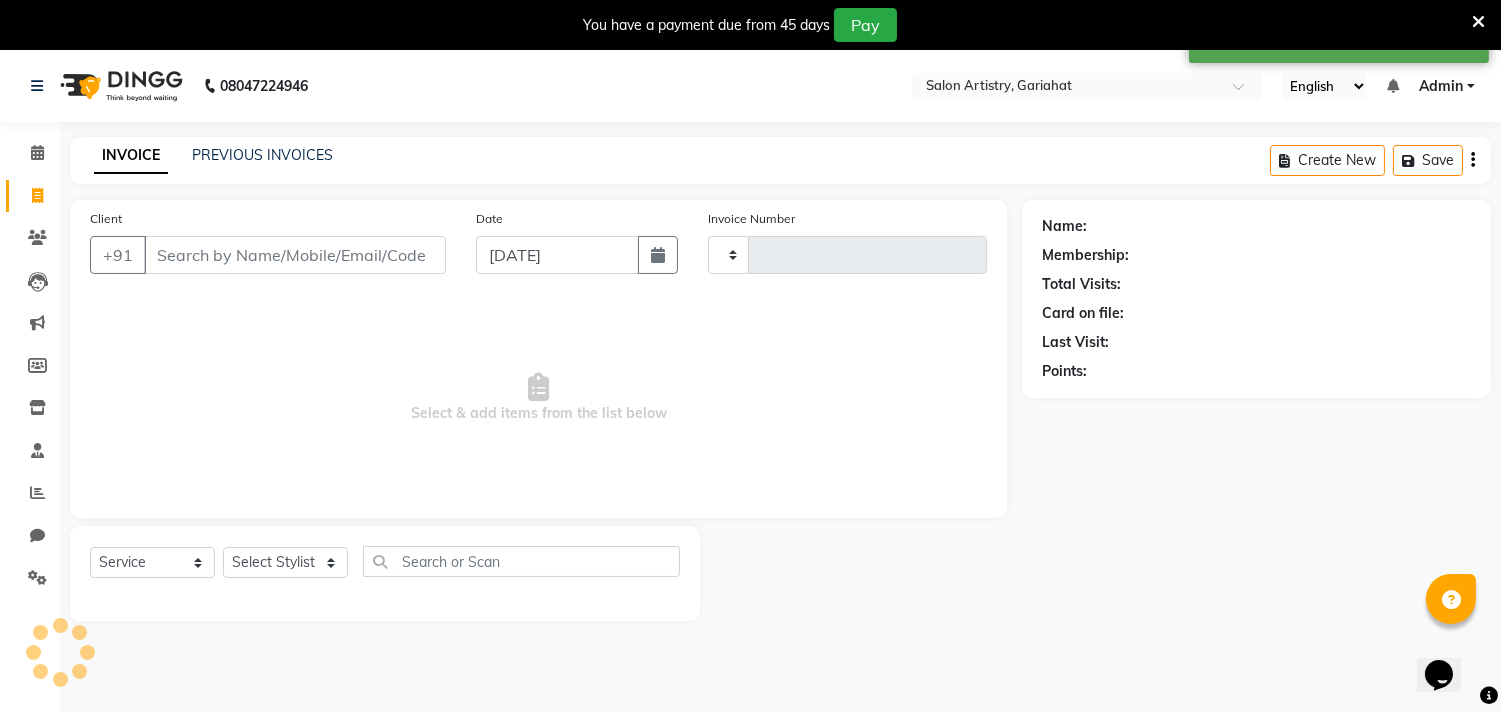 scroll, scrollTop: 50, scrollLeft: 0, axis: vertical 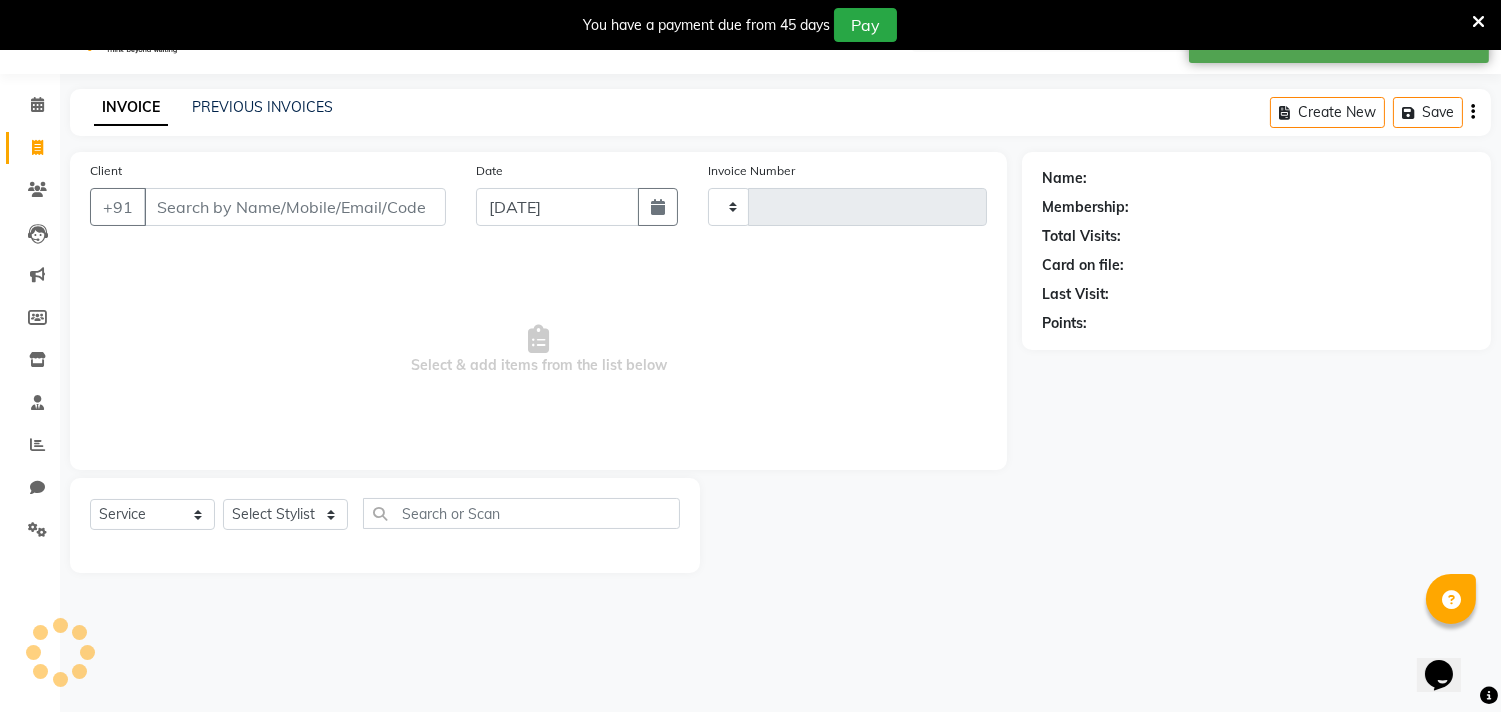 type on "0422" 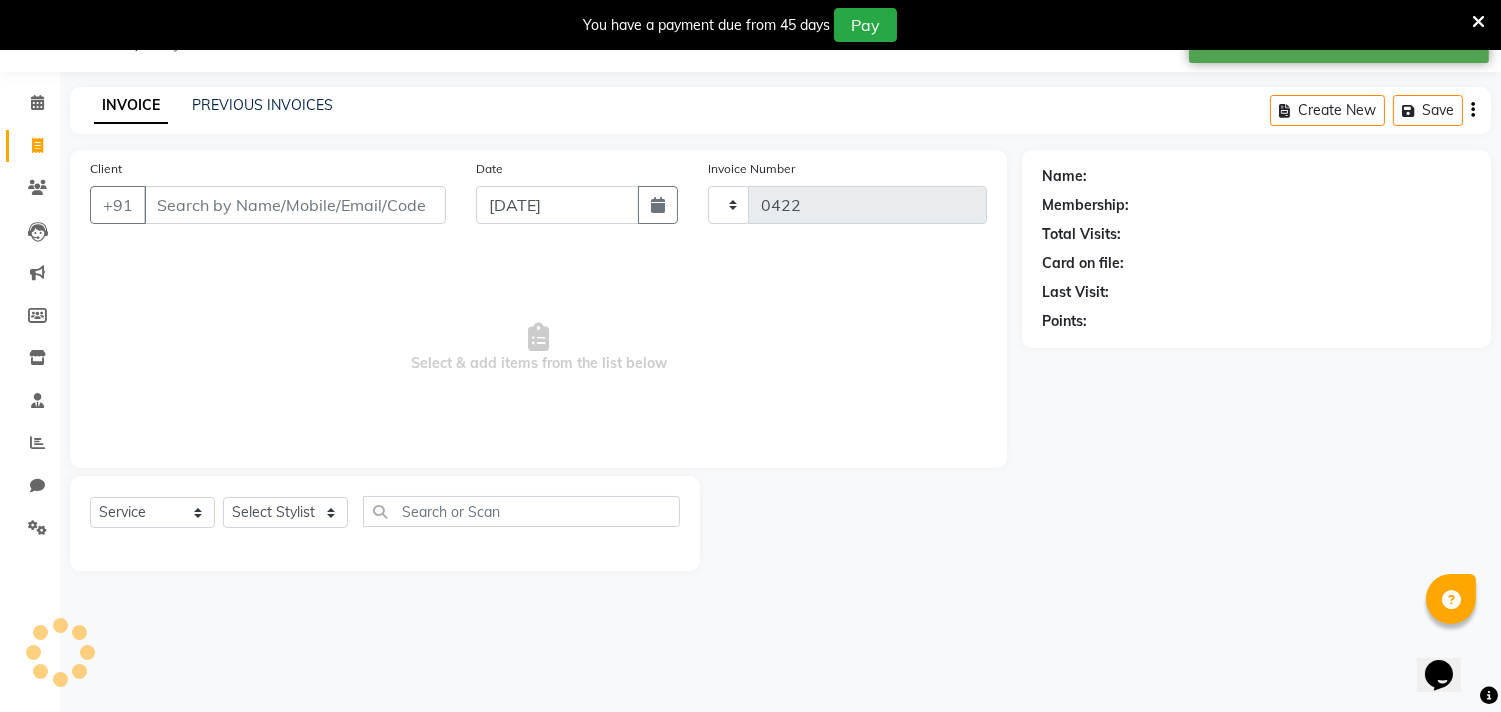 select on "8368" 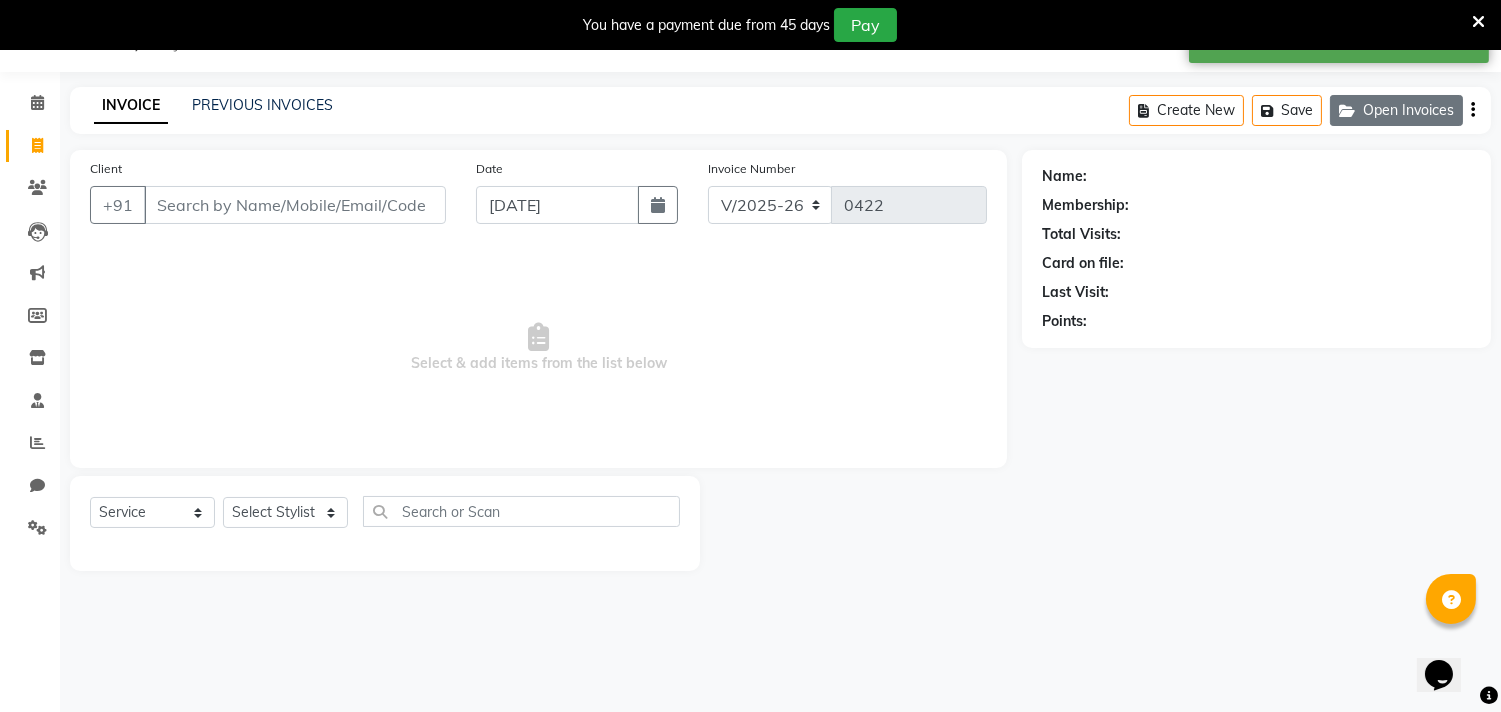 click on "Open Invoices" 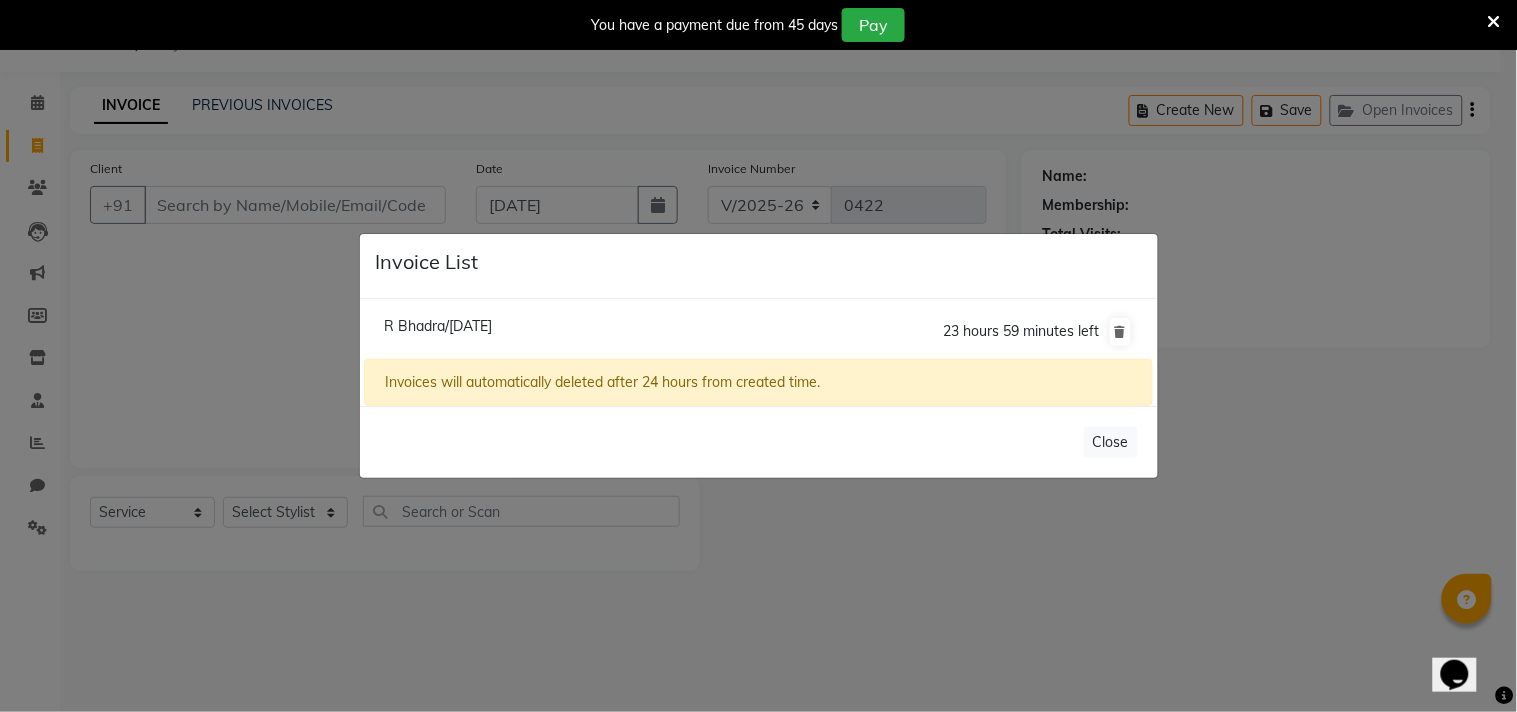 click on "23 hours 59 minutes left" 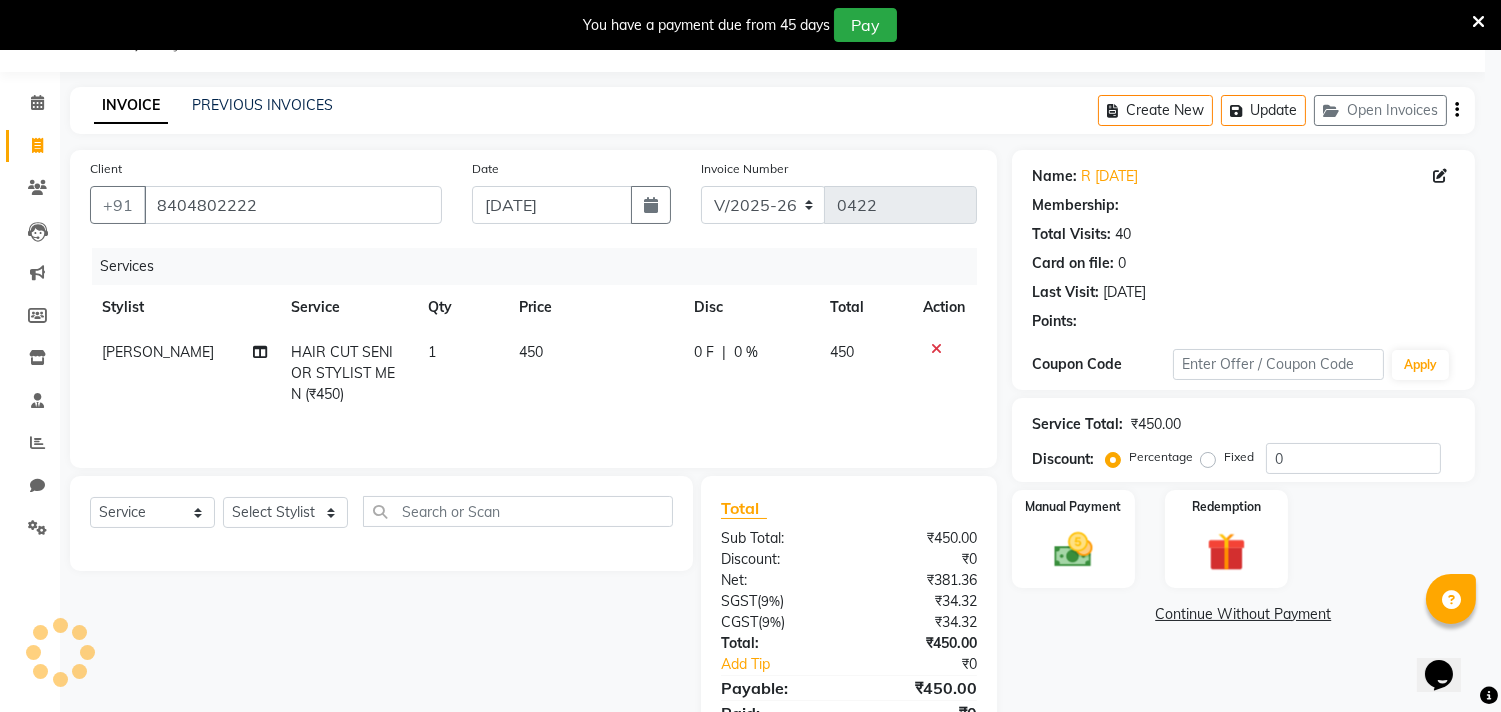 select on "1: Object" 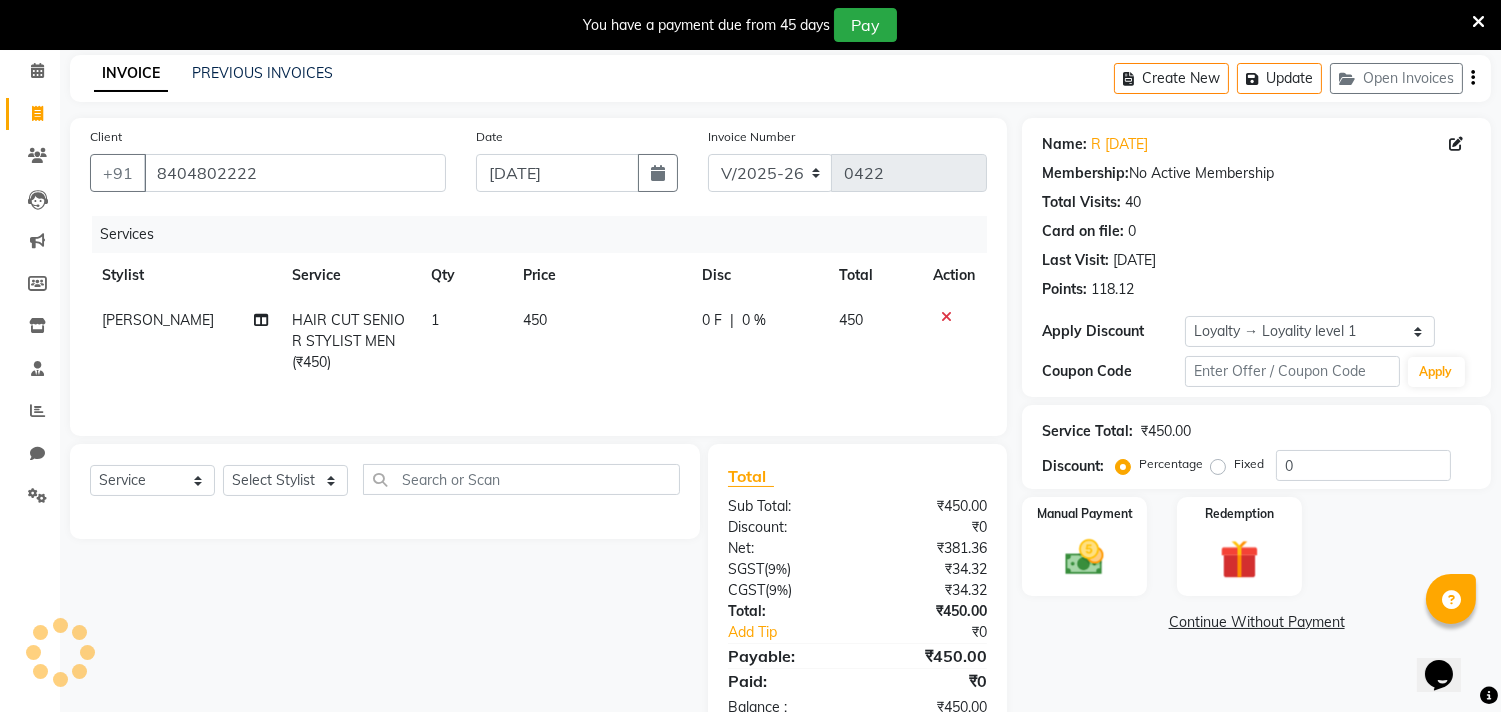 scroll, scrollTop: 140, scrollLeft: 0, axis: vertical 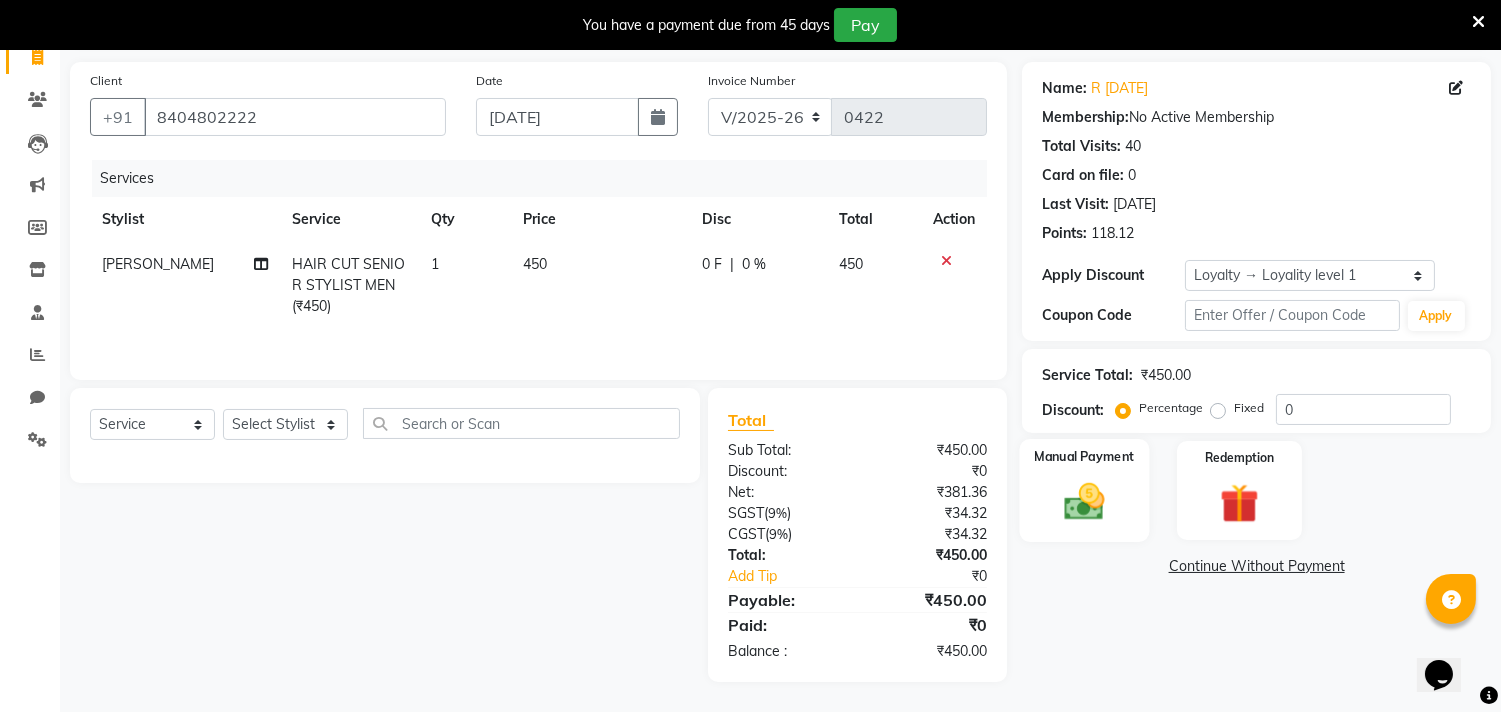 click on "Manual Payment" 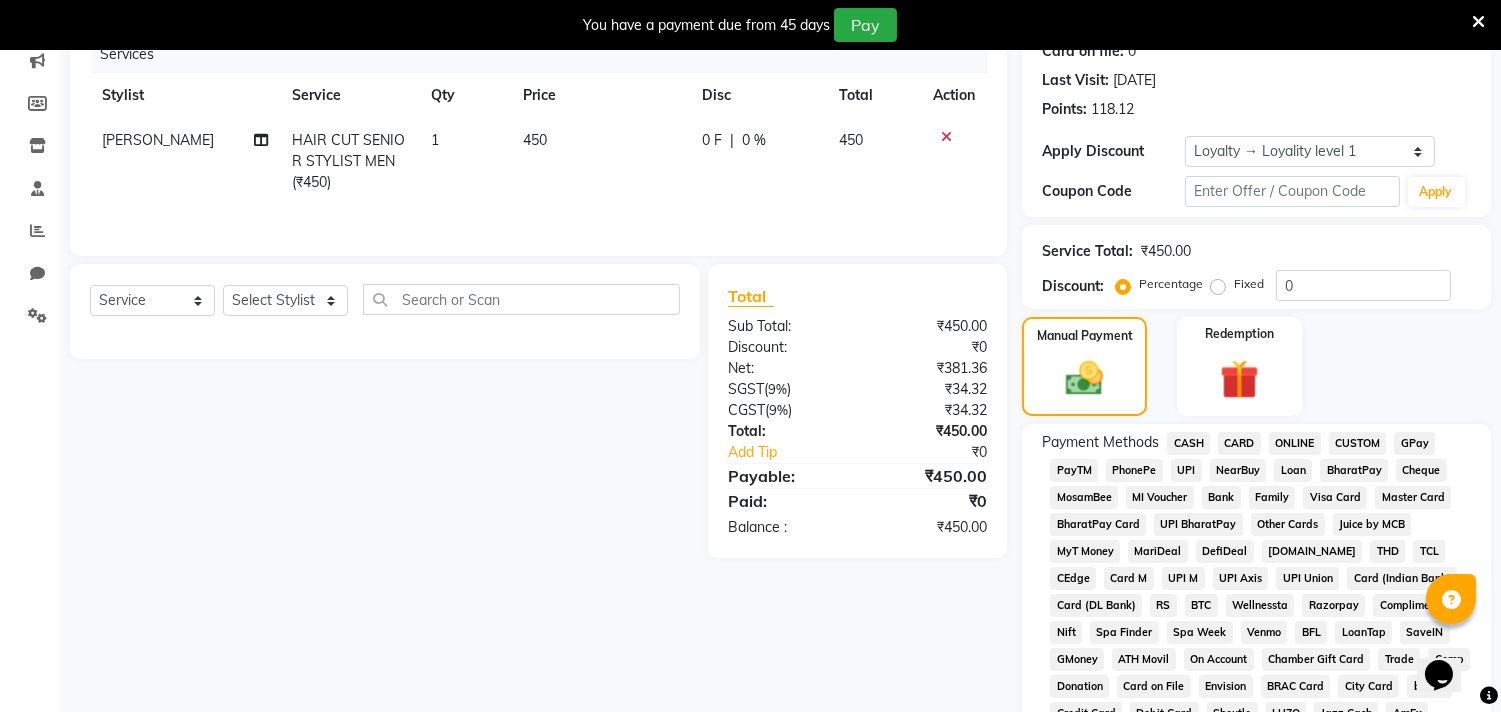 scroll, scrollTop: 584, scrollLeft: 0, axis: vertical 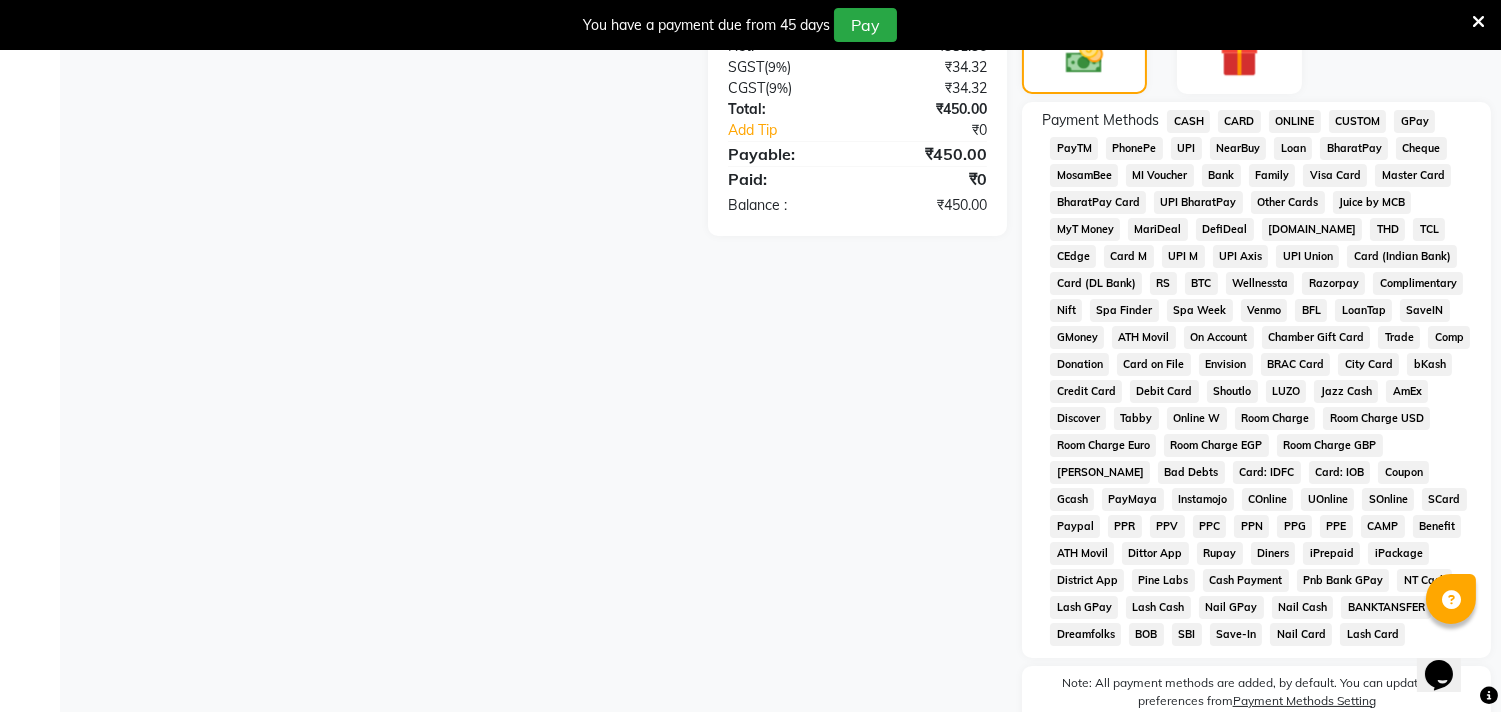 click on "CASH" 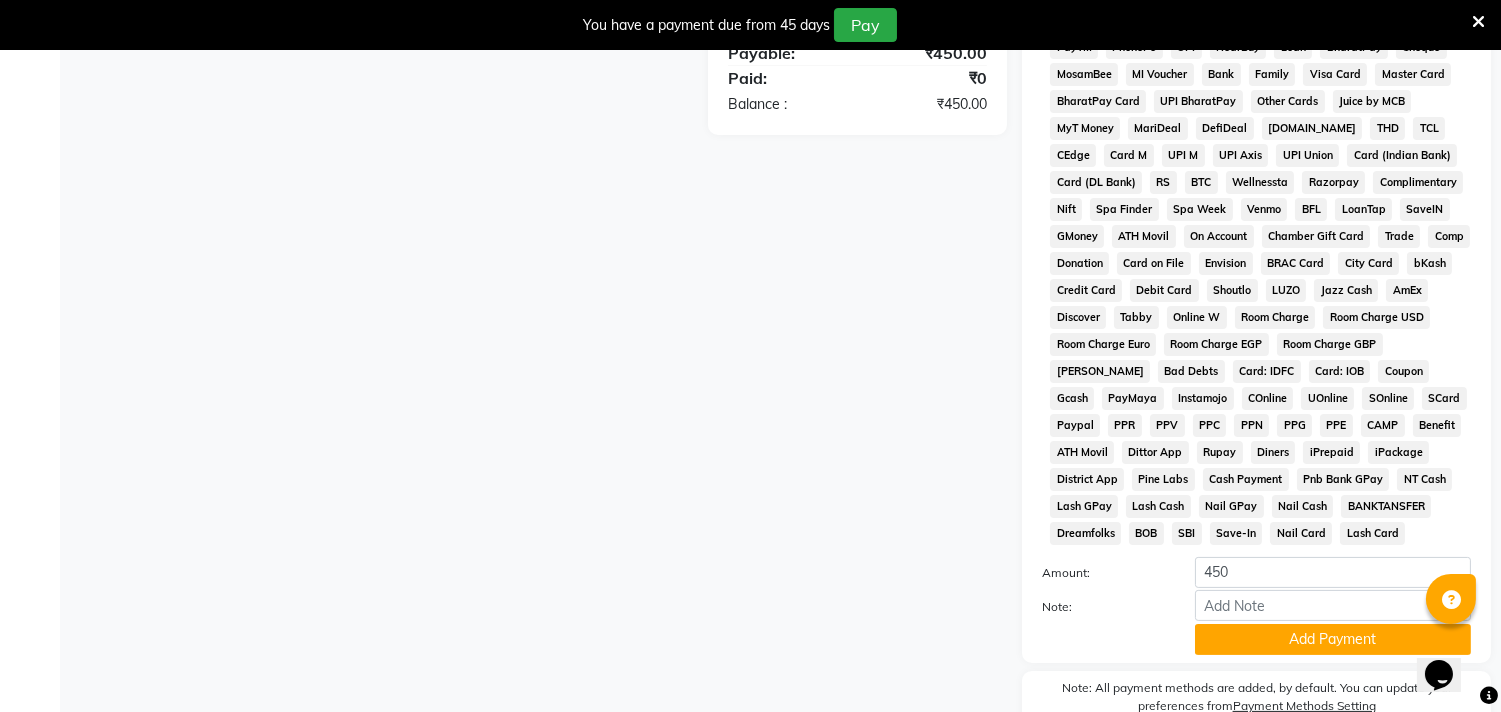 scroll, scrollTop: 787, scrollLeft: 0, axis: vertical 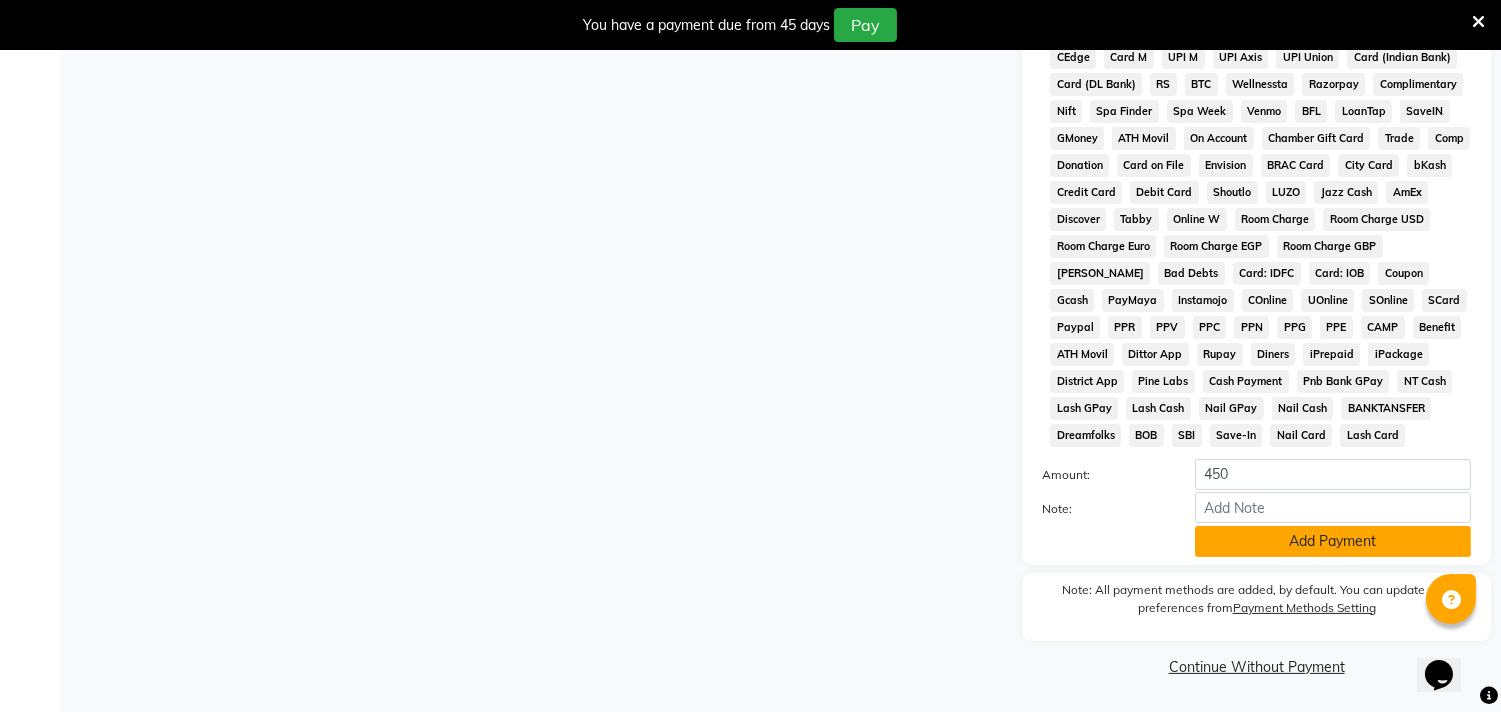 click on "Add Payment" 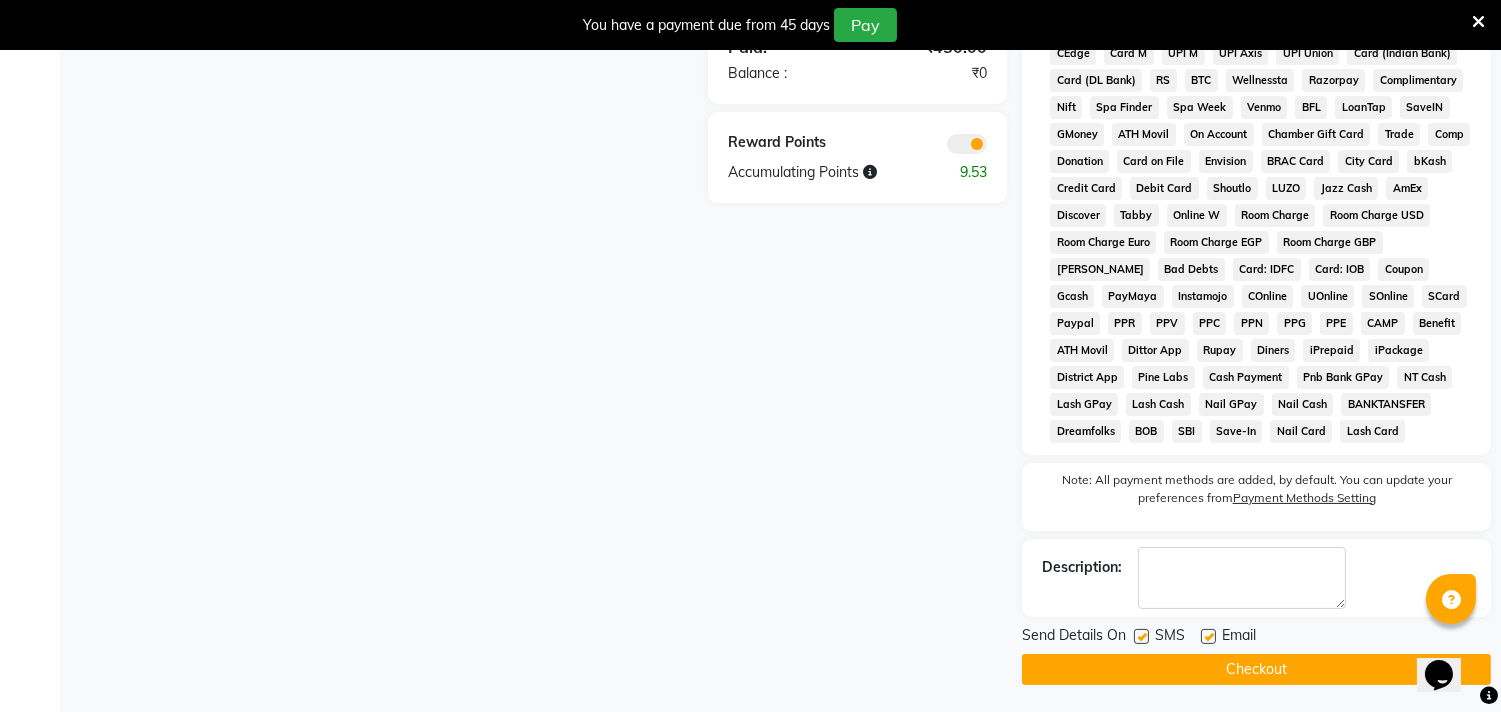 click on "Checkout" 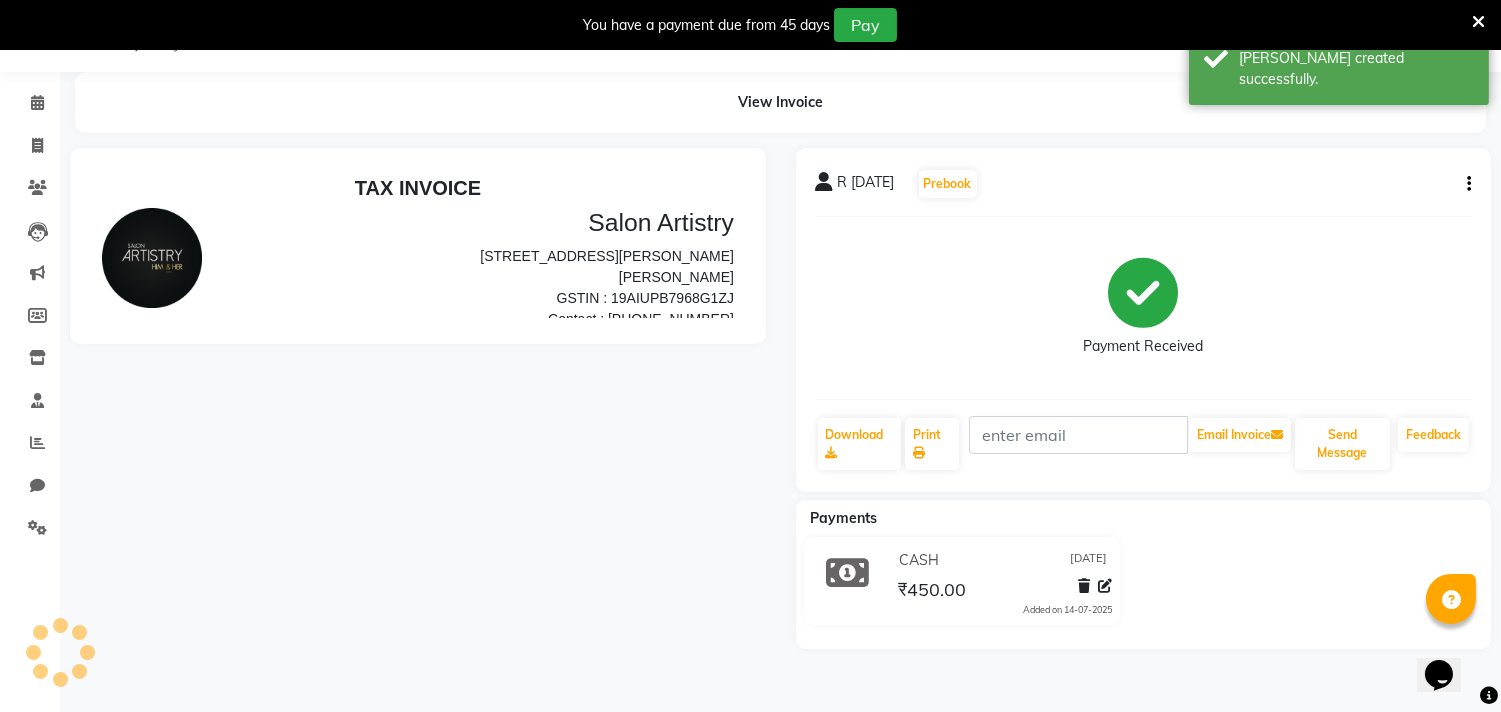 scroll, scrollTop: 132, scrollLeft: 0, axis: vertical 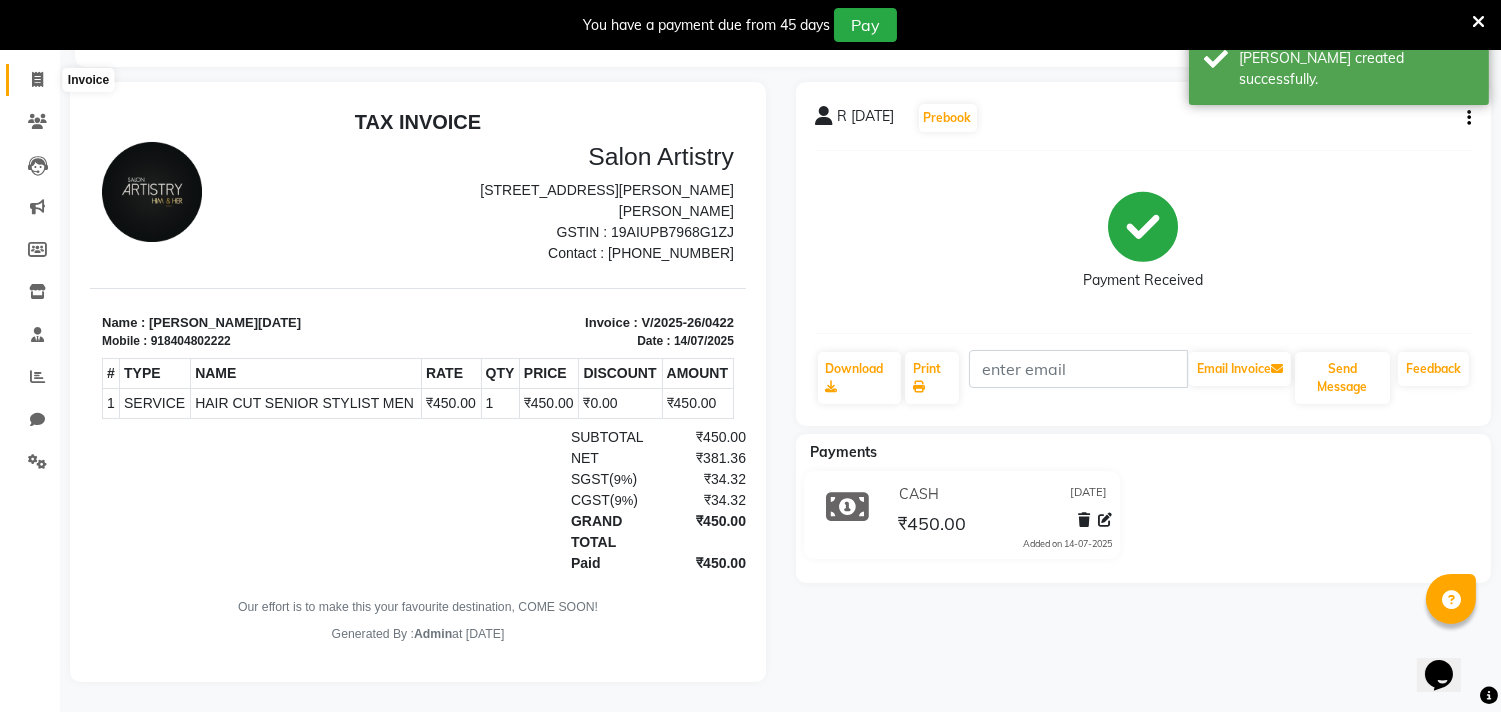 click 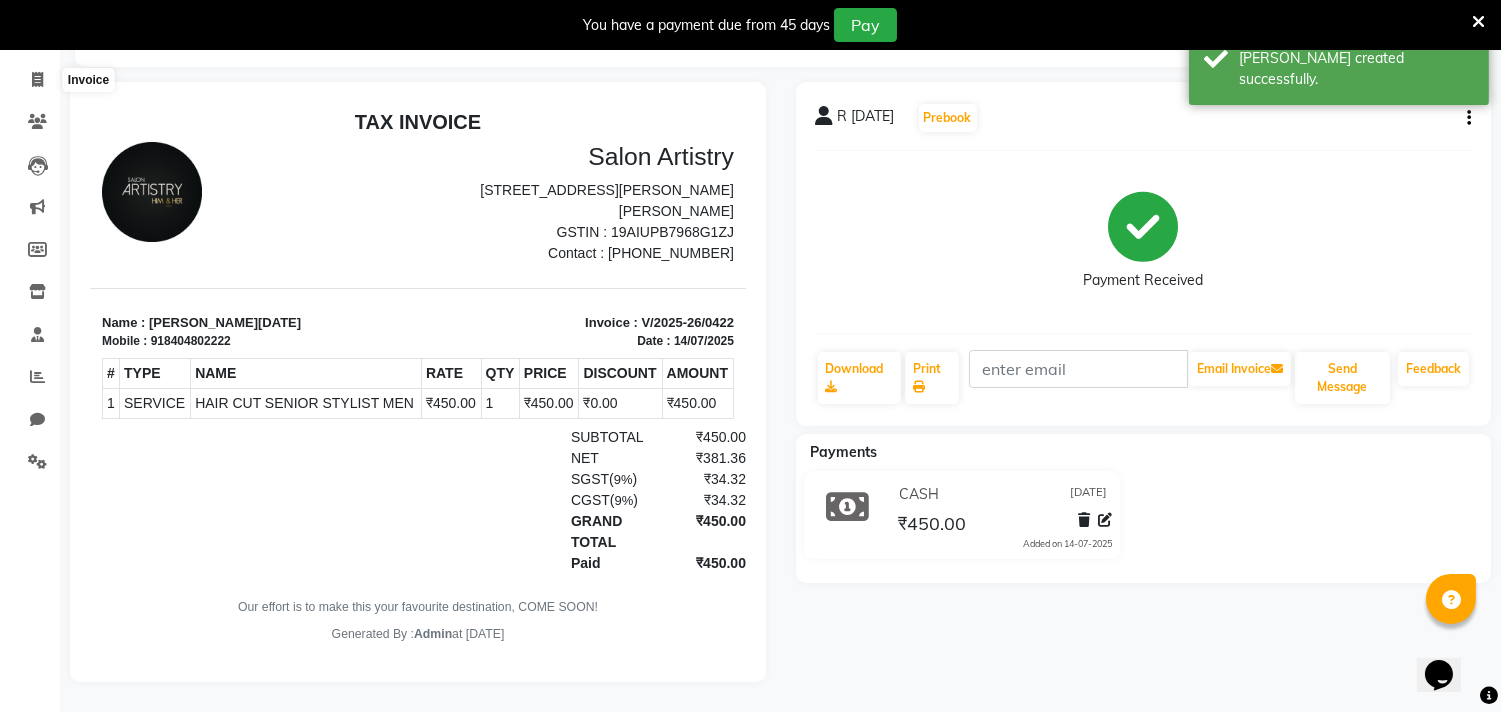 select on "service" 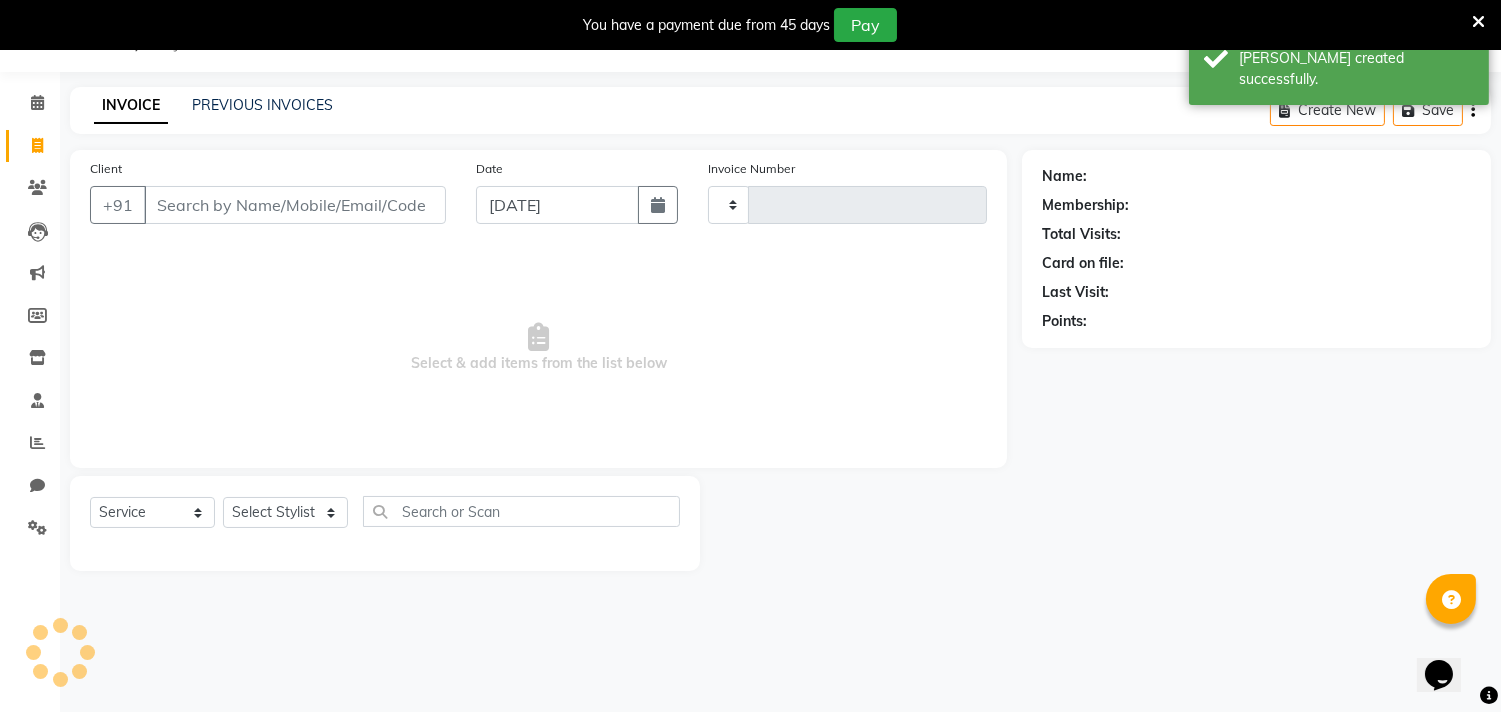 scroll, scrollTop: 50, scrollLeft: 0, axis: vertical 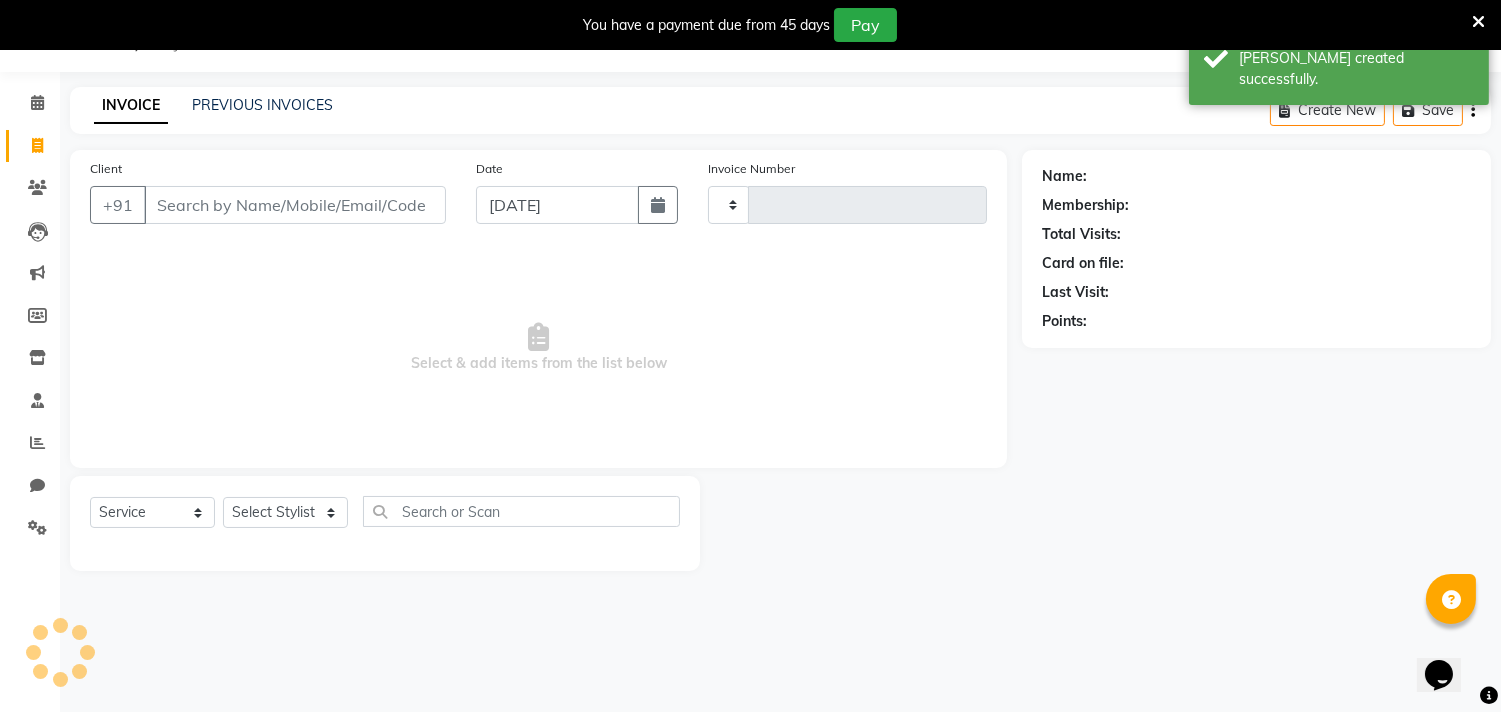 type on "0423" 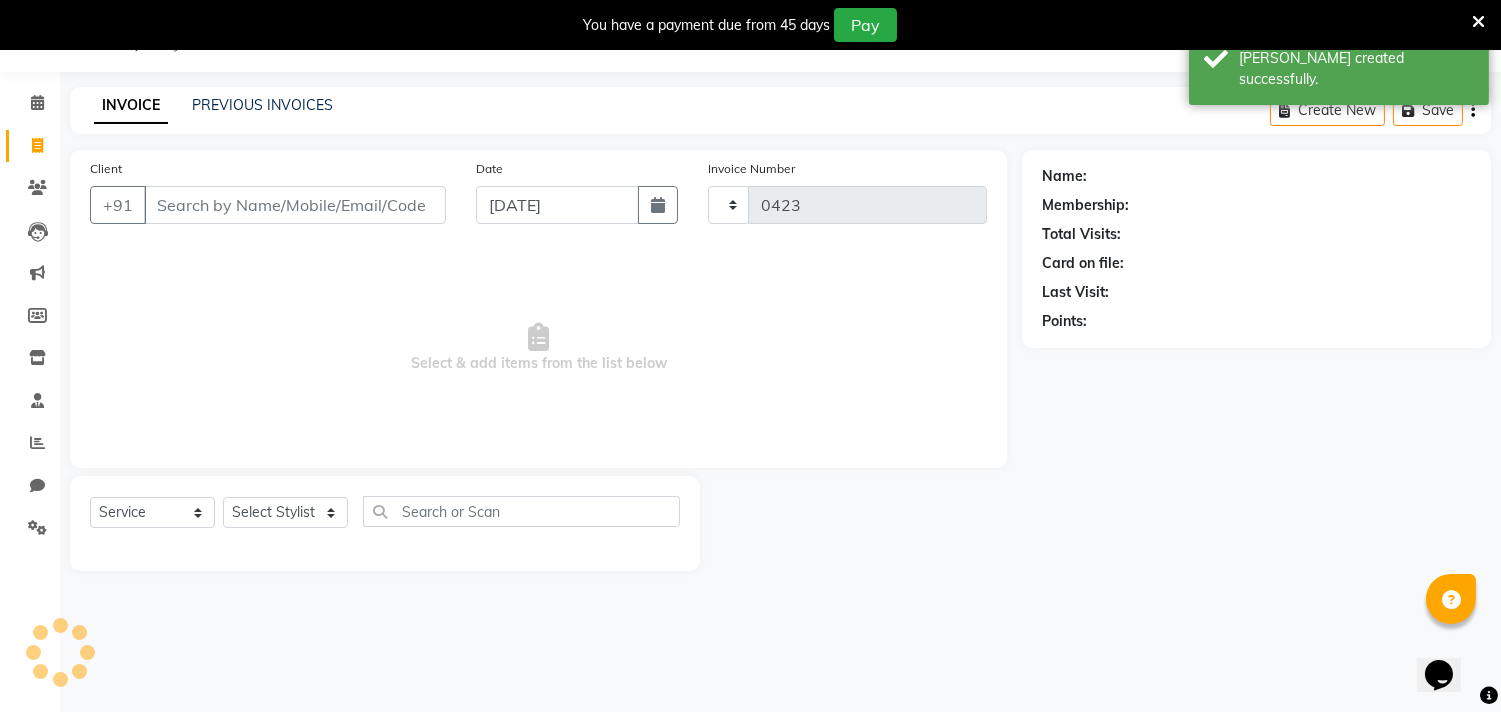 select on "8368" 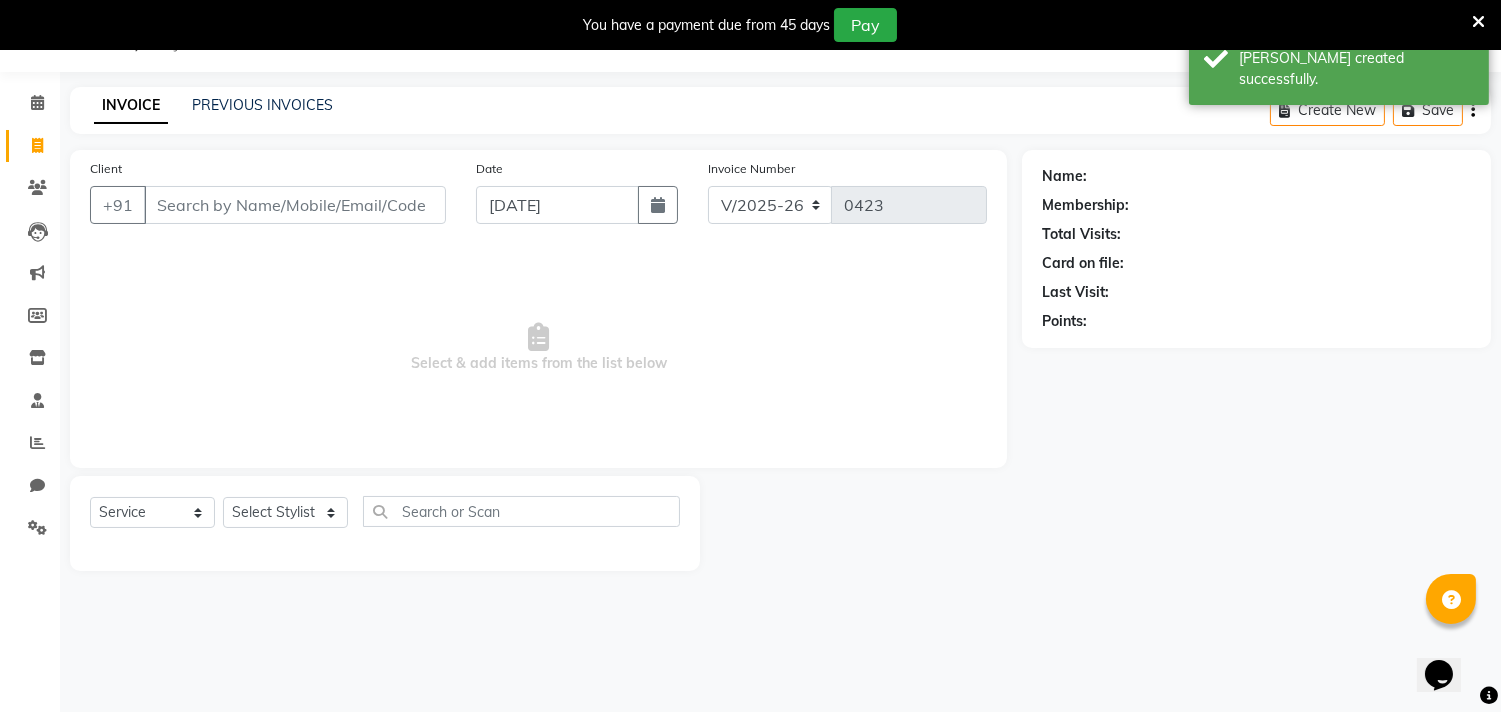 click on "INVOICE PREVIOUS INVOICES Create New   Save" 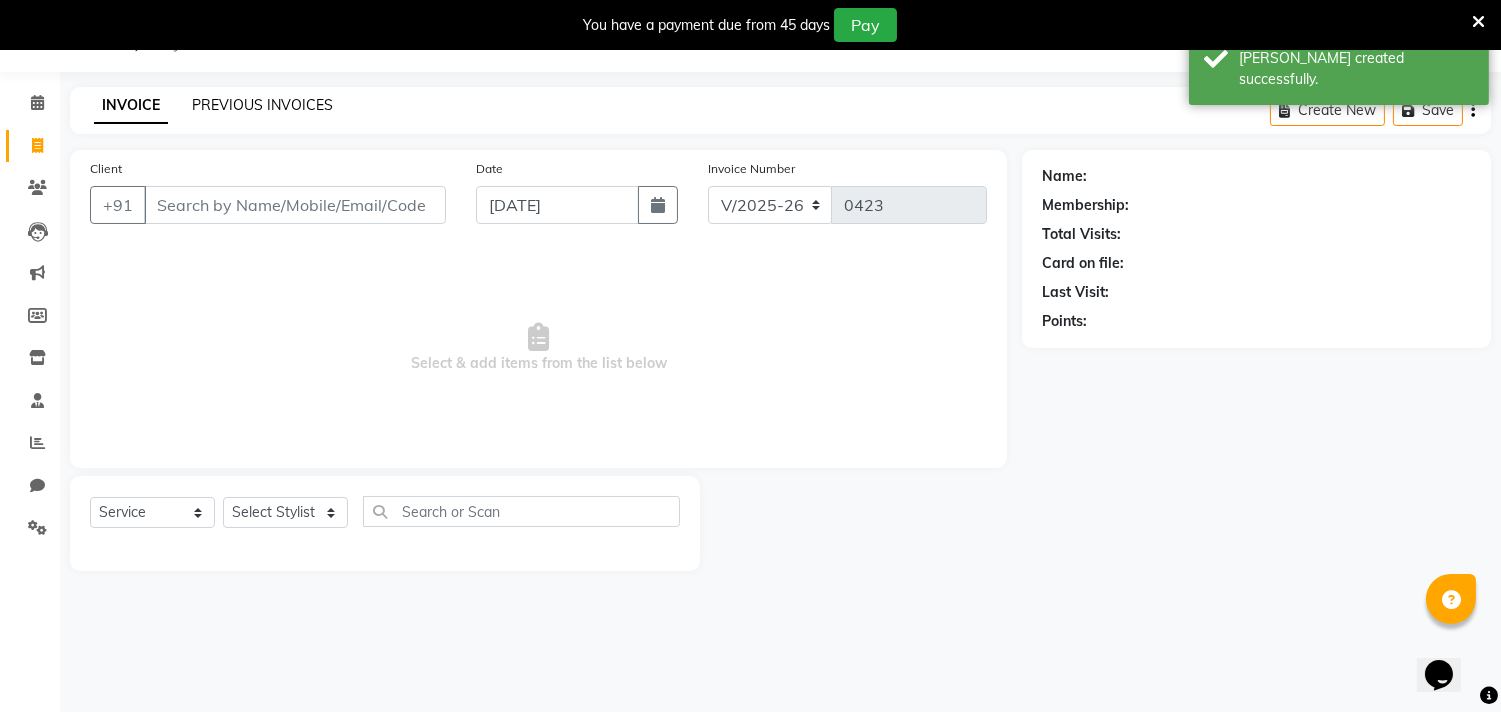 click on "PREVIOUS INVOICES" 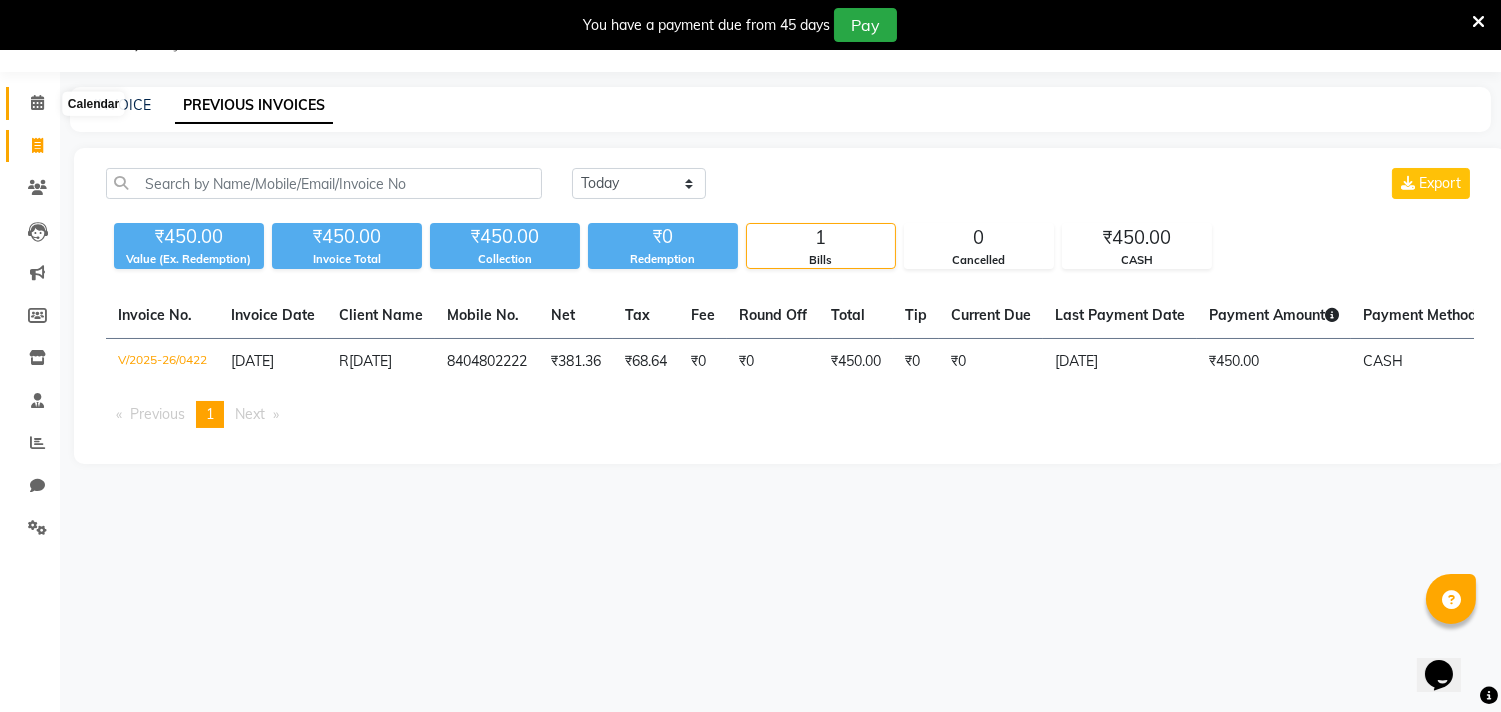 click 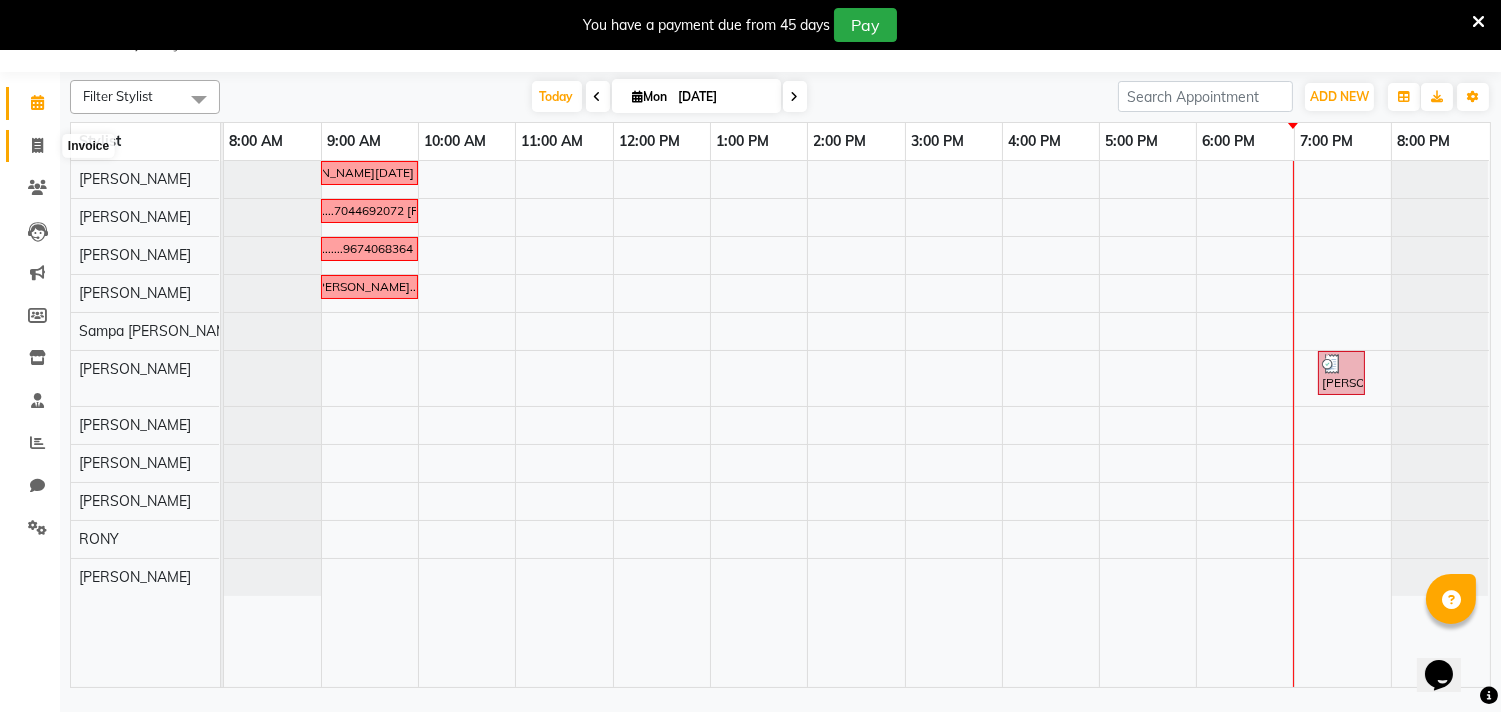 click 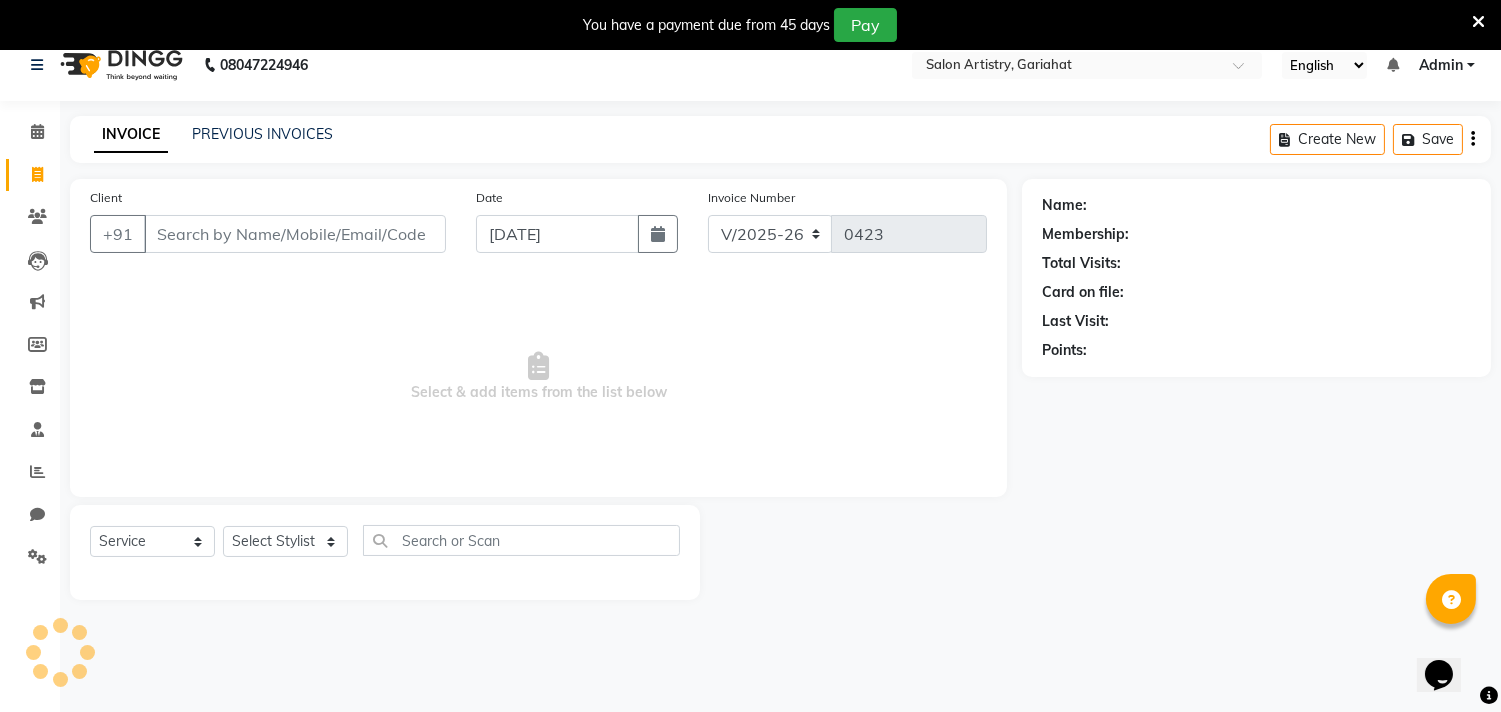 scroll, scrollTop: 0, scrollLeft: 0, axis: both 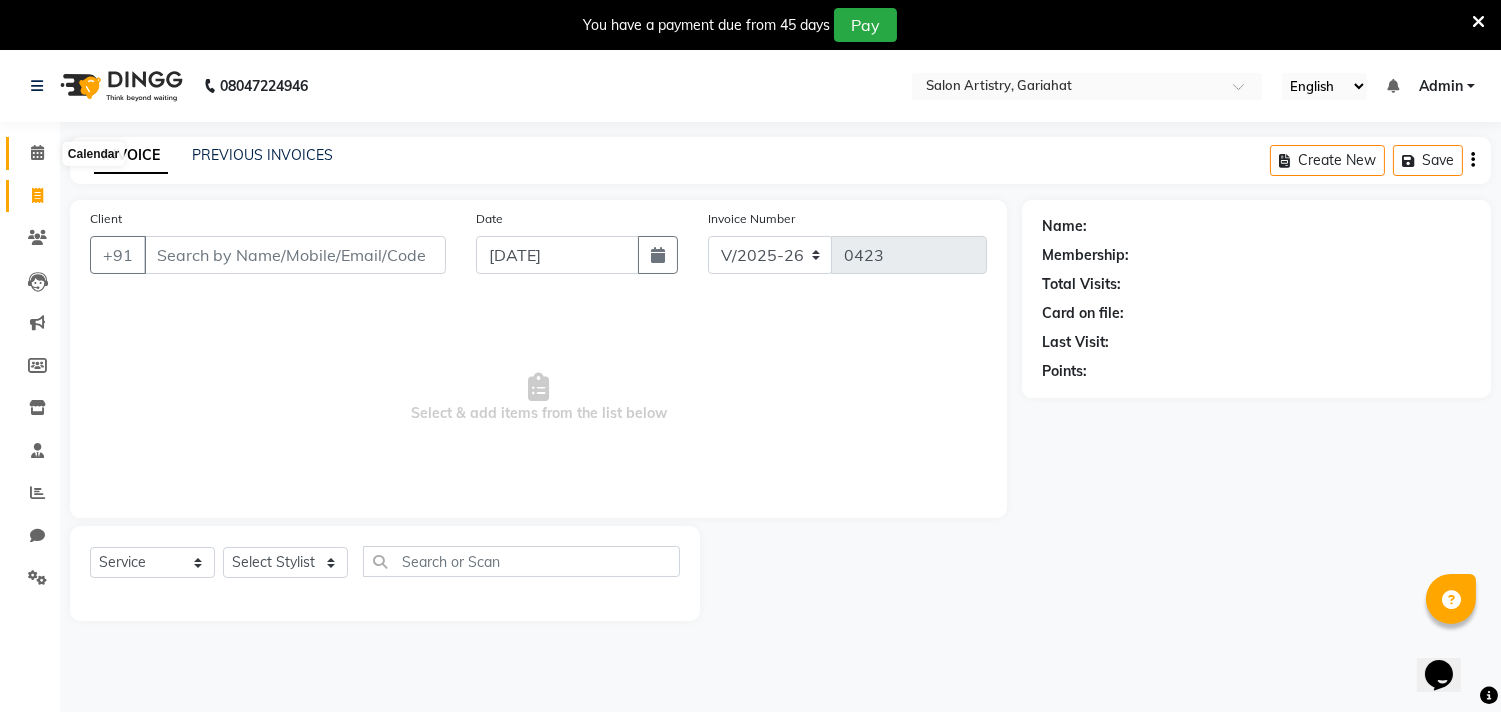 drag, startPoint x: 35, startPoint y: 151, endPoint x: 83, endPoint y: 136, distance: 50.289165 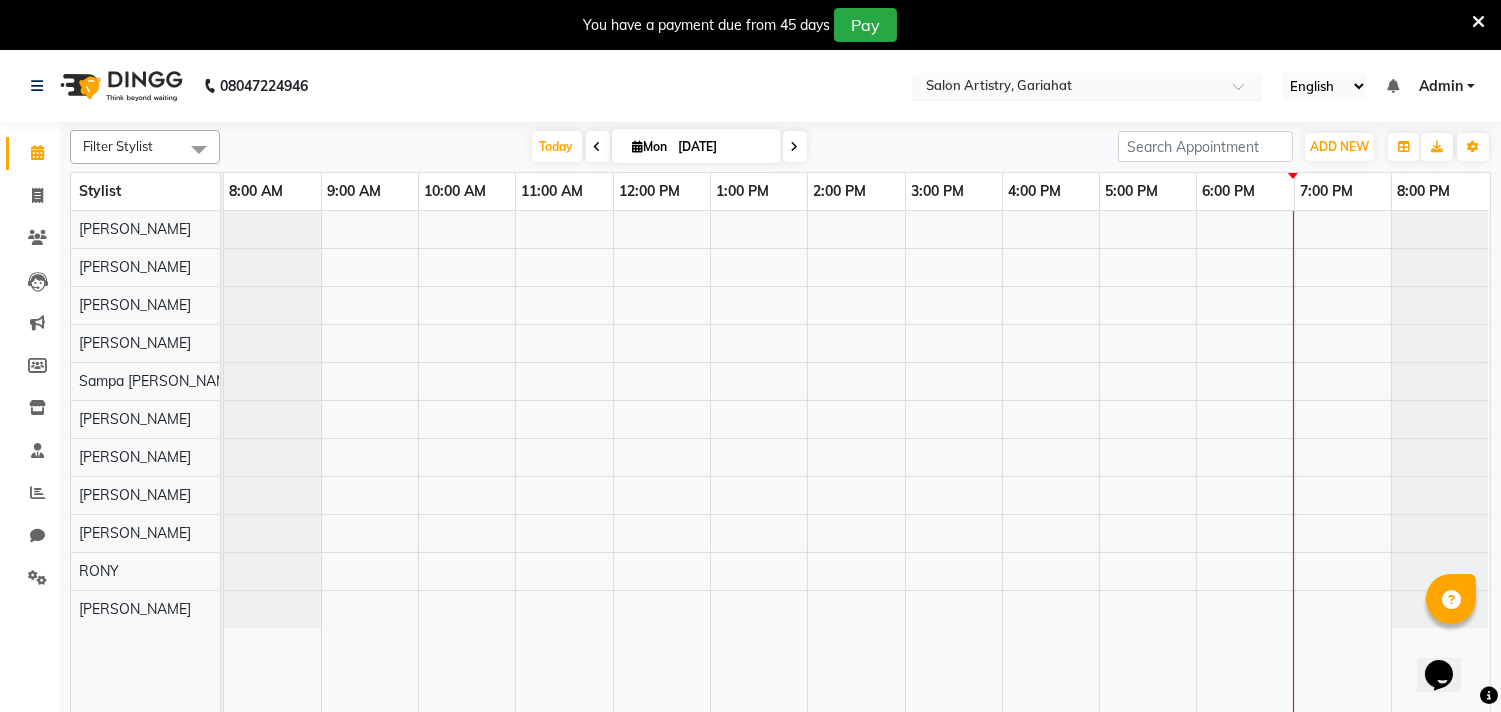 click on "Select Location ×  Salon Artistry, Gariahat" at bounding box center (1087, 86) 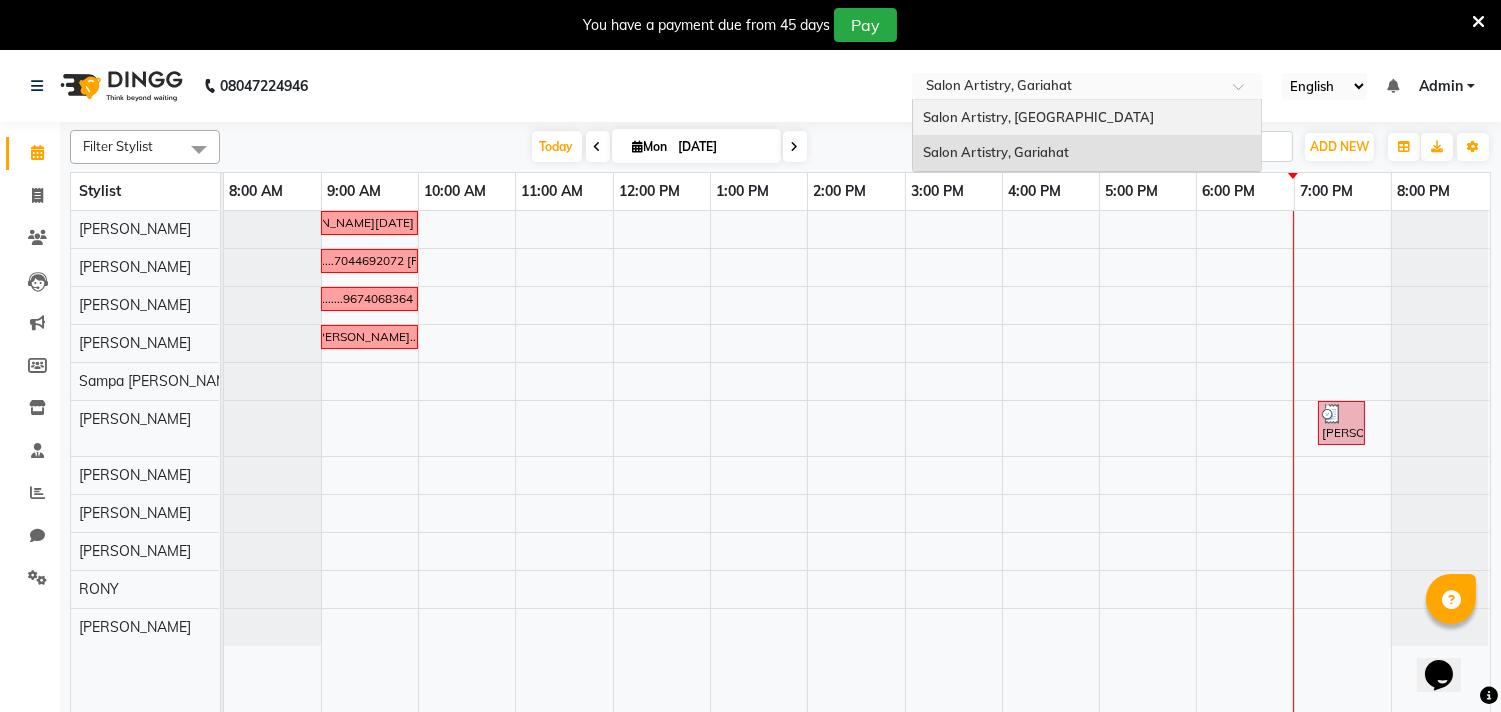 click on "Salon Artistry, [GEOGRAPHIC_DATA]" at bounding box center [1038, 117] 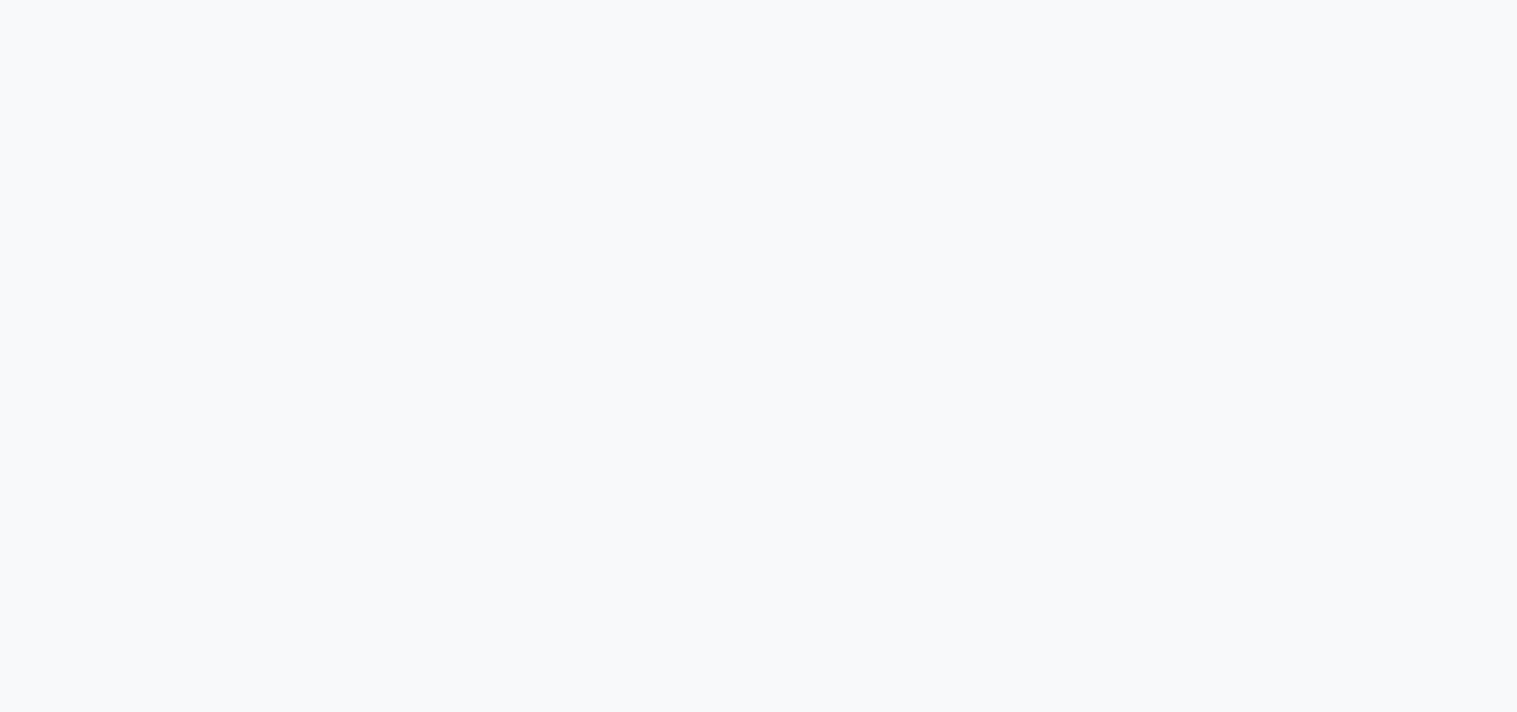scroll, scrollTop: 0, scrollLeft: 0, axis: both 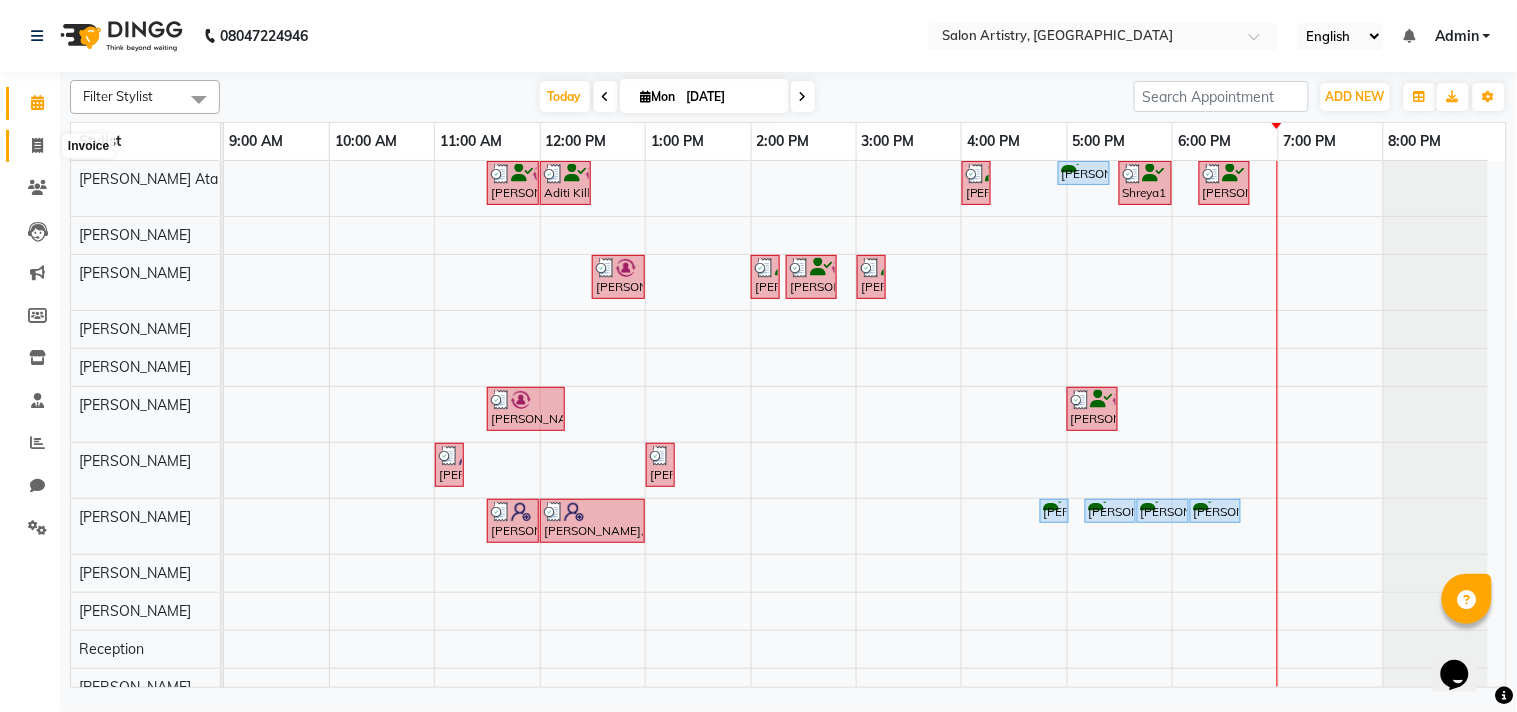 click 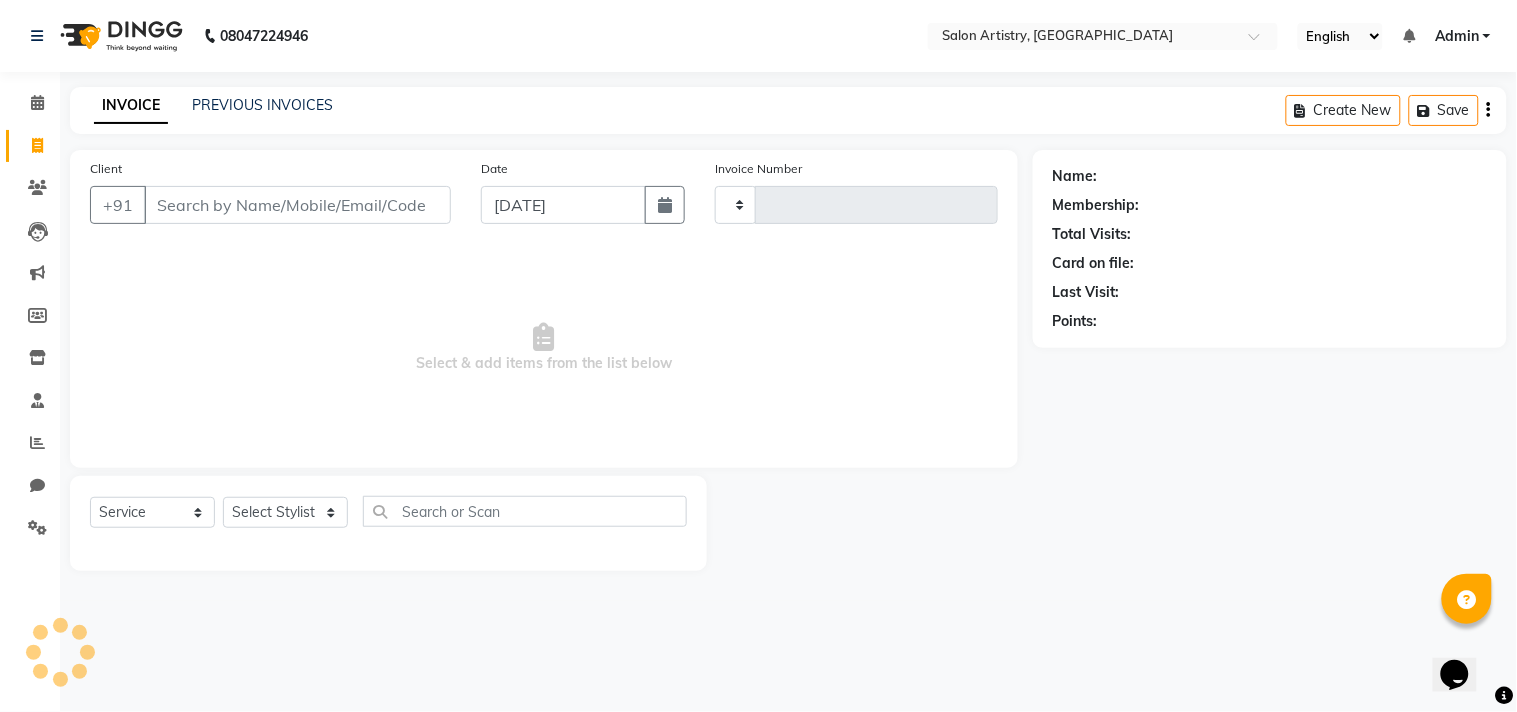 type on "1472" 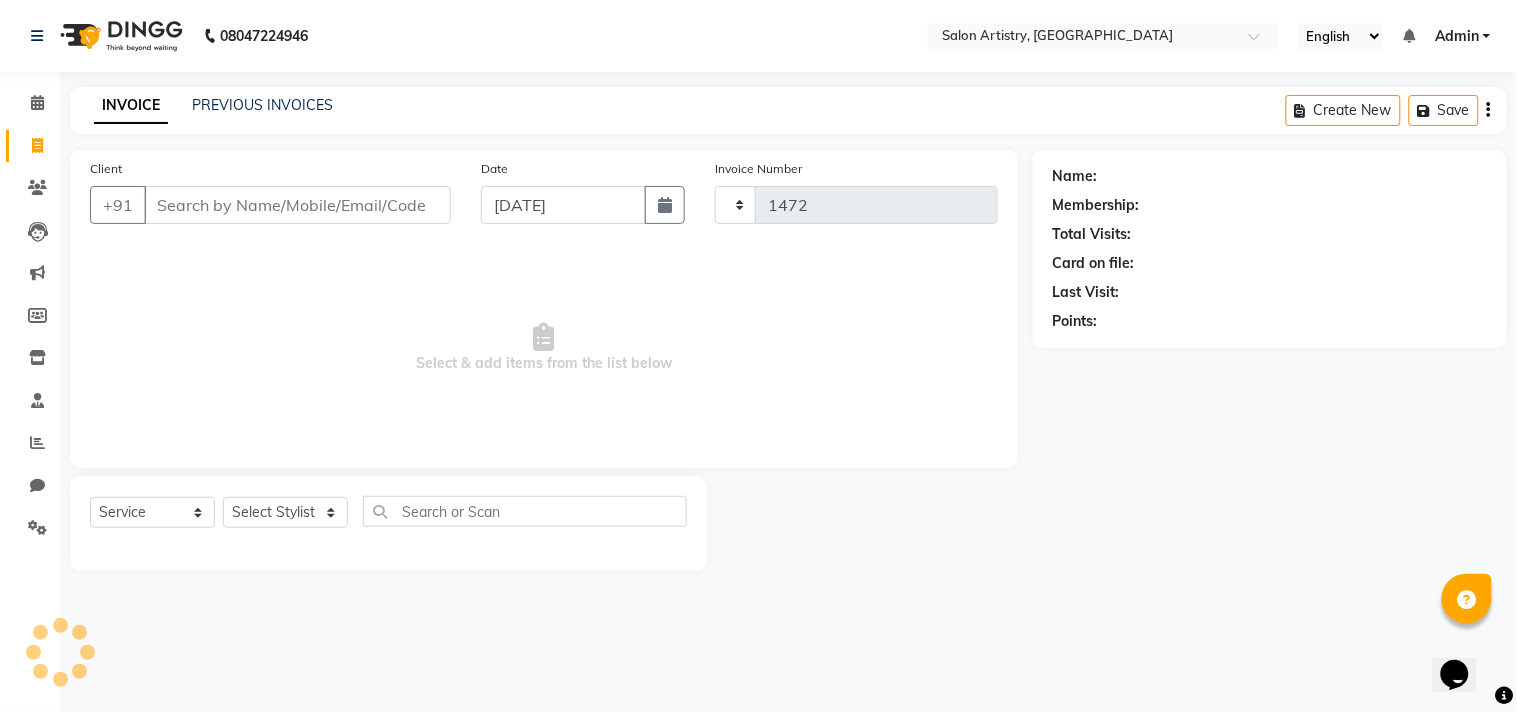 select on "8285" 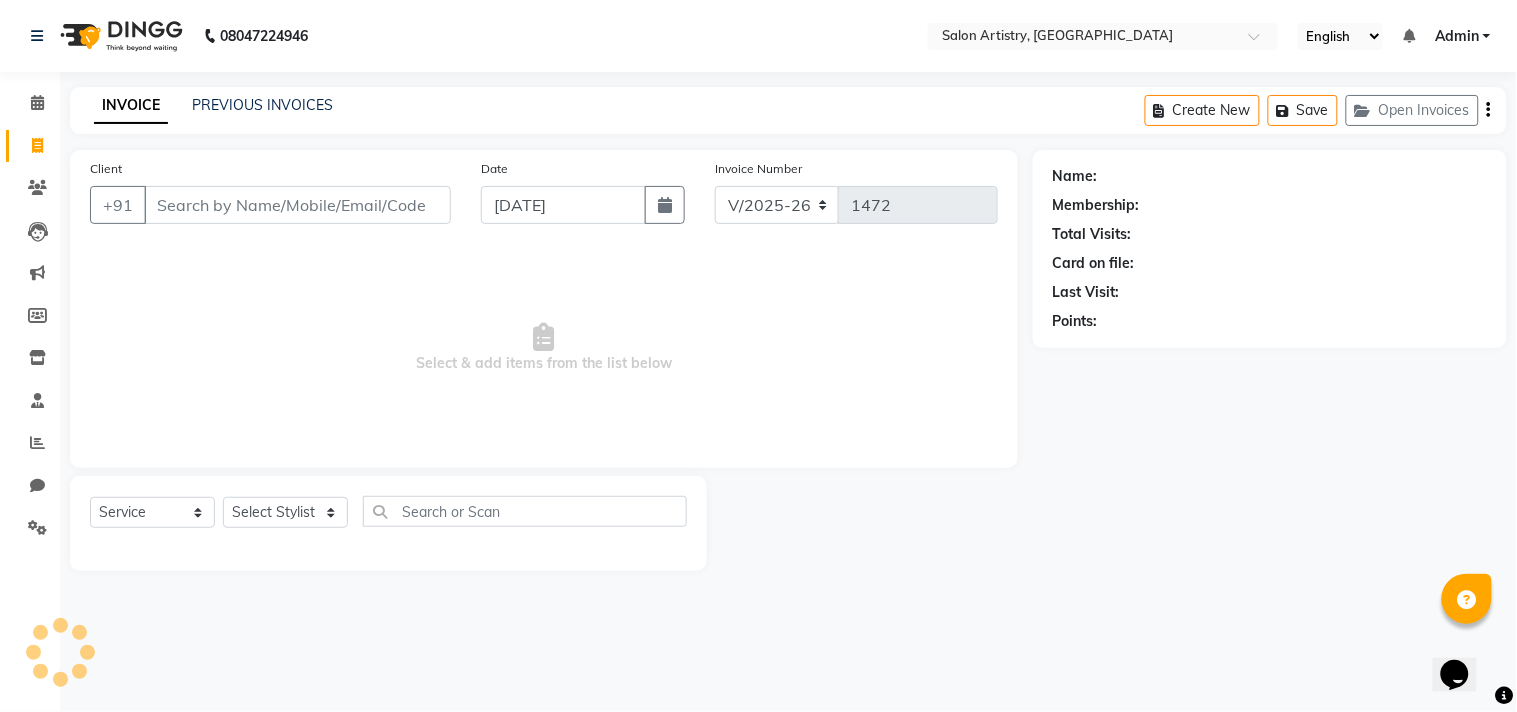 click on "INVOICE PREVIOUS INVOICES Create New   Save   Open Invoices" 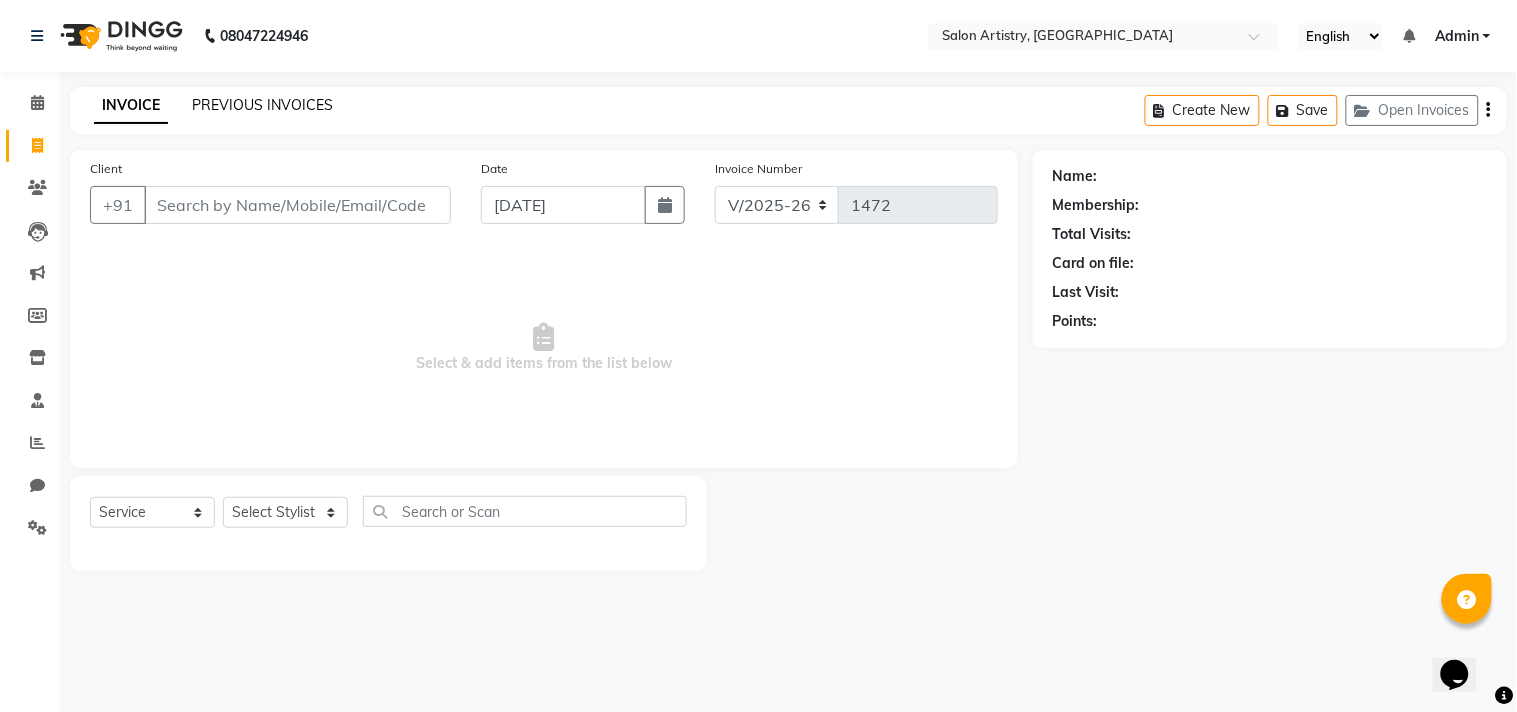 click on "PREVIOUS INVOICES" 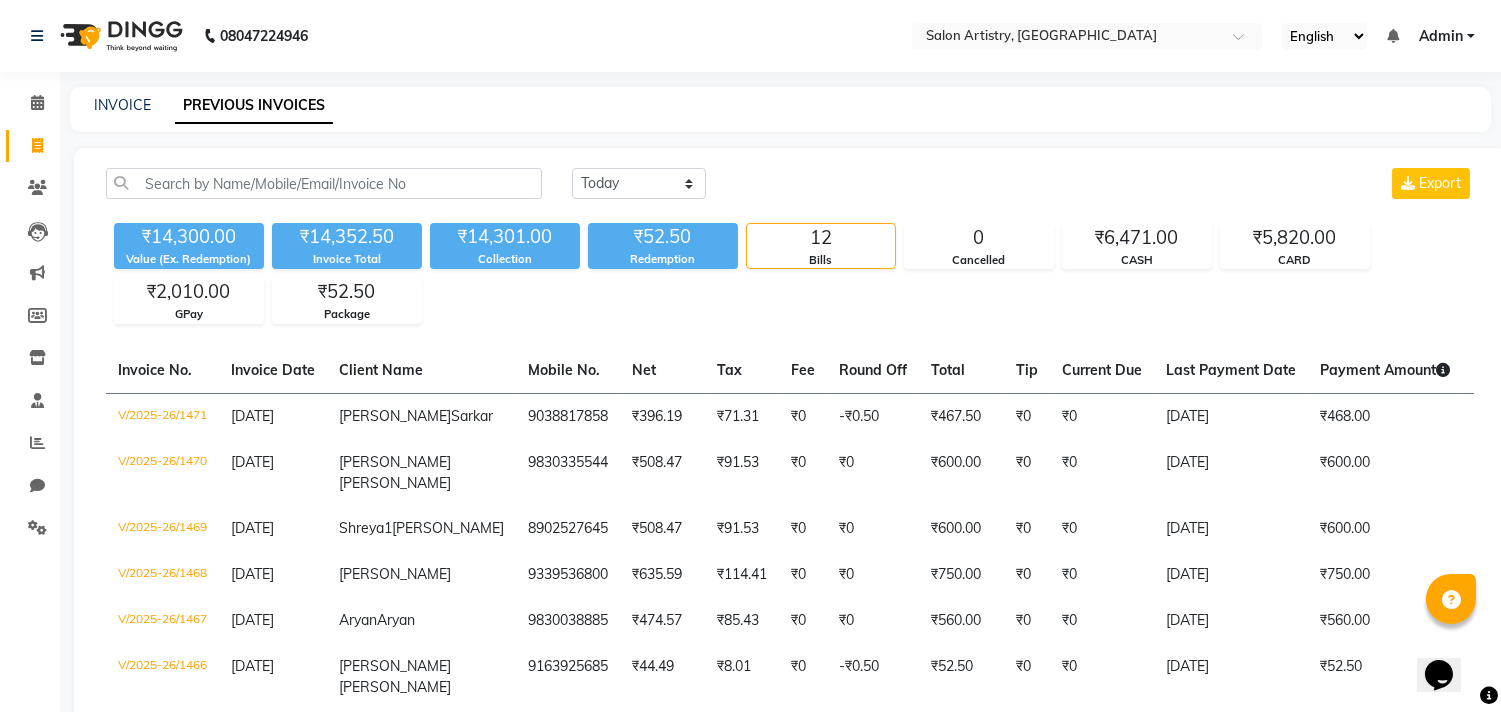 click on "₹14,300.00 Value (Ex. Redemption) ₹14,352.50 Invoice Total  ₹14,301.00 Collection ₹52.50 Redemption 12 Bills 0 Cancelled ₹6,471.00 CASH ₹5,820.00 CARD ₹2,010.00 GPay ₹52.50 Package" 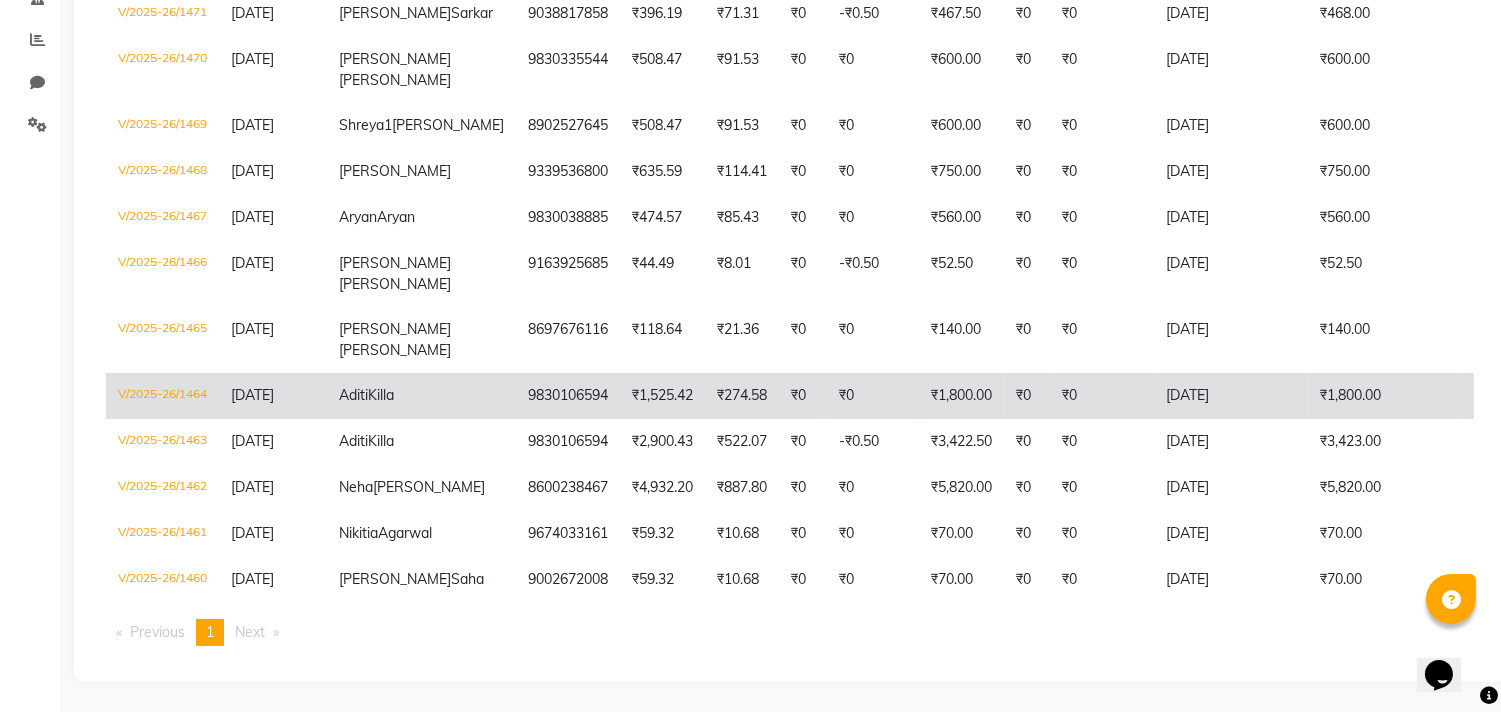 scroll, scrollTop: 497, scrollLeft: 0, axis: vertical 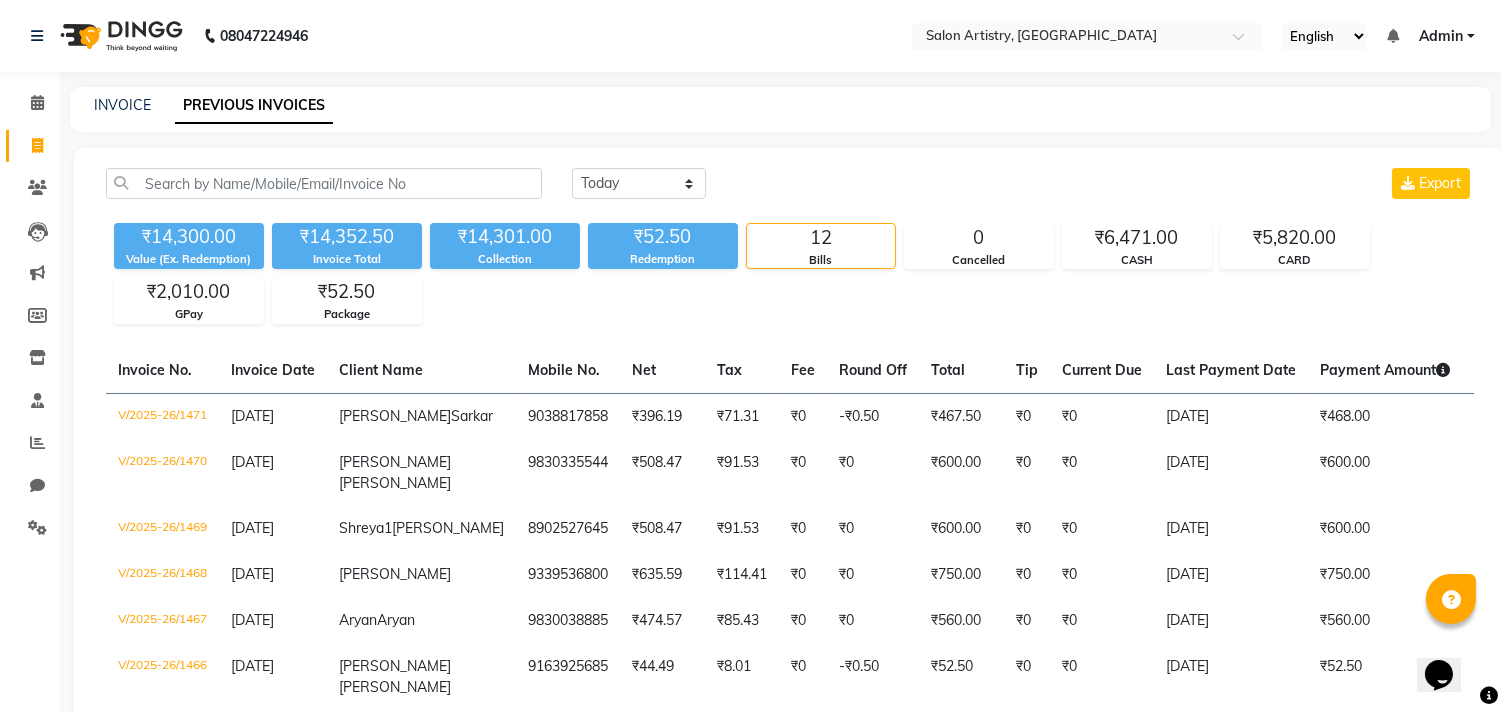 click on "₹14,300.00 Value (Ex. Redemption) ₹14,352.50 Invoice Total  ₹14,301.00 Collection ₹52.50 Redemption 12 Bills 0 Cancelled ₹6,471.00 CASH ₹5,820.00 CARD ₹2,010.00 GPay ₹52.50 Package" 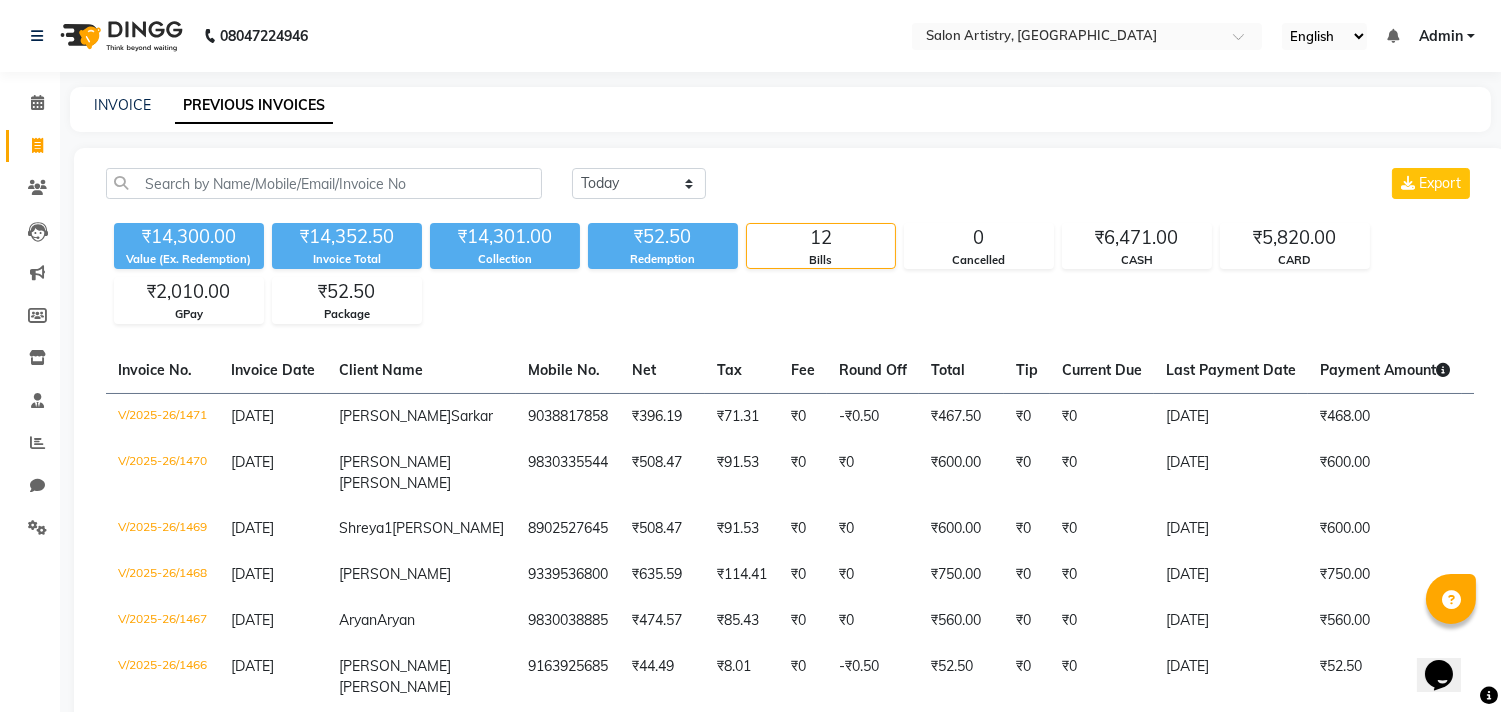 click on "₹14,300.00 Value (Ex. Redemption) ₹14,352.50 Invoice Total  ₹14,301.00 Collection ₹52.50 Redemption 12 Bills 0 Cancelled ₹6,471.00 CASH ₹5,820.00 CARD ₹2,010.00 GPay ₹52.50 Package" 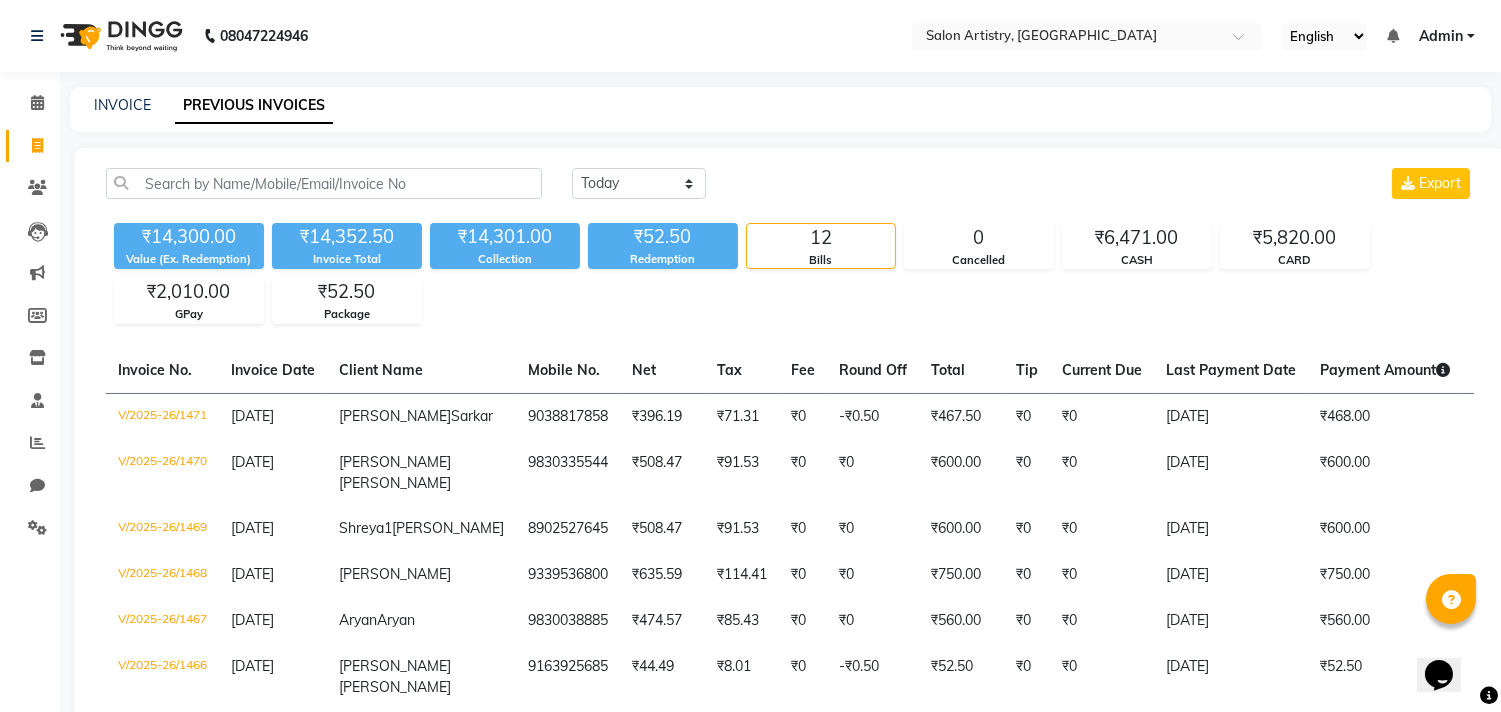 click on "₹14,300.00 Value (Ex. Redemption) ₹14,352.50 Invoice Total  ₹14,301.00 Collection ₹52.50 Redemption 12 Bills 0 Cancelled ₹6,471.00 CASH ₹5,820.00 CARD ₹2,010.00 GPay ₹52.50 Package" 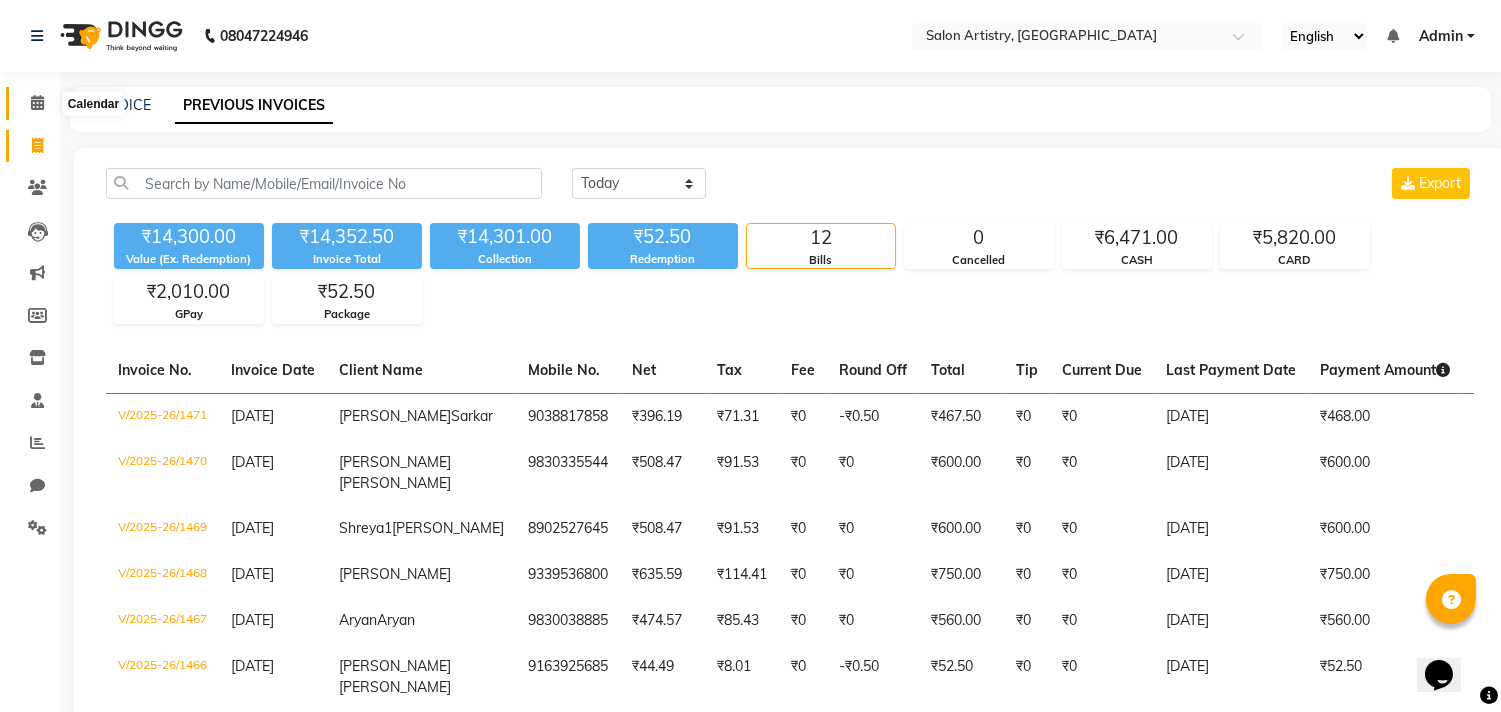 click 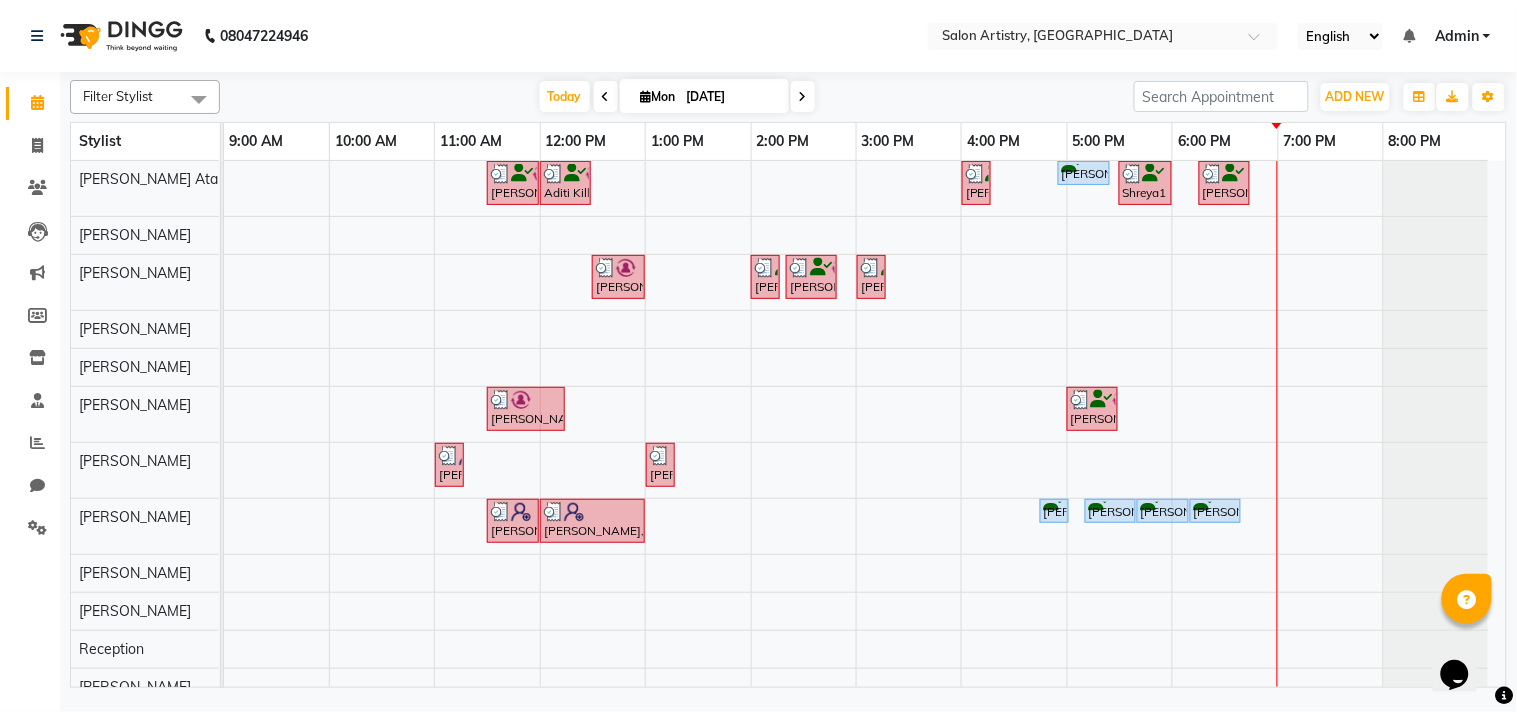 click at bounding box center [803, 97] 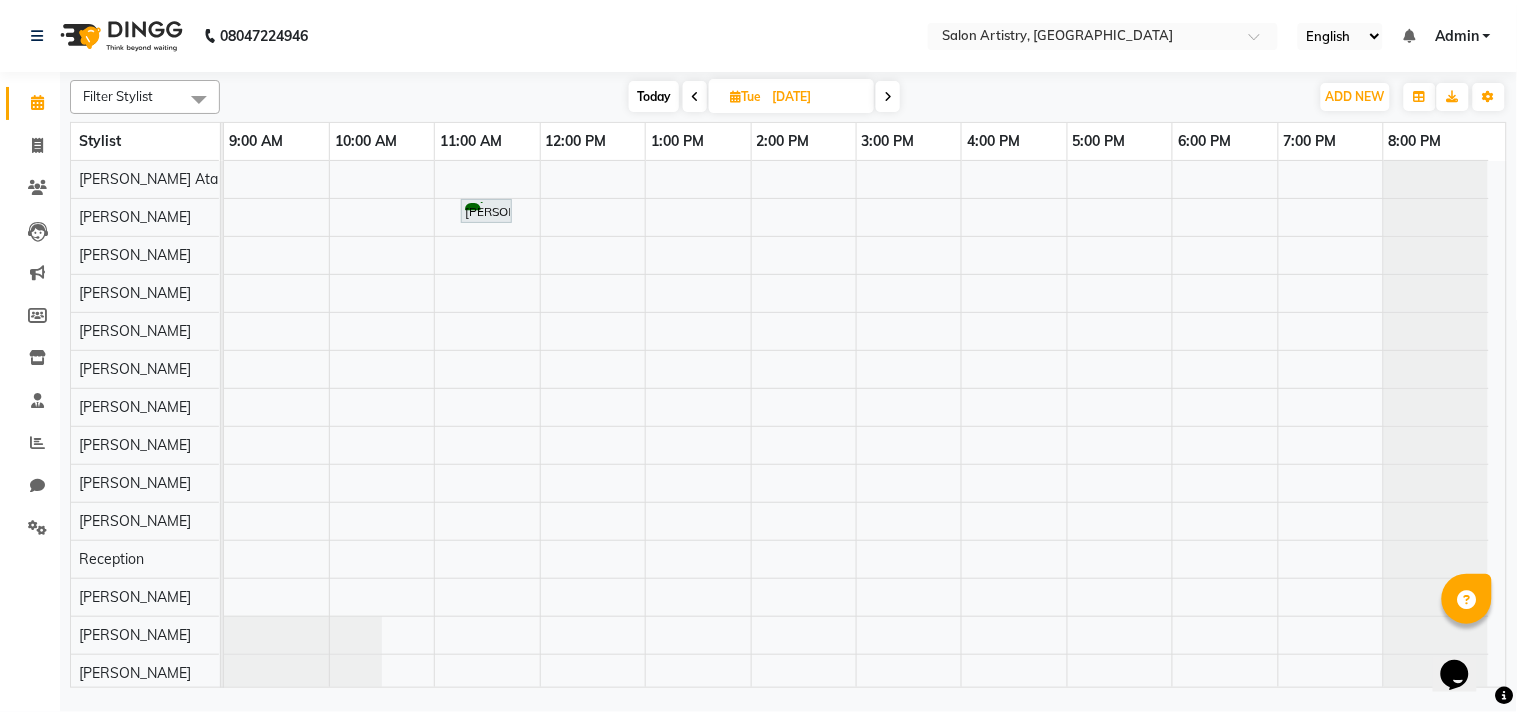 click at bounding box center [888, 97] 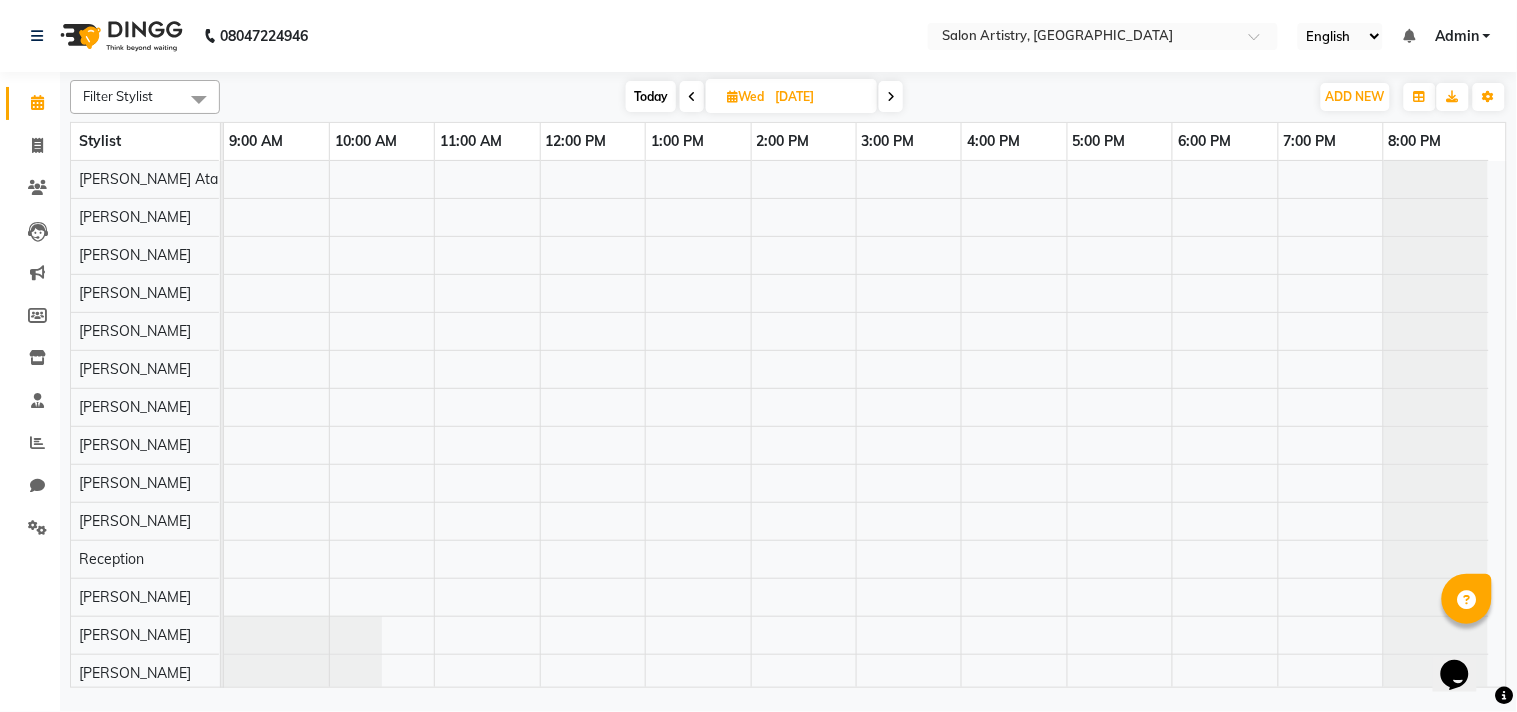 click at bounding box center (891, 97) 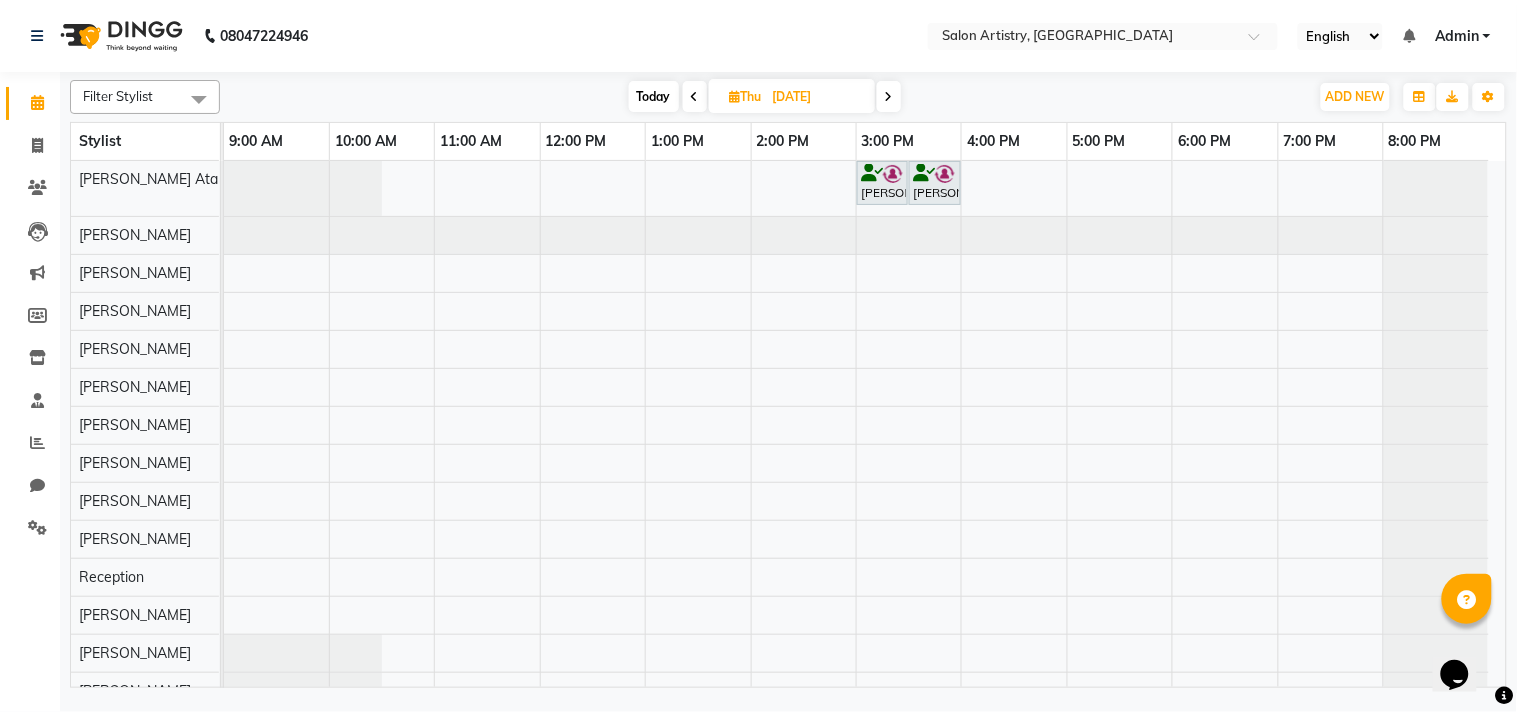 click at bounding box center [889, 97] 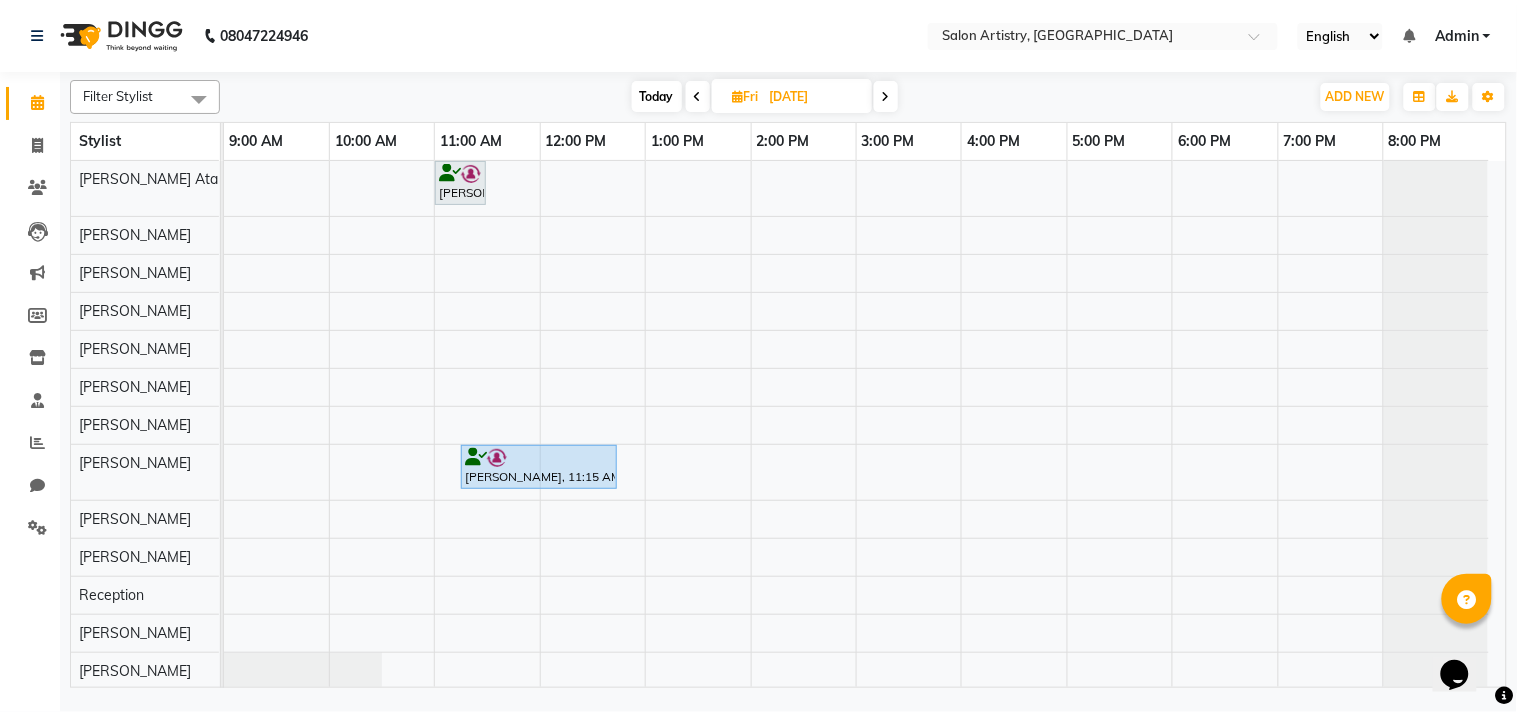 click at bounding box center [886, 96] 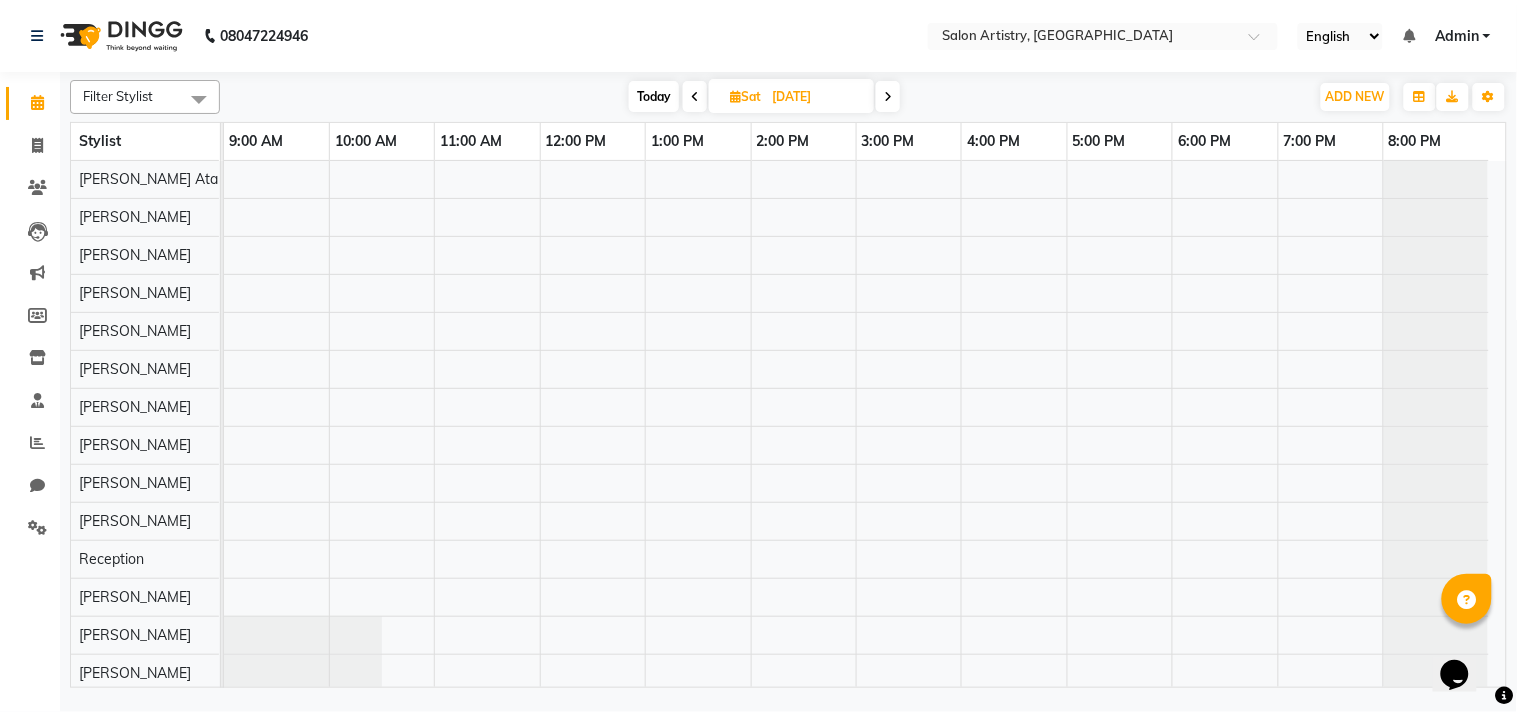 click at bounding box center [888, 97] 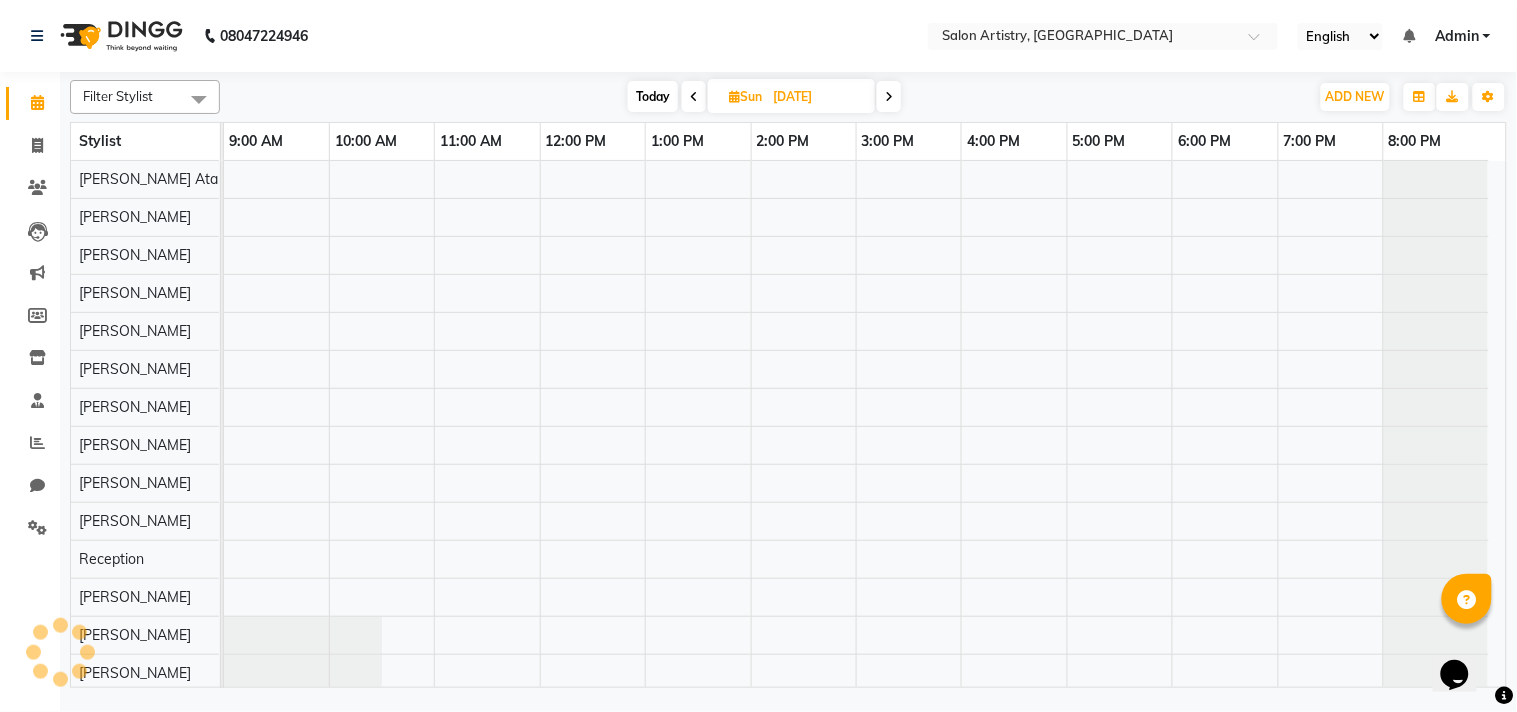 click at bounding box center [694, 97] 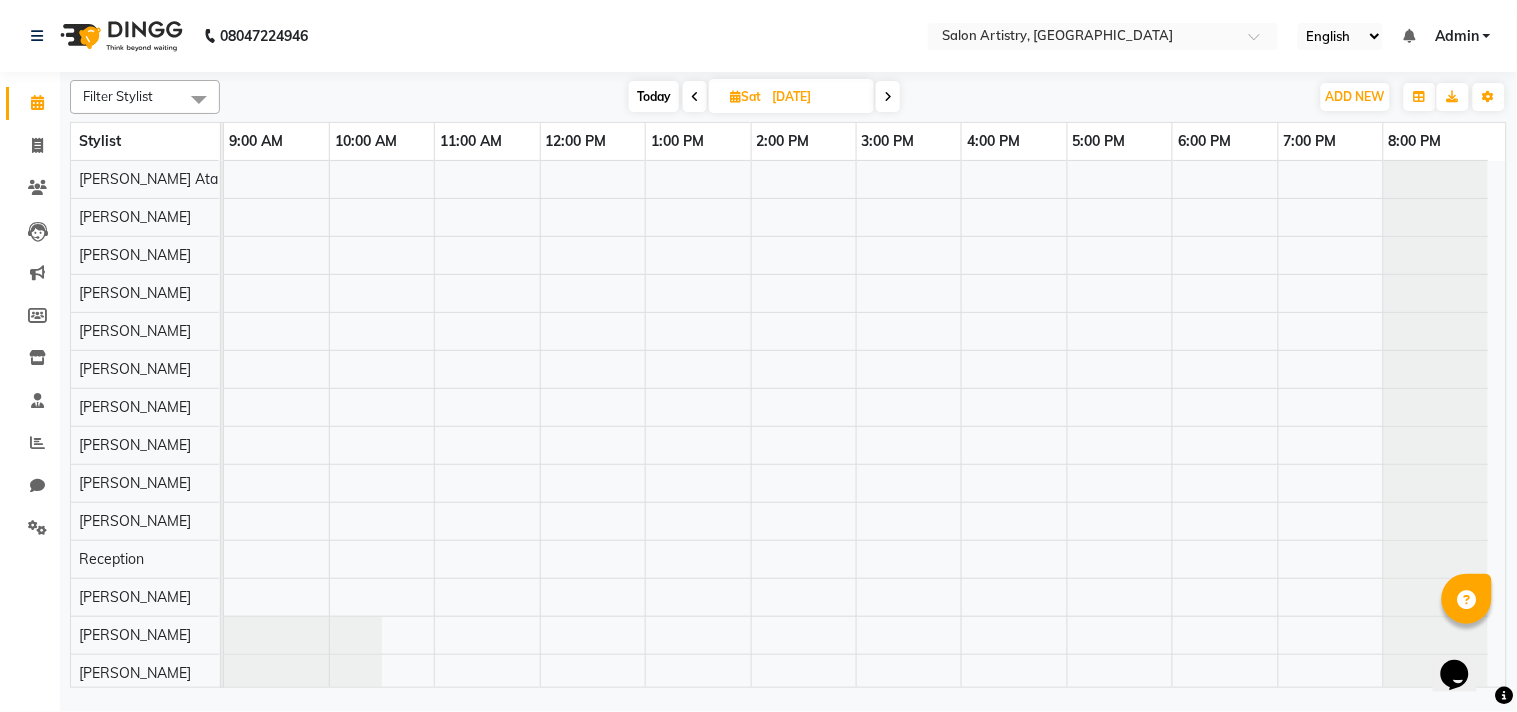 click at bounding box center (695, 97) 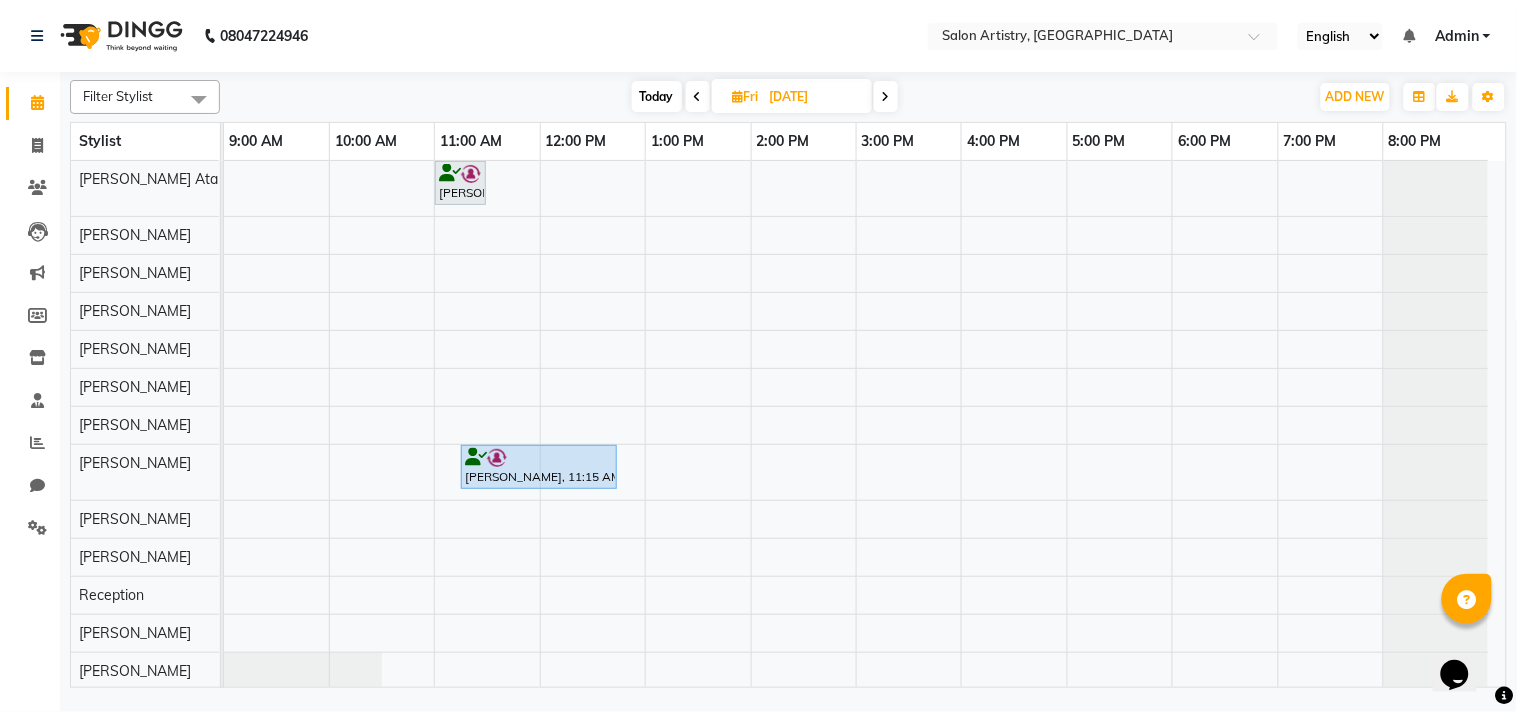 click at bounding box center [698, 97] 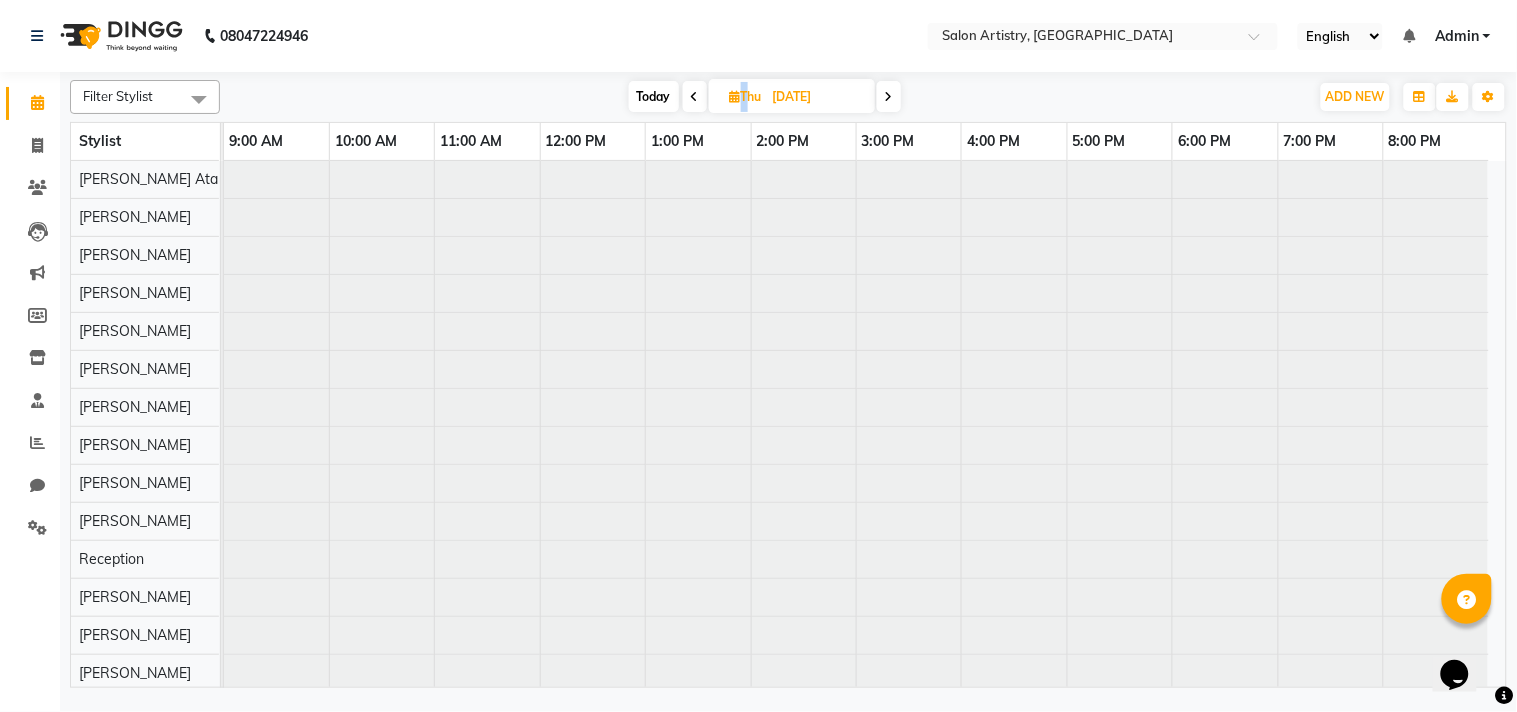 click at bounding box center [695, 97] 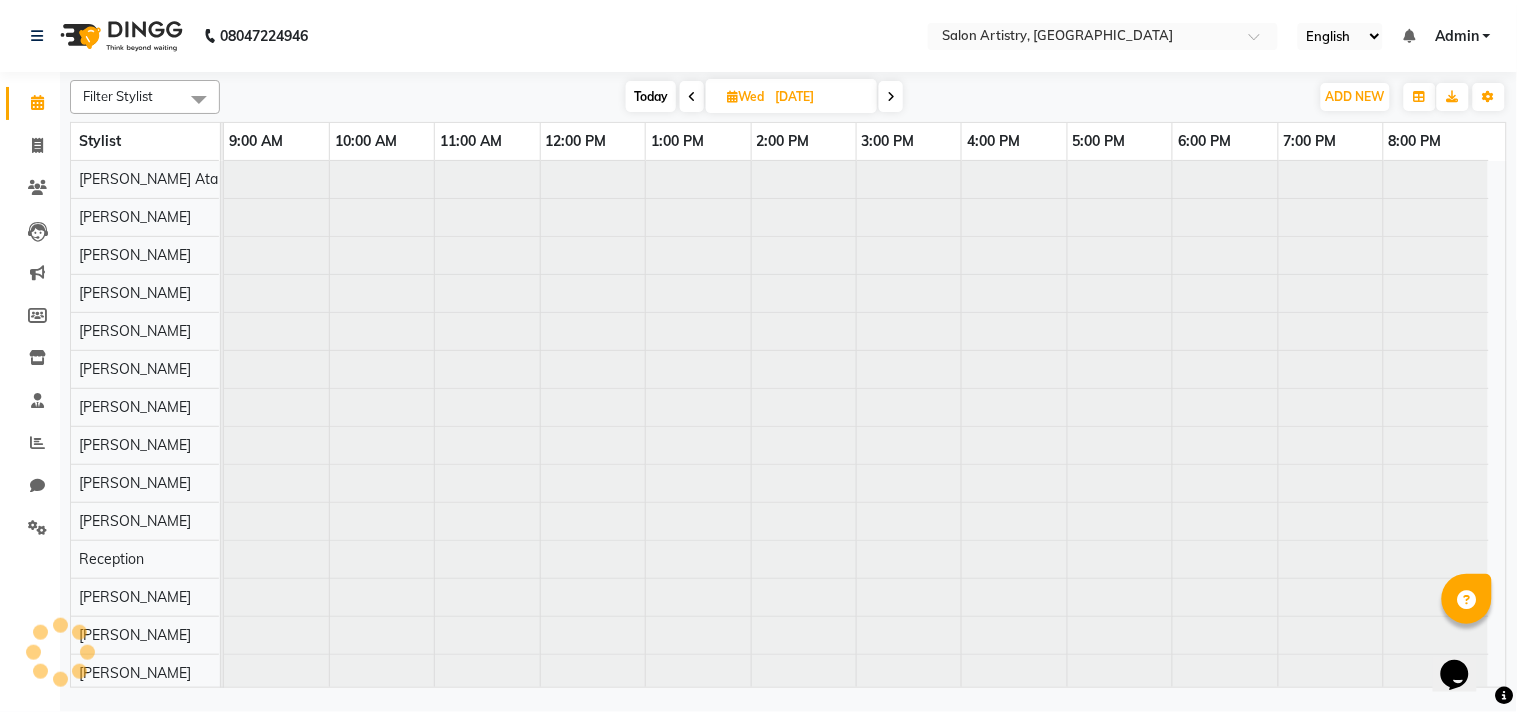 click at bounding box center [692, 97] 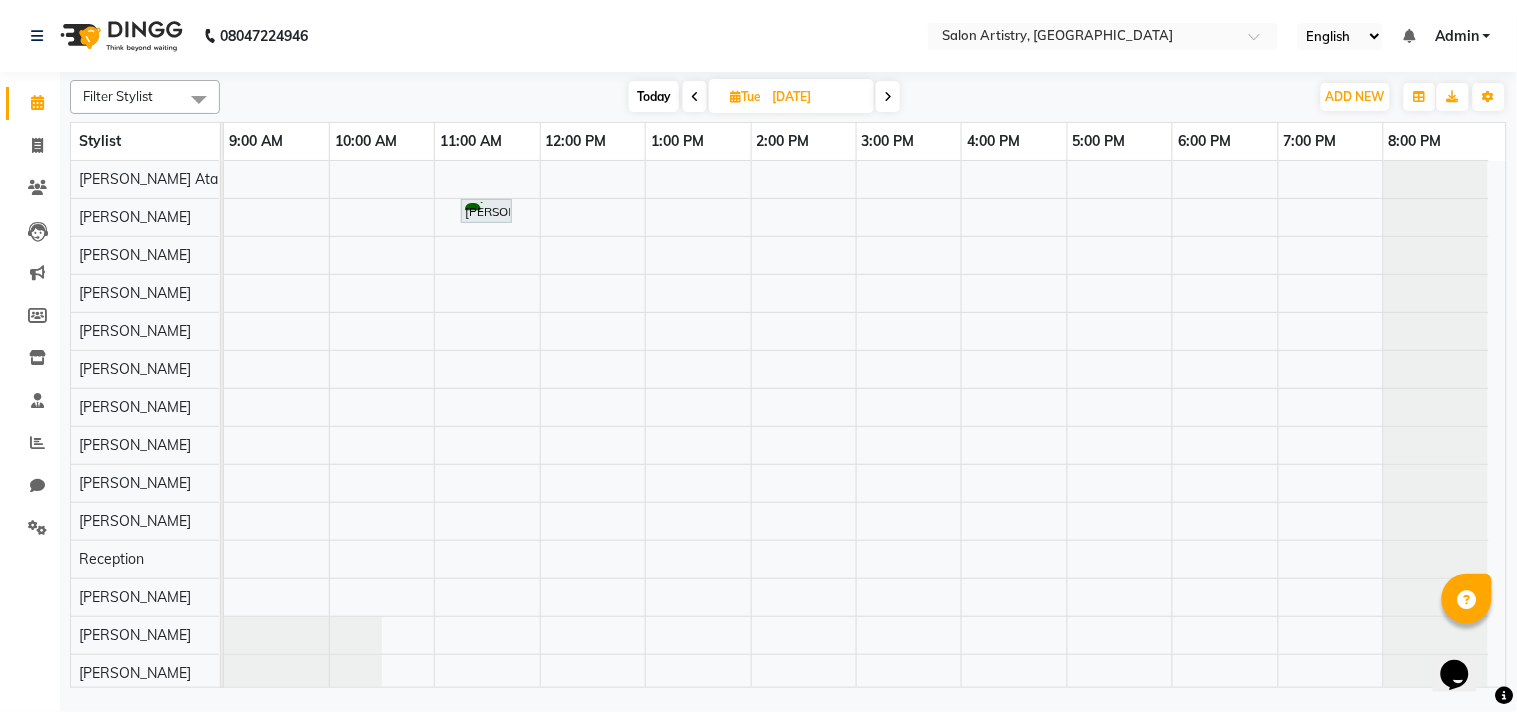 click at bounding box center [695, 97] 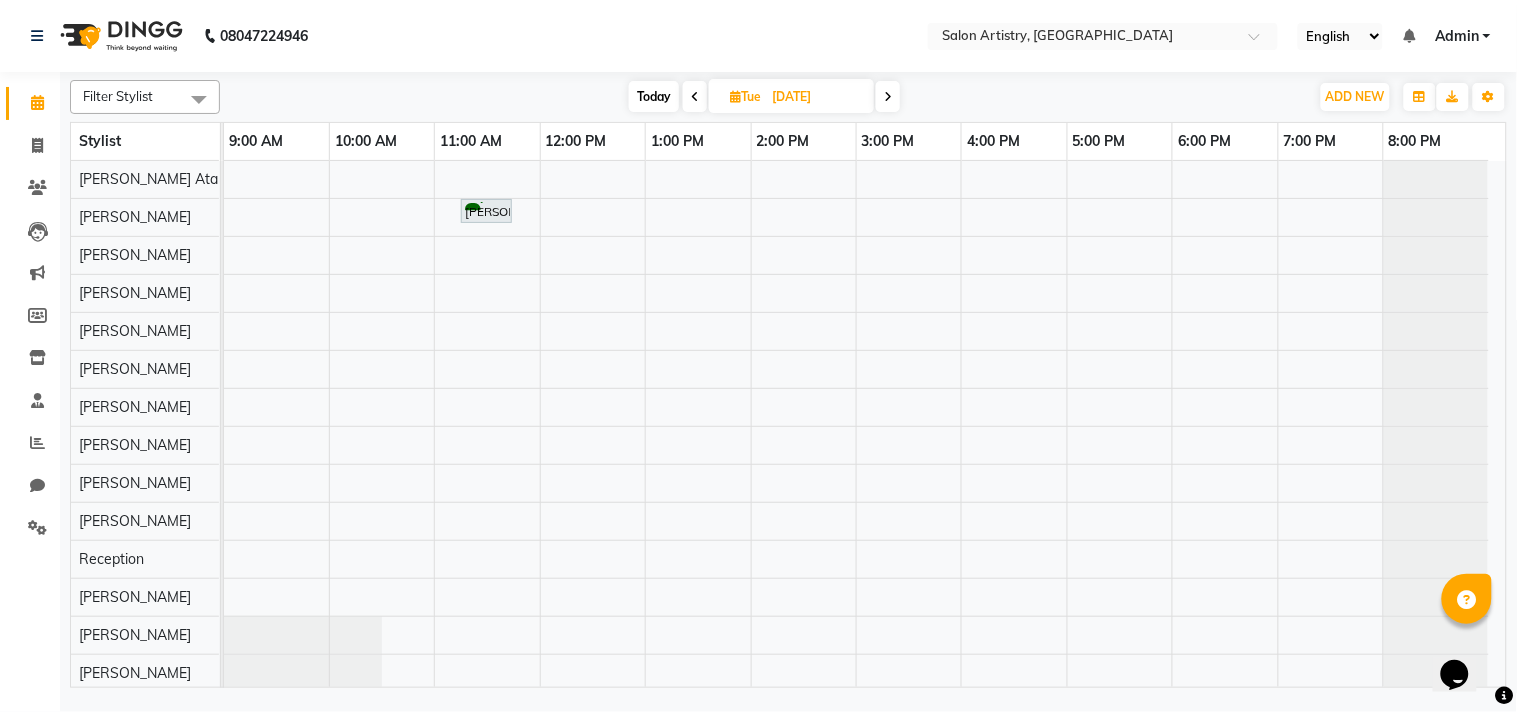 type on "[DATE]" 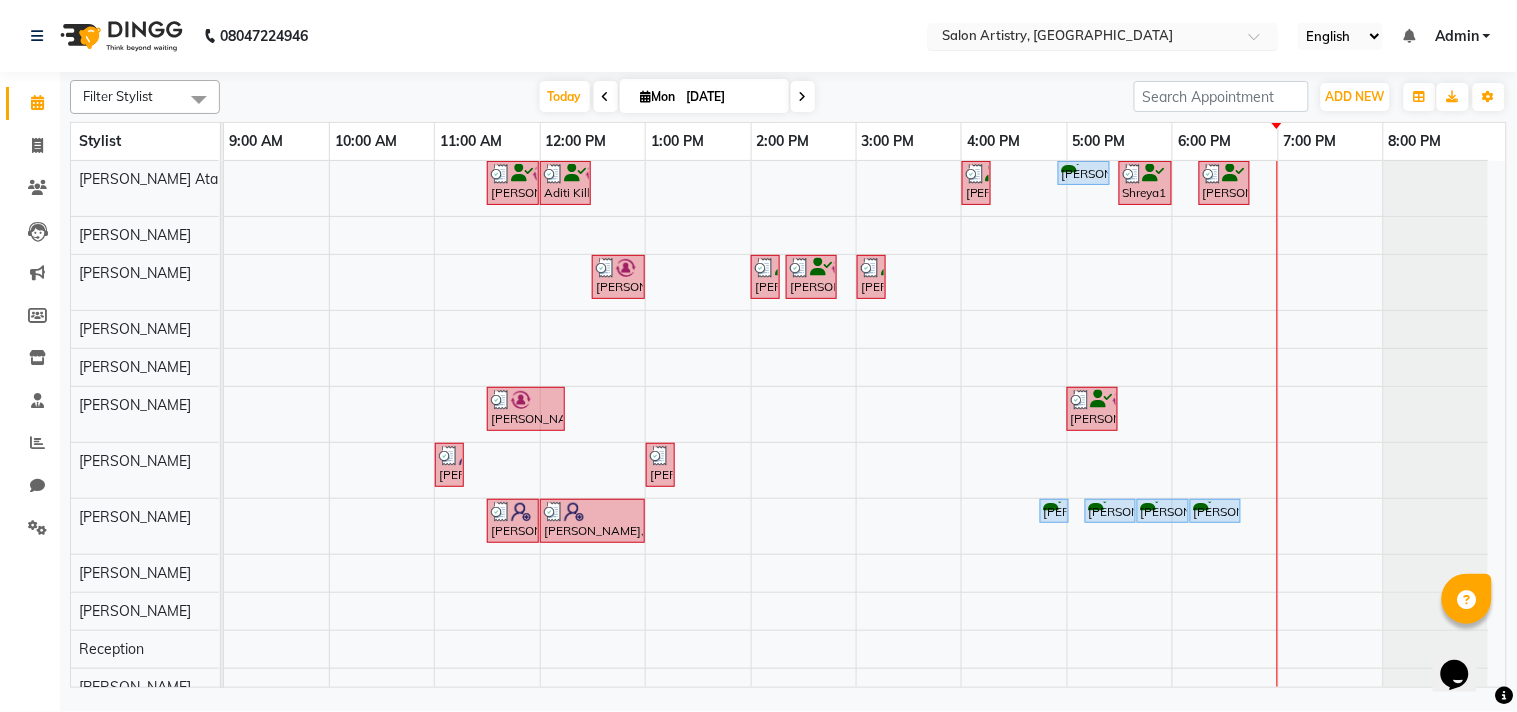 click at bounding box center (1083, 38) 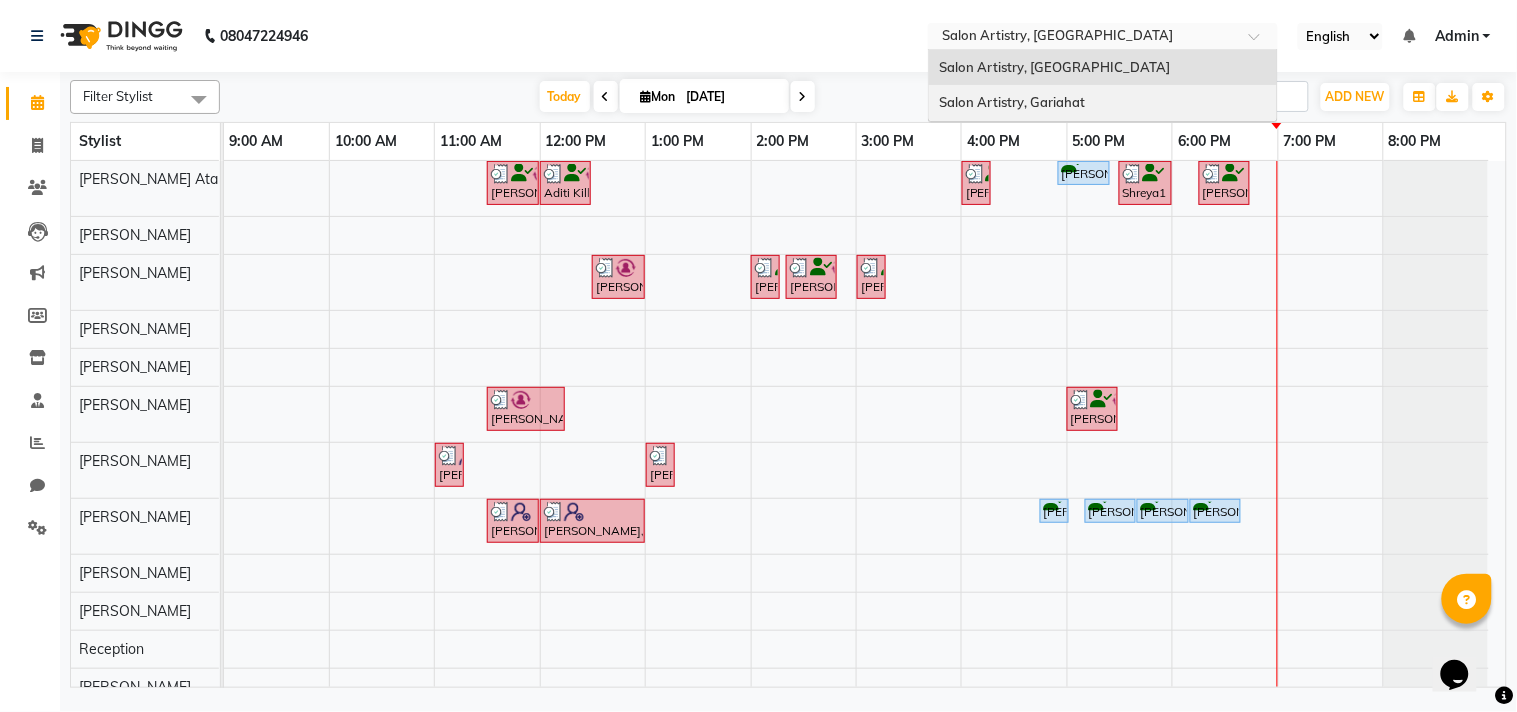 click on "Salon Artistry, Gariahat" at bounding box center [1012, 102] 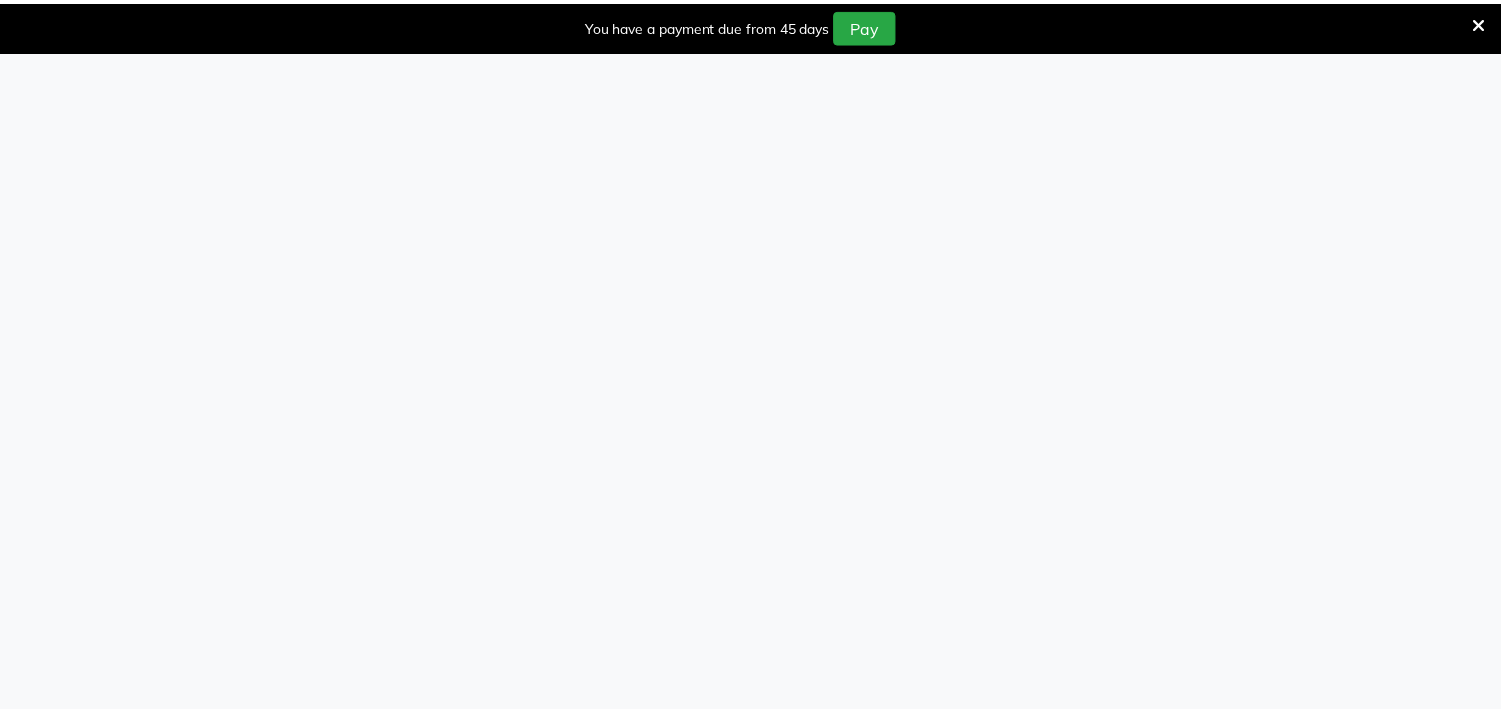 scroll, scrollTop: 0, scrollLeft: 0, axis: both 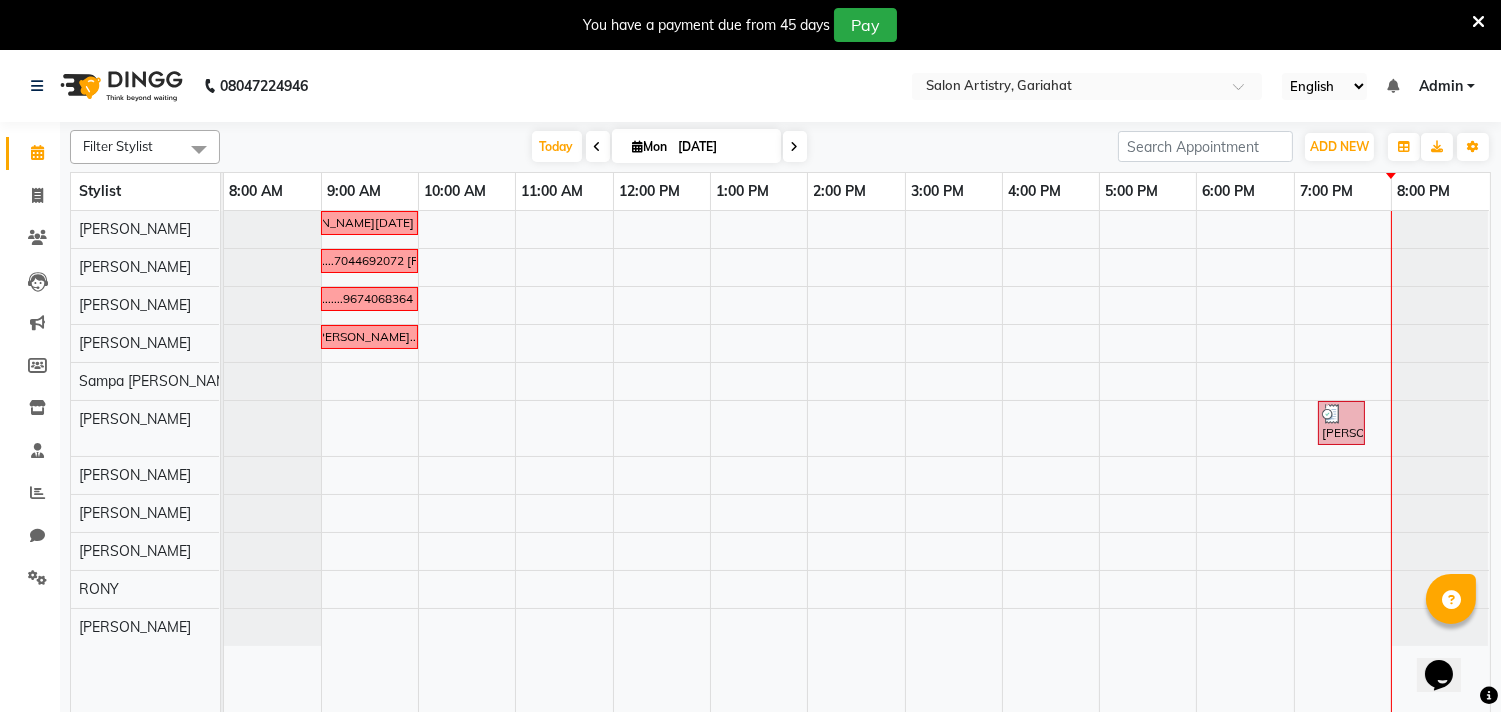 click on "Admin" at bounding box center (1441, 86) 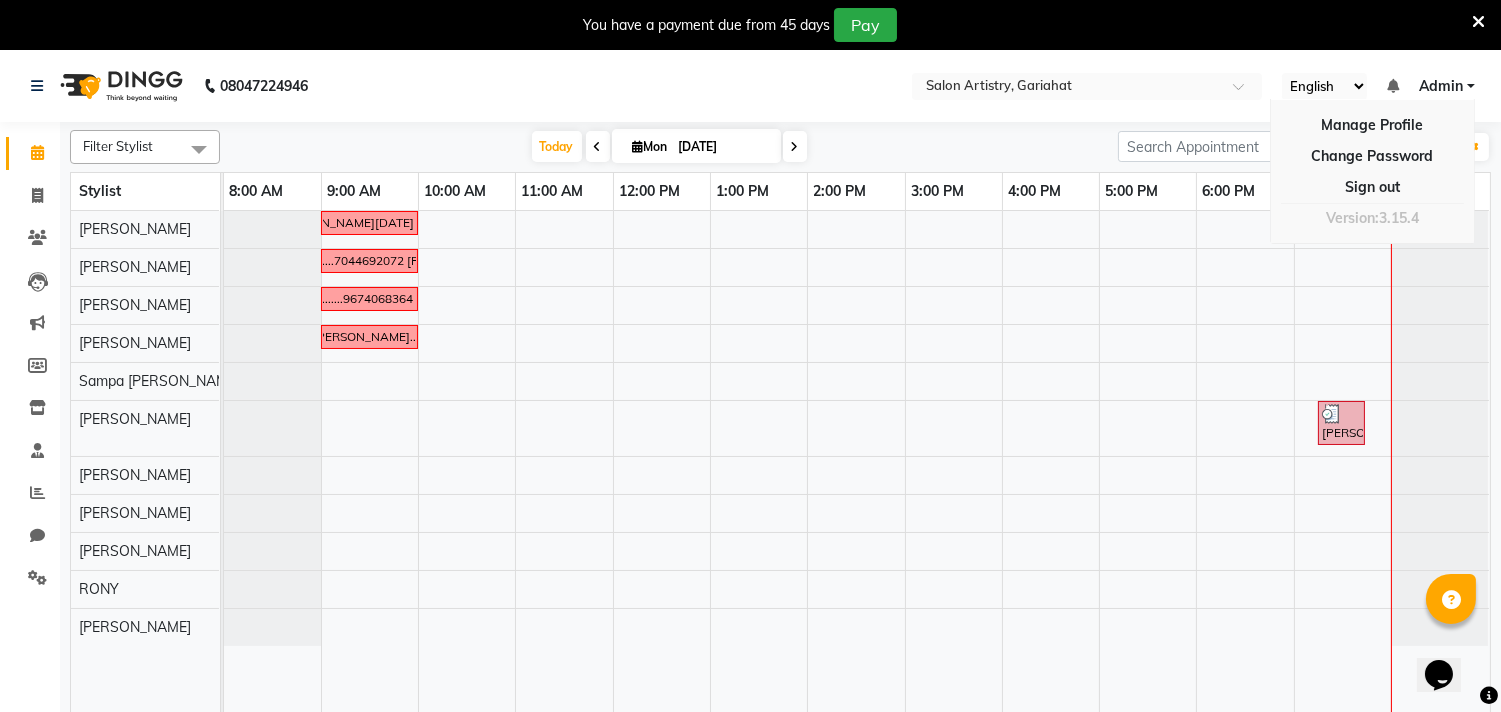 click on "08047224946 Select Location ×  Salon Artistry, Gariahat English ENGLISH Español العربية मराठी हिंदी ગુજરાતી தமிழ் 中文 Notifications nothing to show Admin Manage Profile Change Password Sign out  Version:3.15.4" 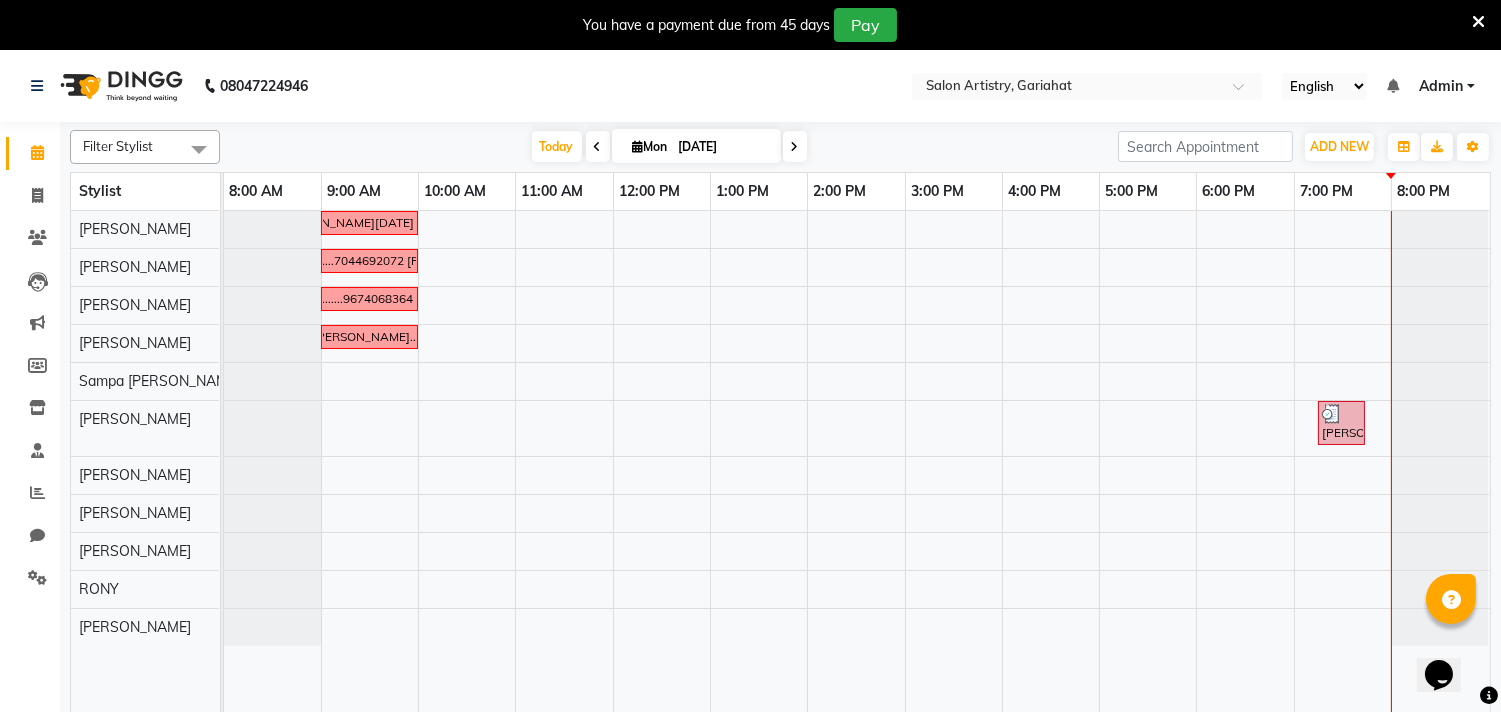 click on "Admin" at bounding box center [1441, 86] 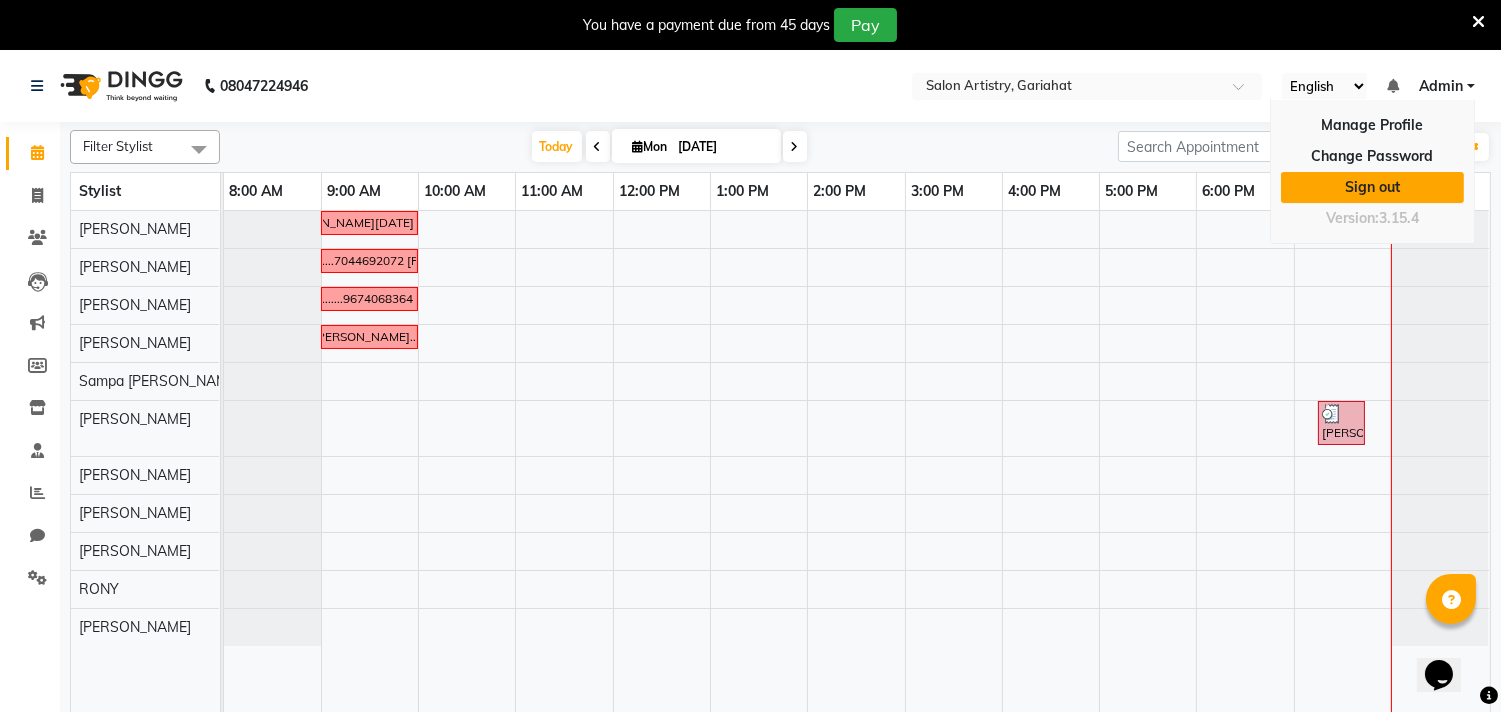 click on "Sign out" at bounding box center [1372, 187] 